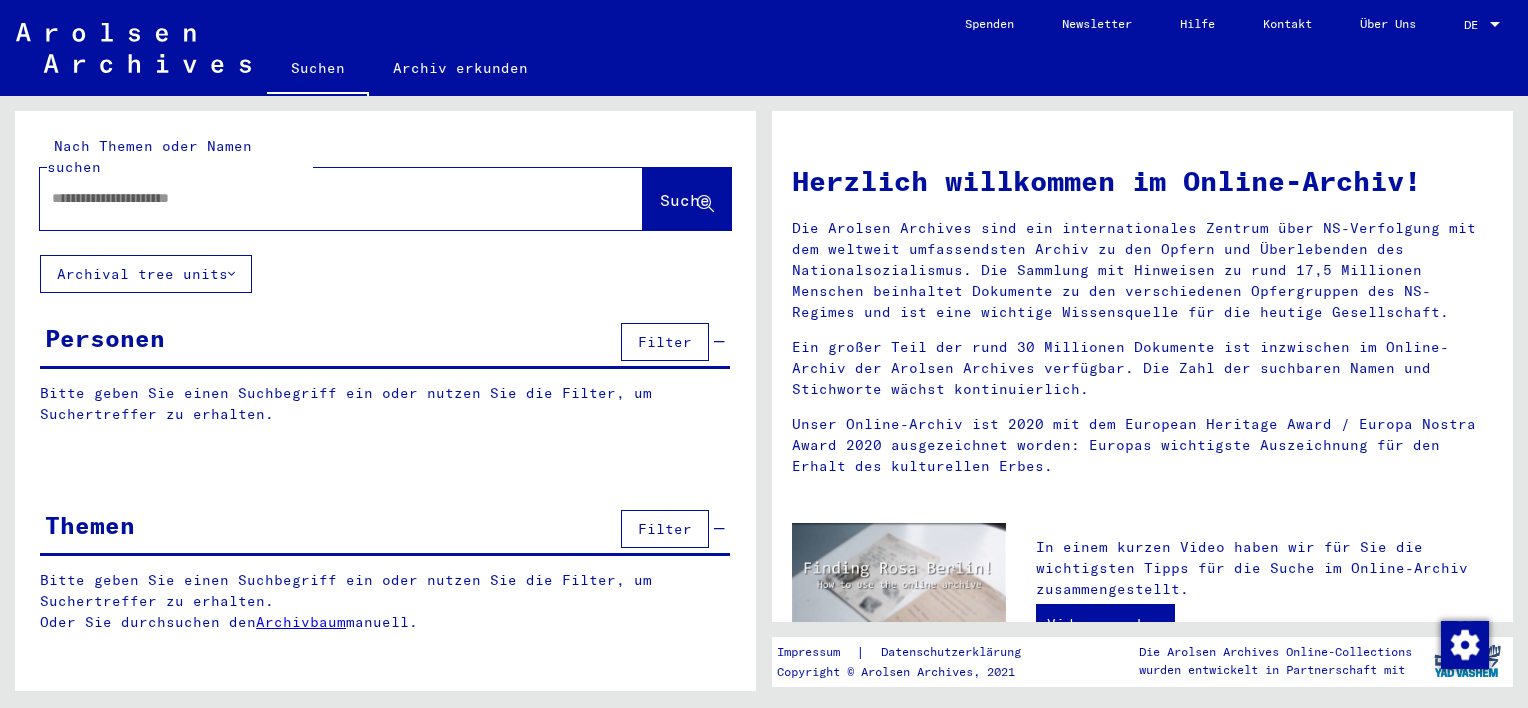 scroll, scrollTop: 0, scrollLeft: 0, axis: both 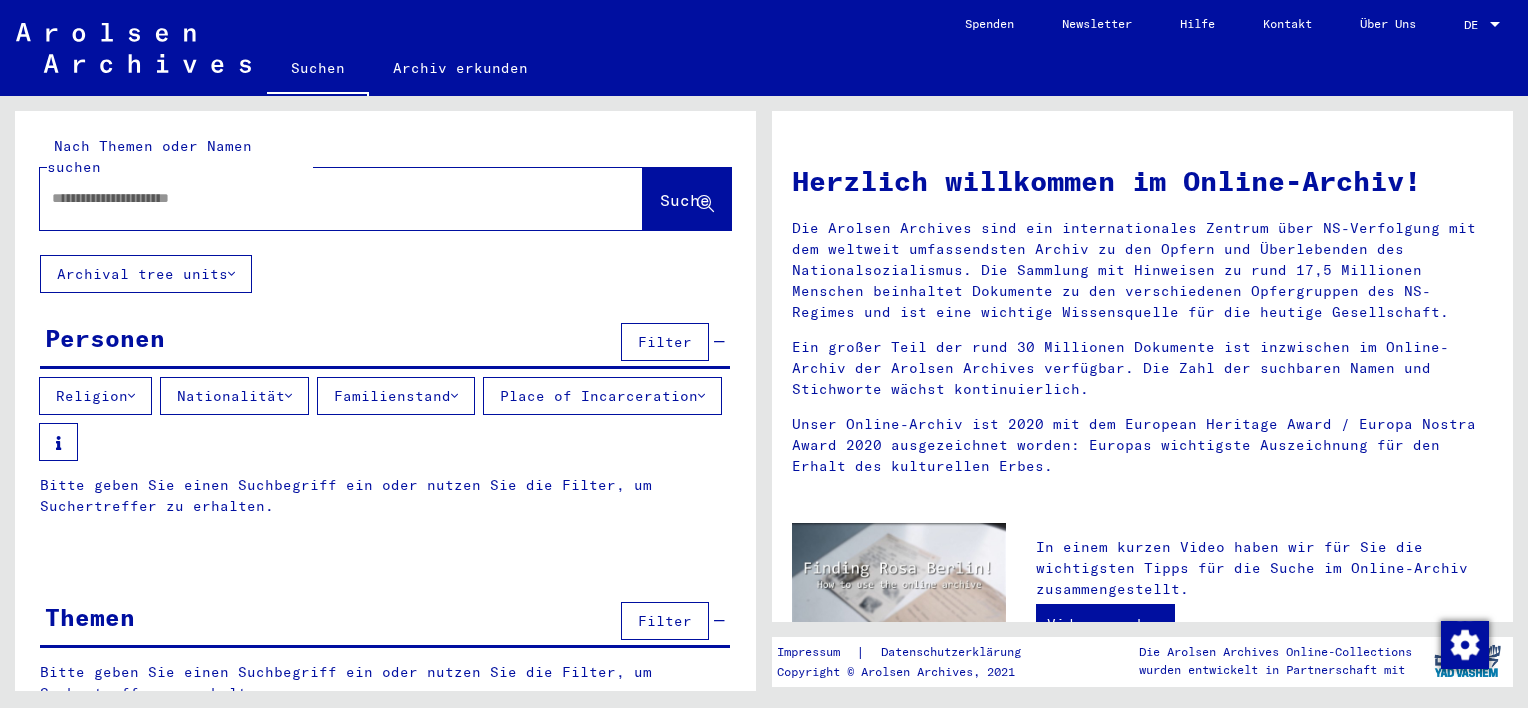 click on "Nationalität" at bounding box center (234, 396) 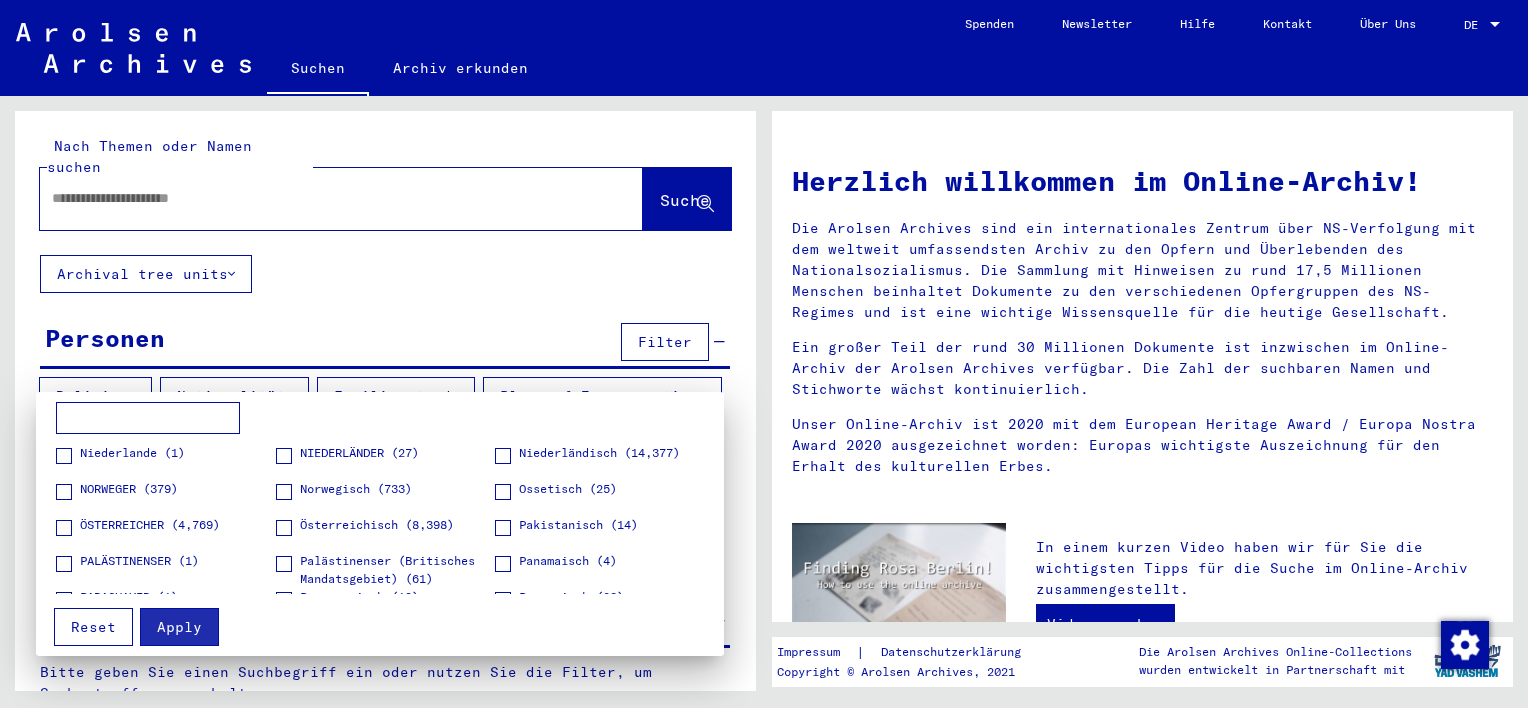 scroll, scrollTop: 1900, scrollLeft: 0, axis: vertical 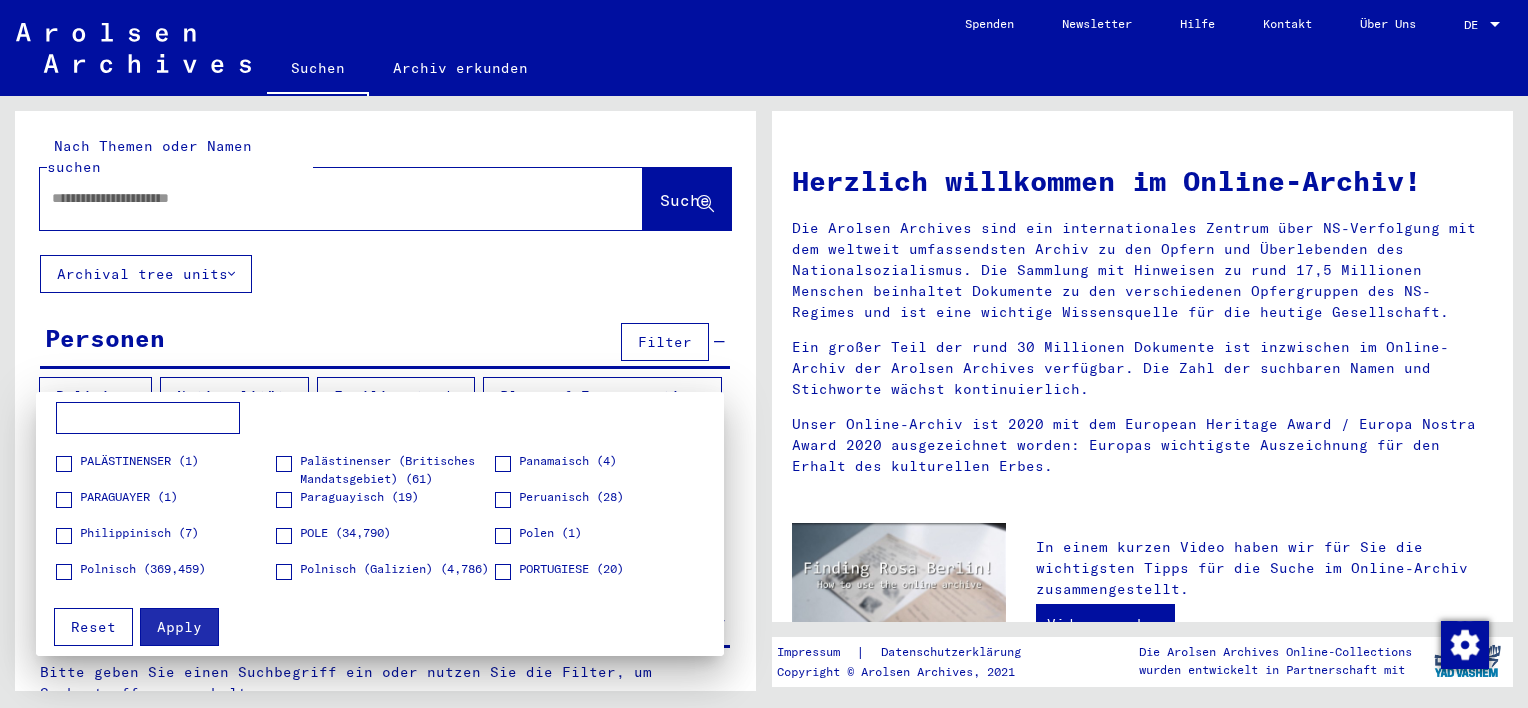 click at bounding box center [503, 536] 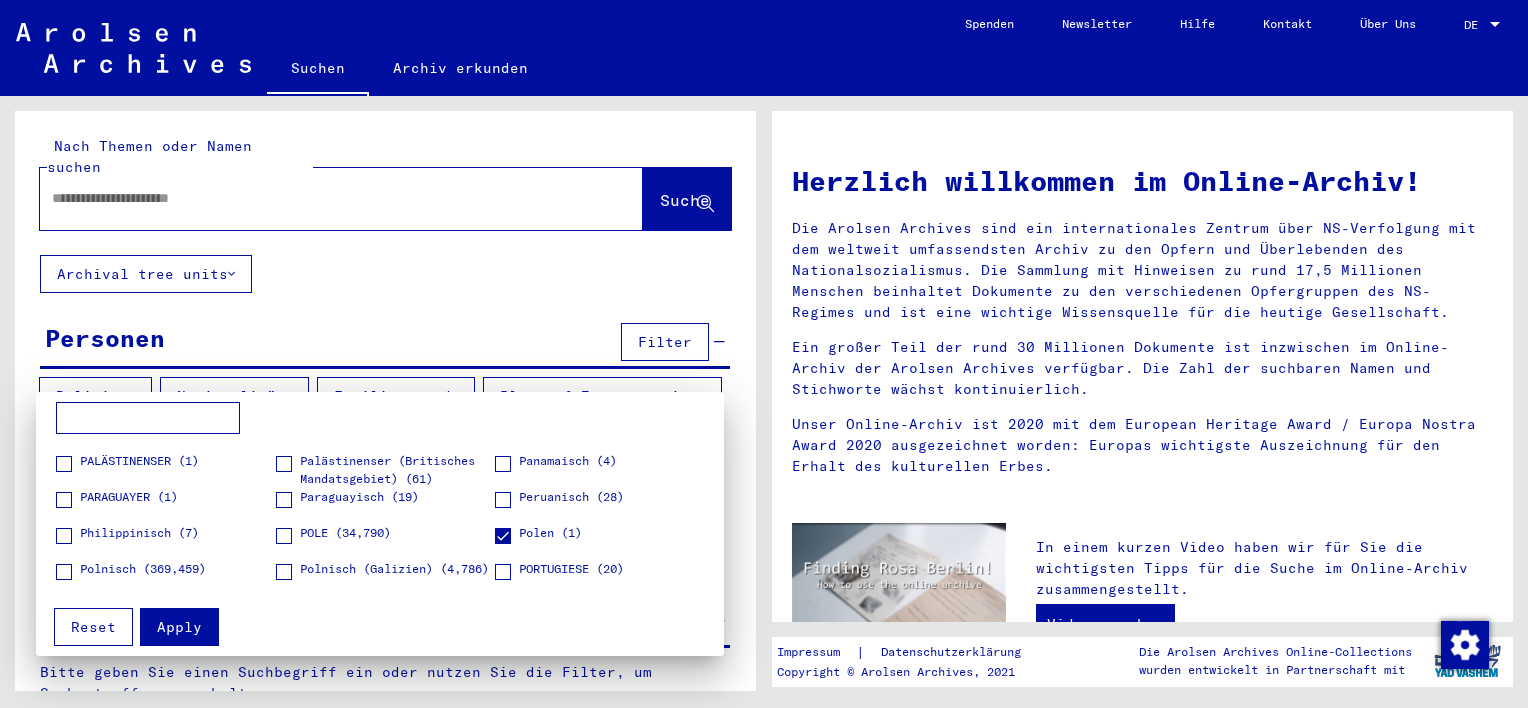 click at bounding box center [284, 536] 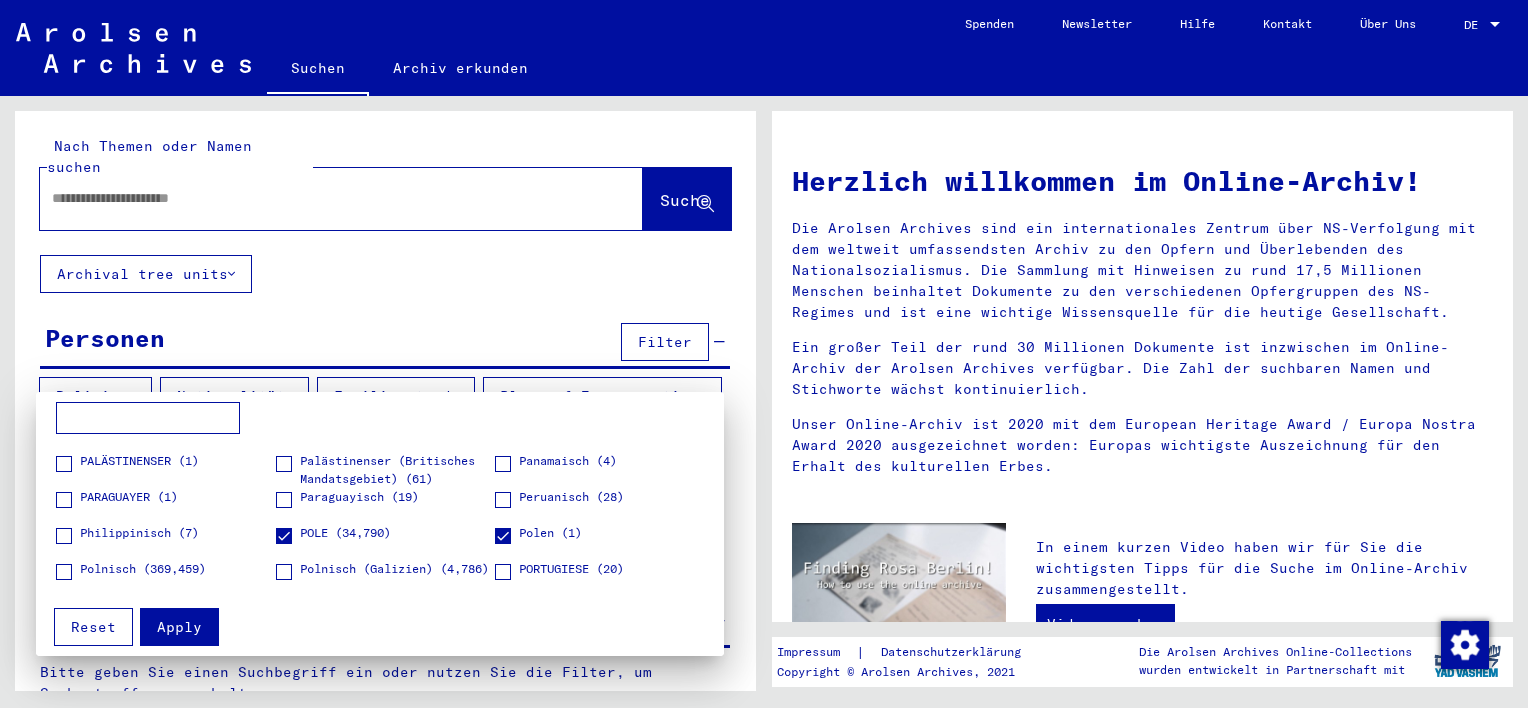 click at bounding box center (64, 572) 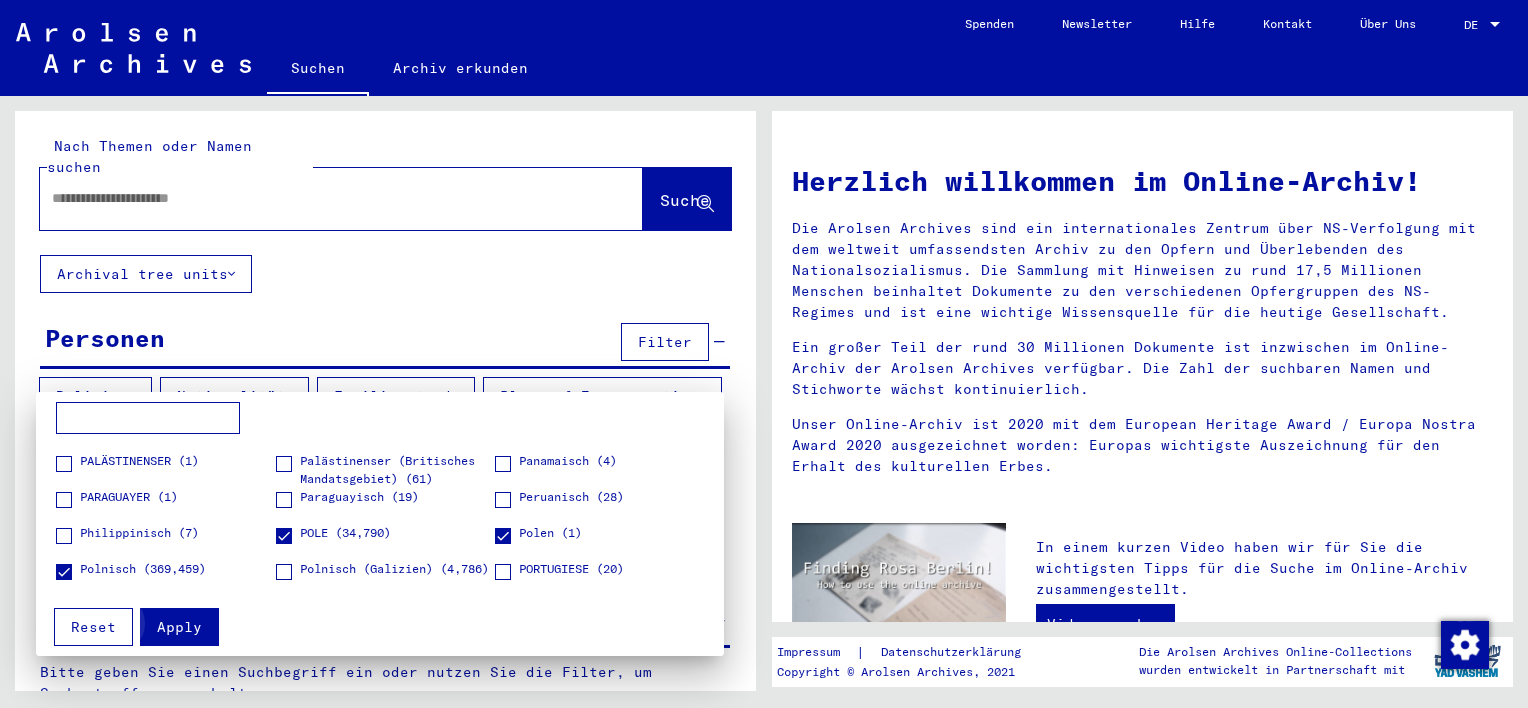 click on "Apply" at bounding box center (179, 627) 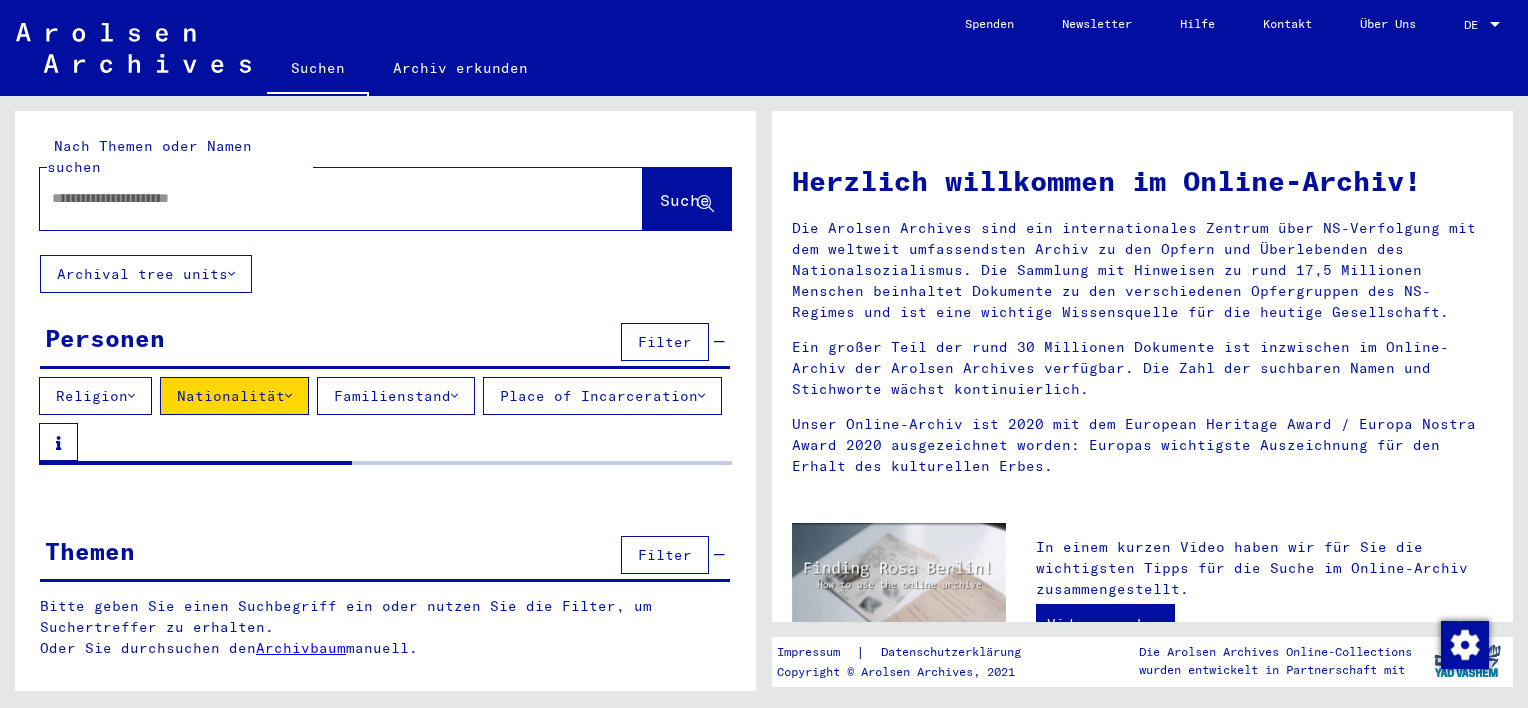 click at bounding box center (317, 198) 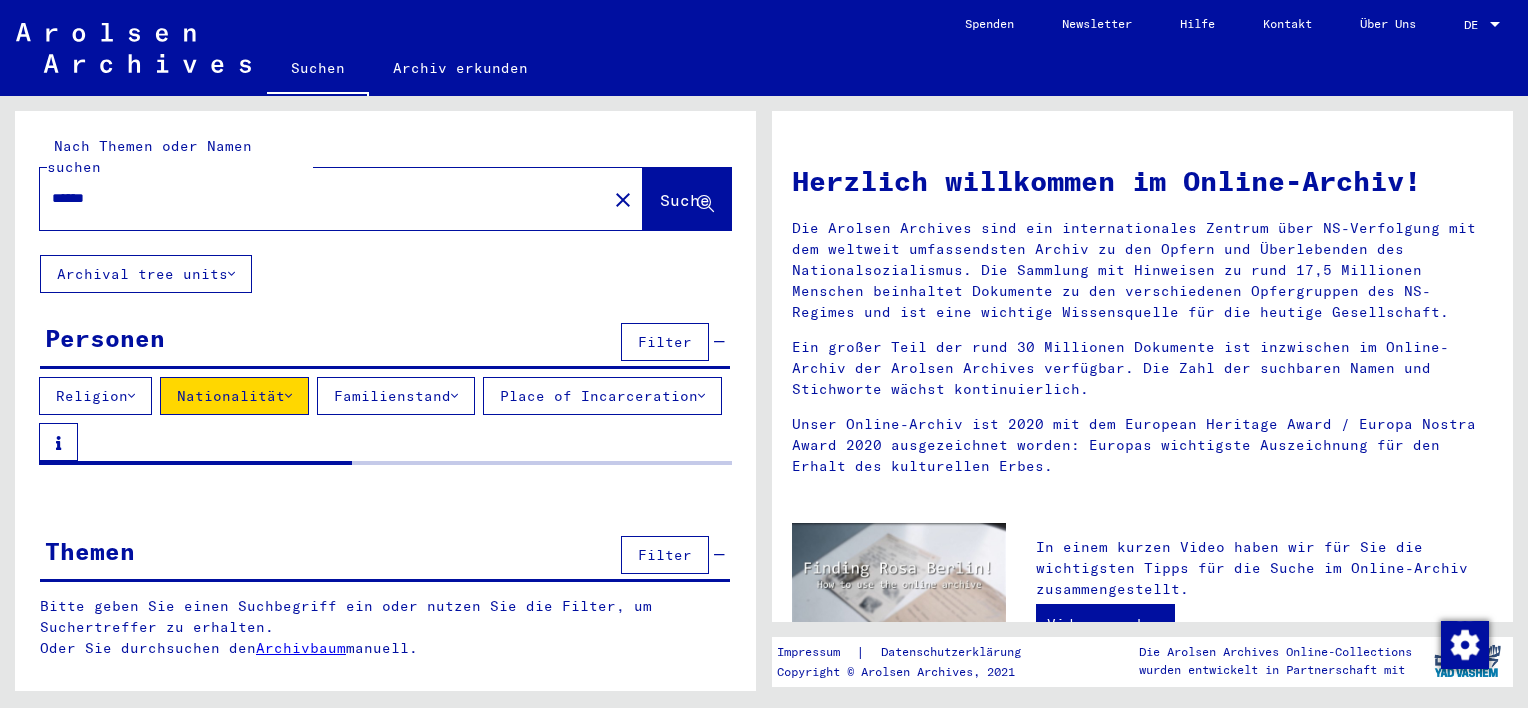 type on "******" 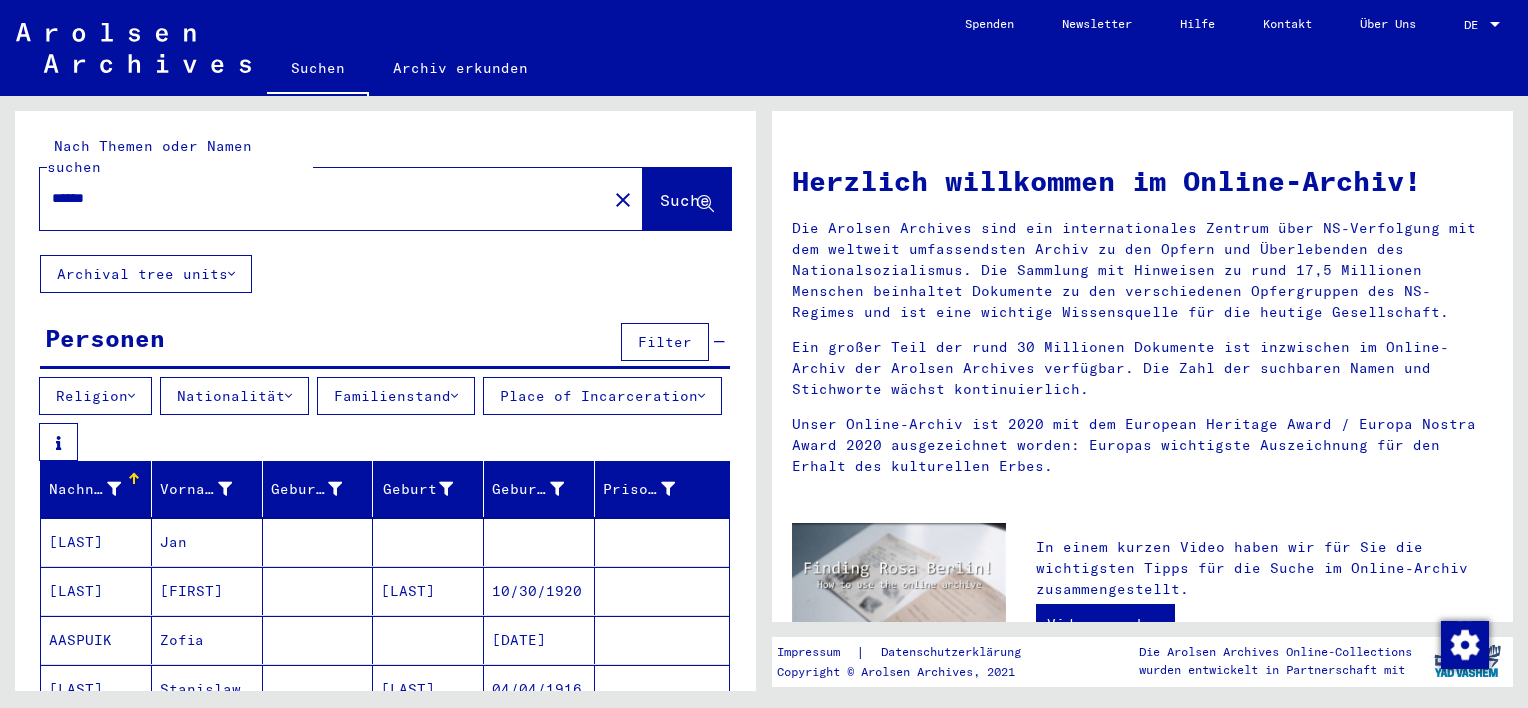 click at bounding box center [114, 489] 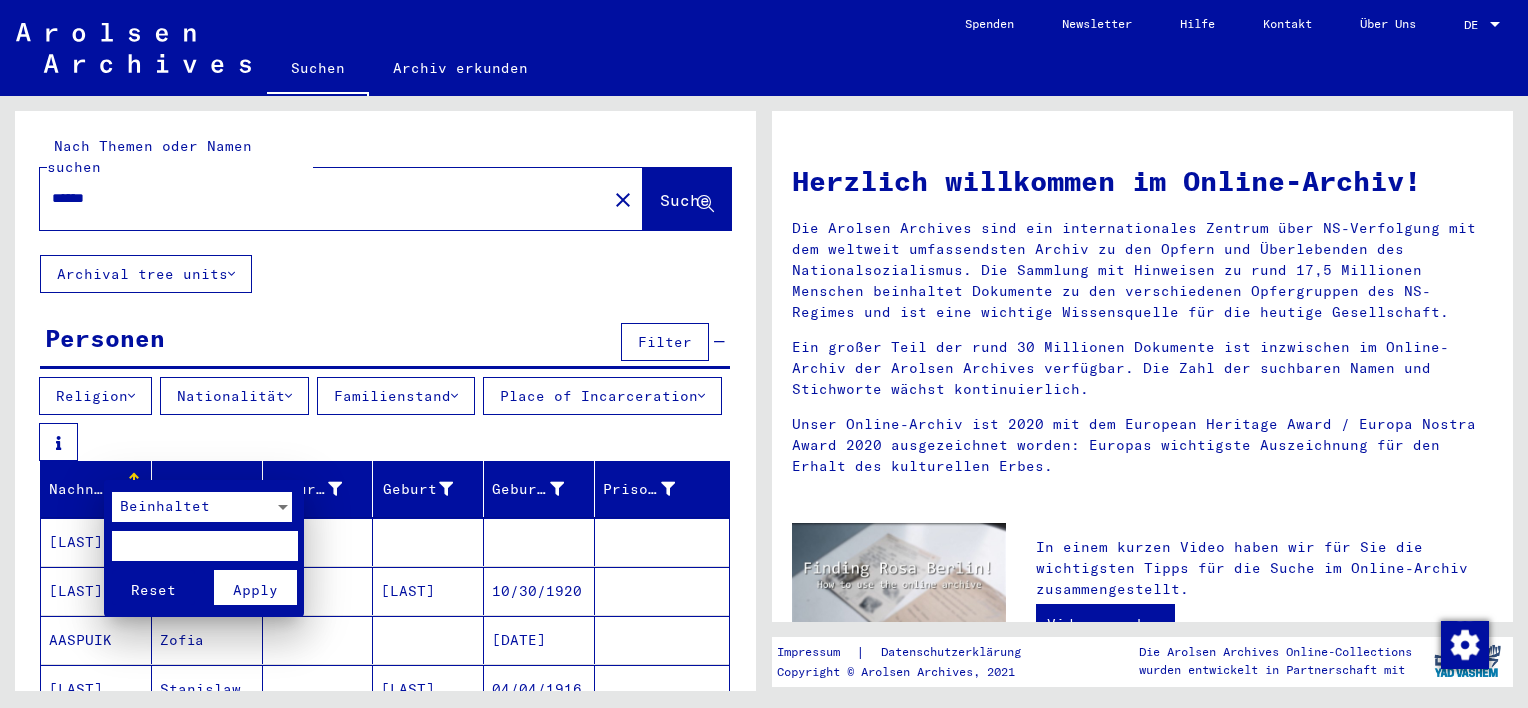 click at bounding box center [204, 546] 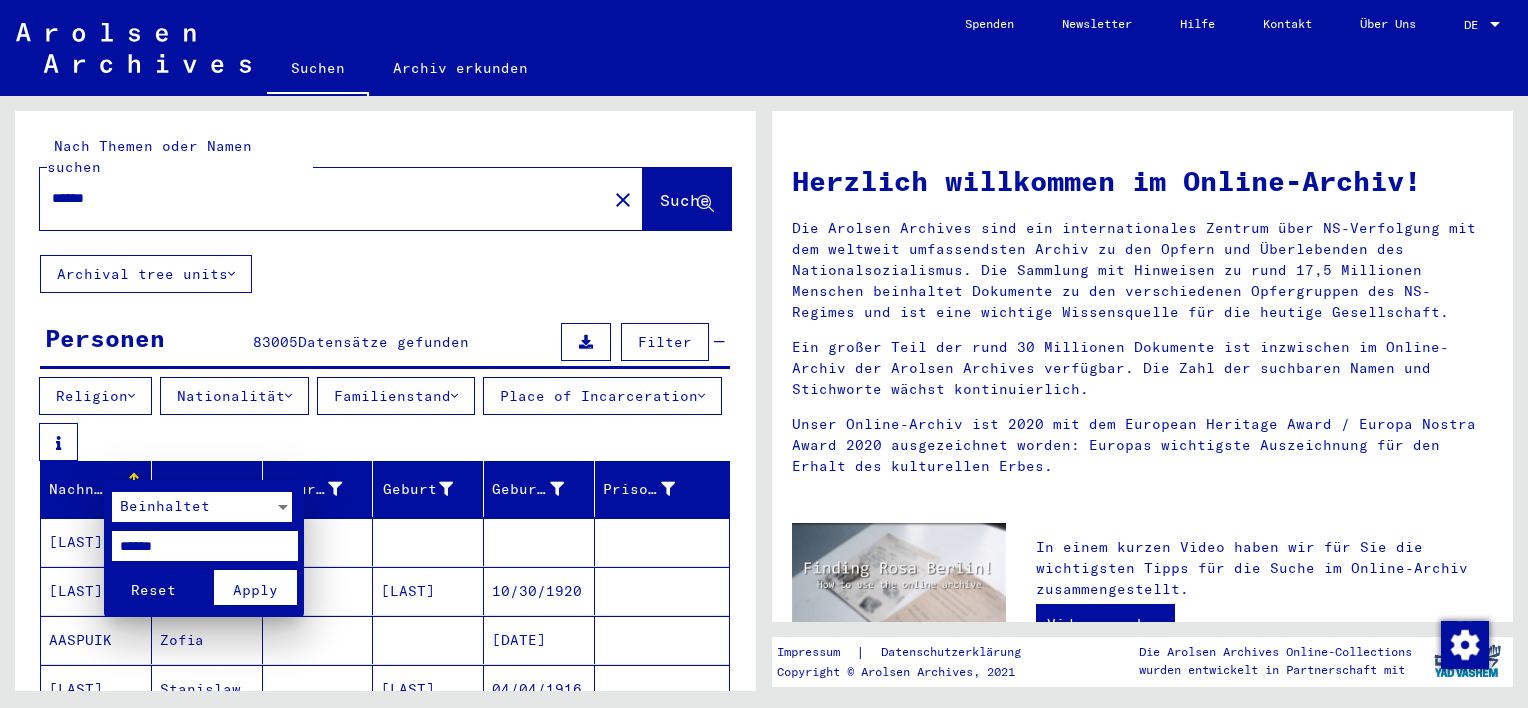type on "******" 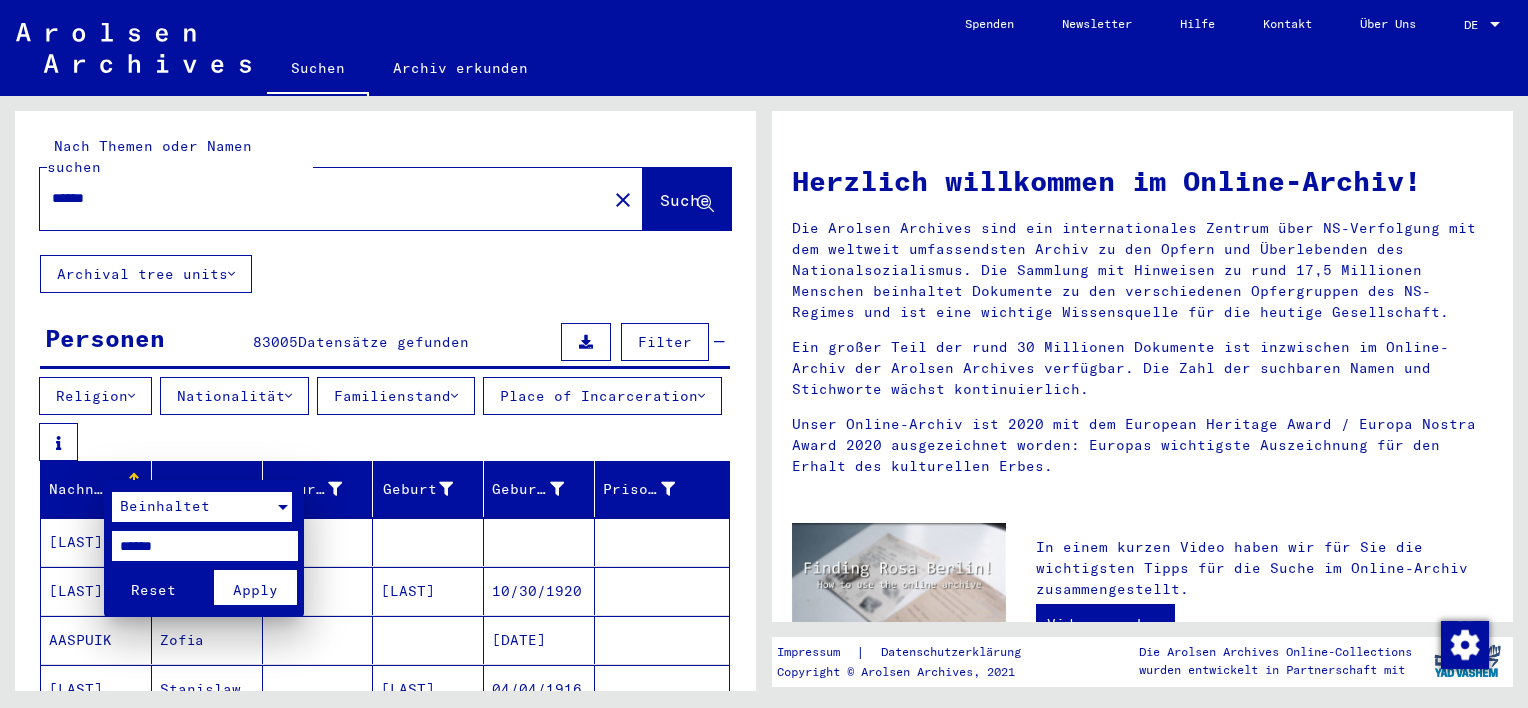 click on "Beinhaltet" at bounding box center [193, 507] 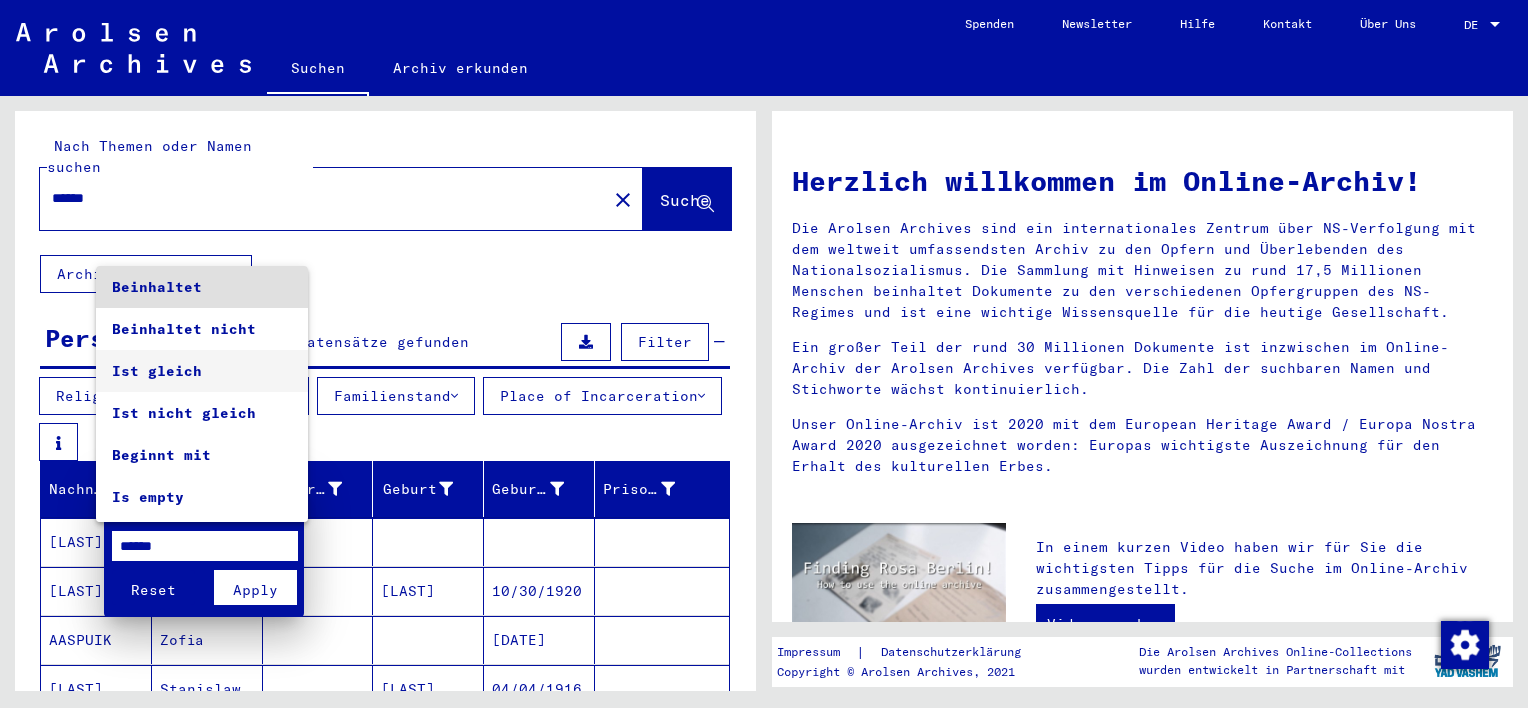 click on "Ist gleich" at bounding box center (202, 371) 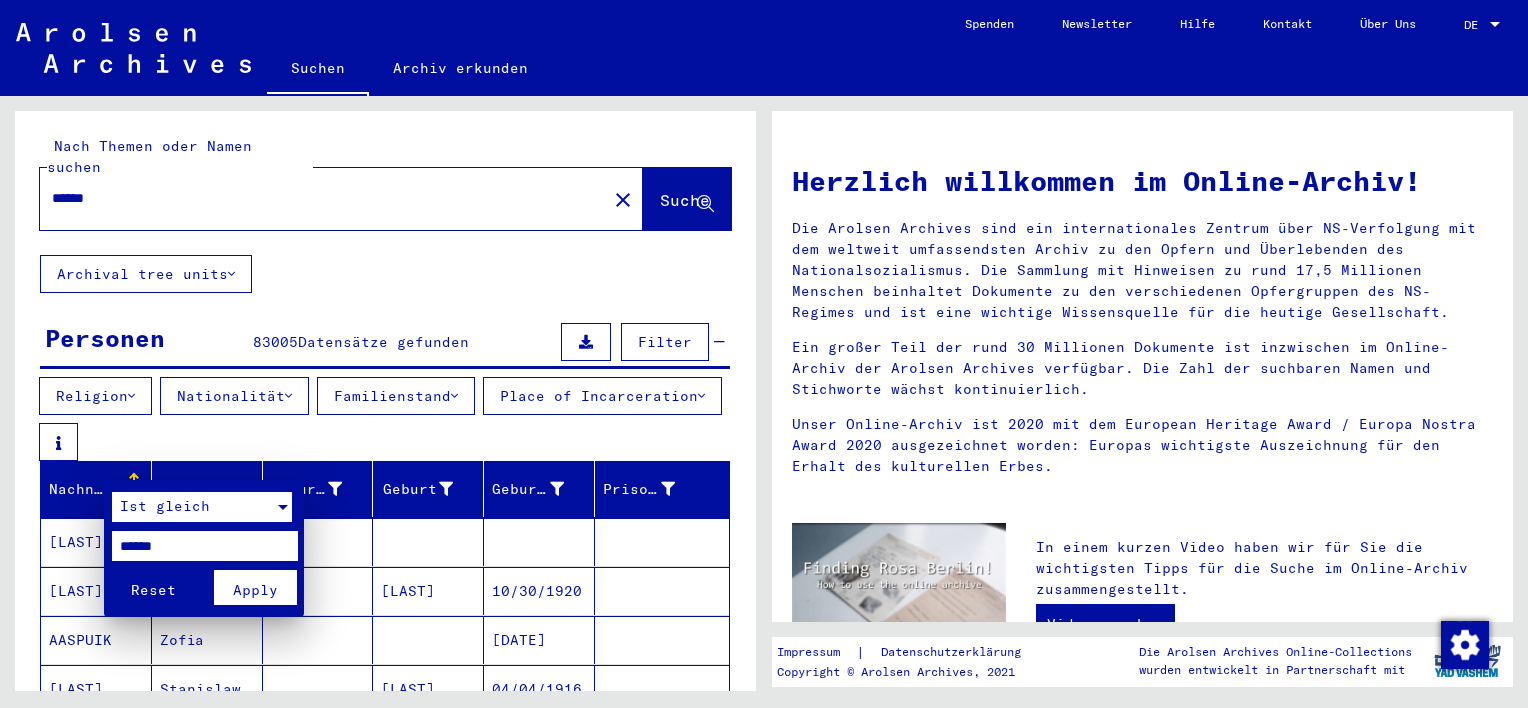 click on "Apply" at bounding box center [255, 590] 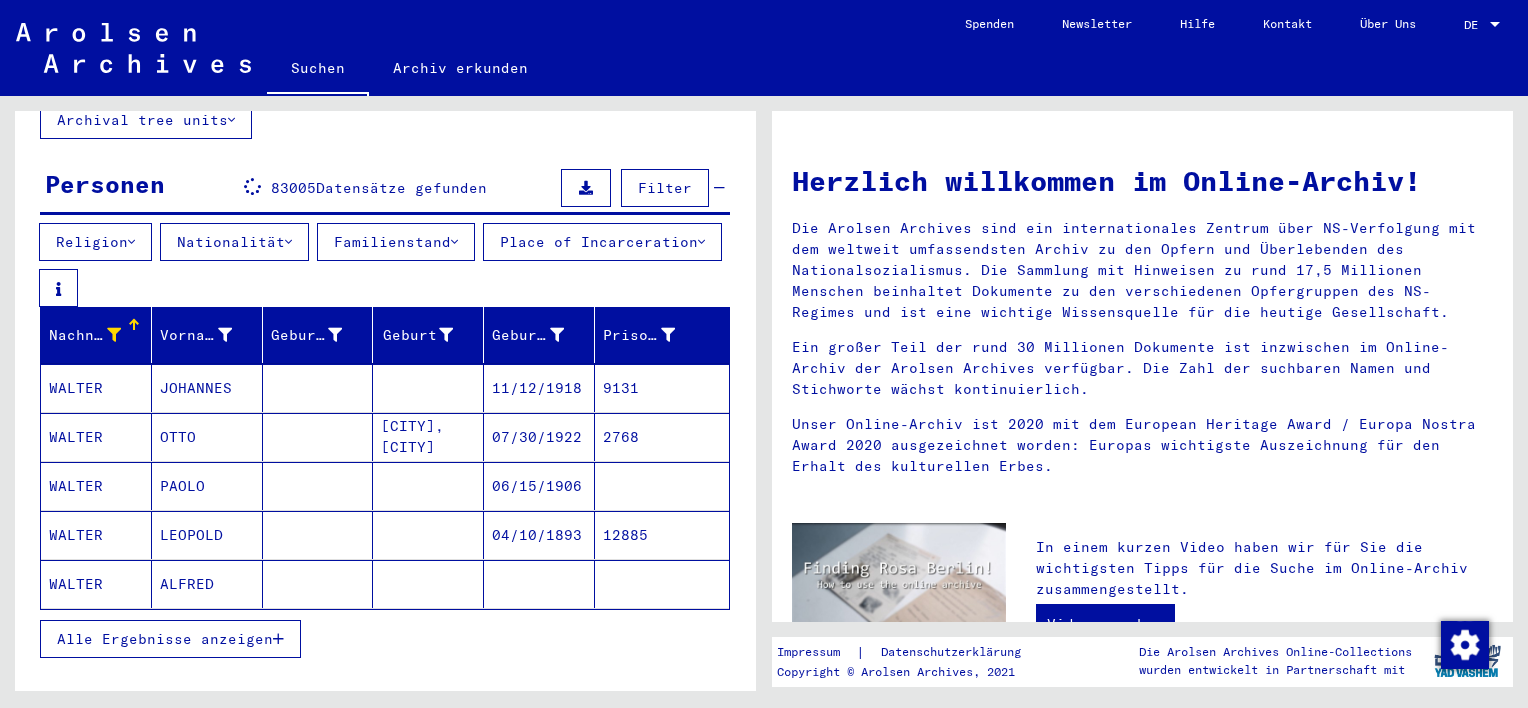 scroll, scrollTop: 200, scrollLeft: 0, axis: vertical 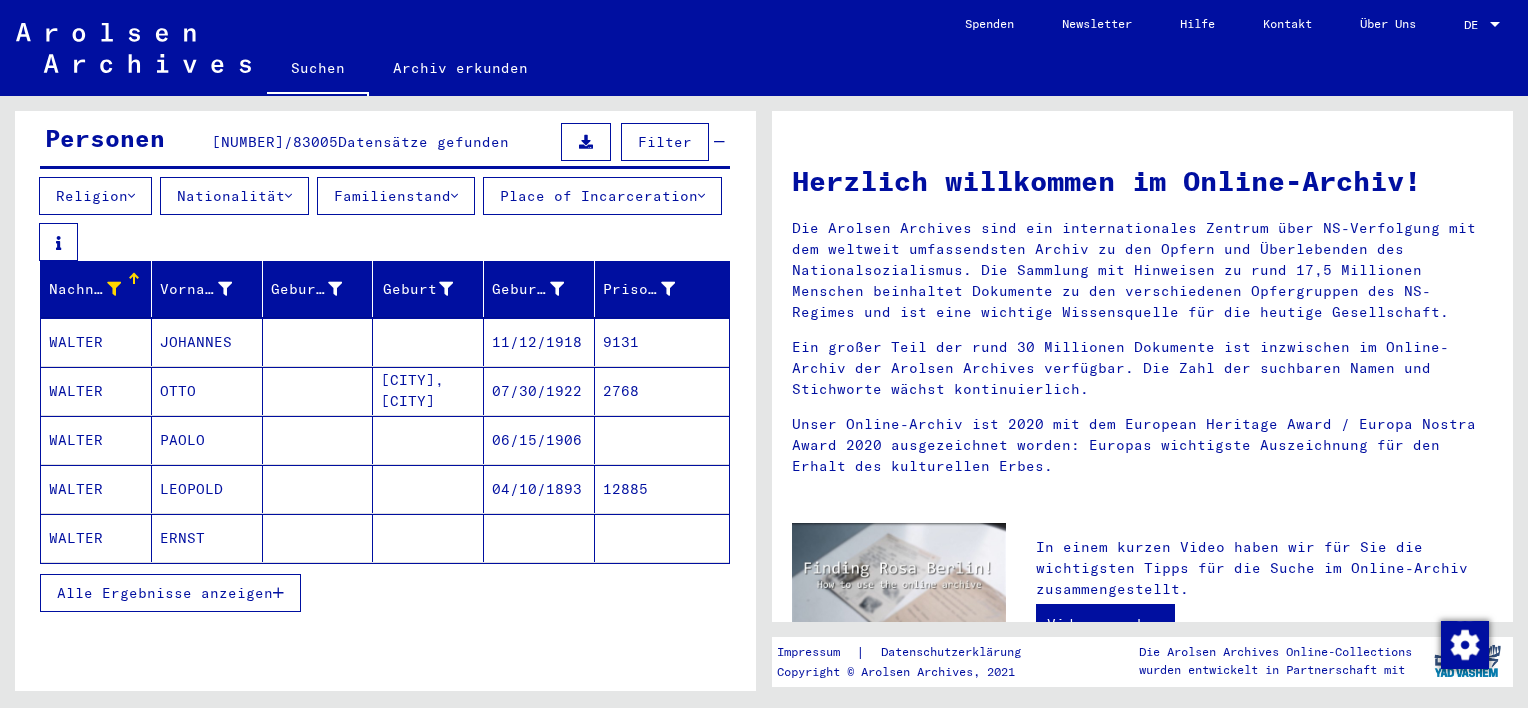 drag, startPoint x: 166, startPoint y: 582, endPoint x: 164, endPoint y: 632, distance: 50.039986 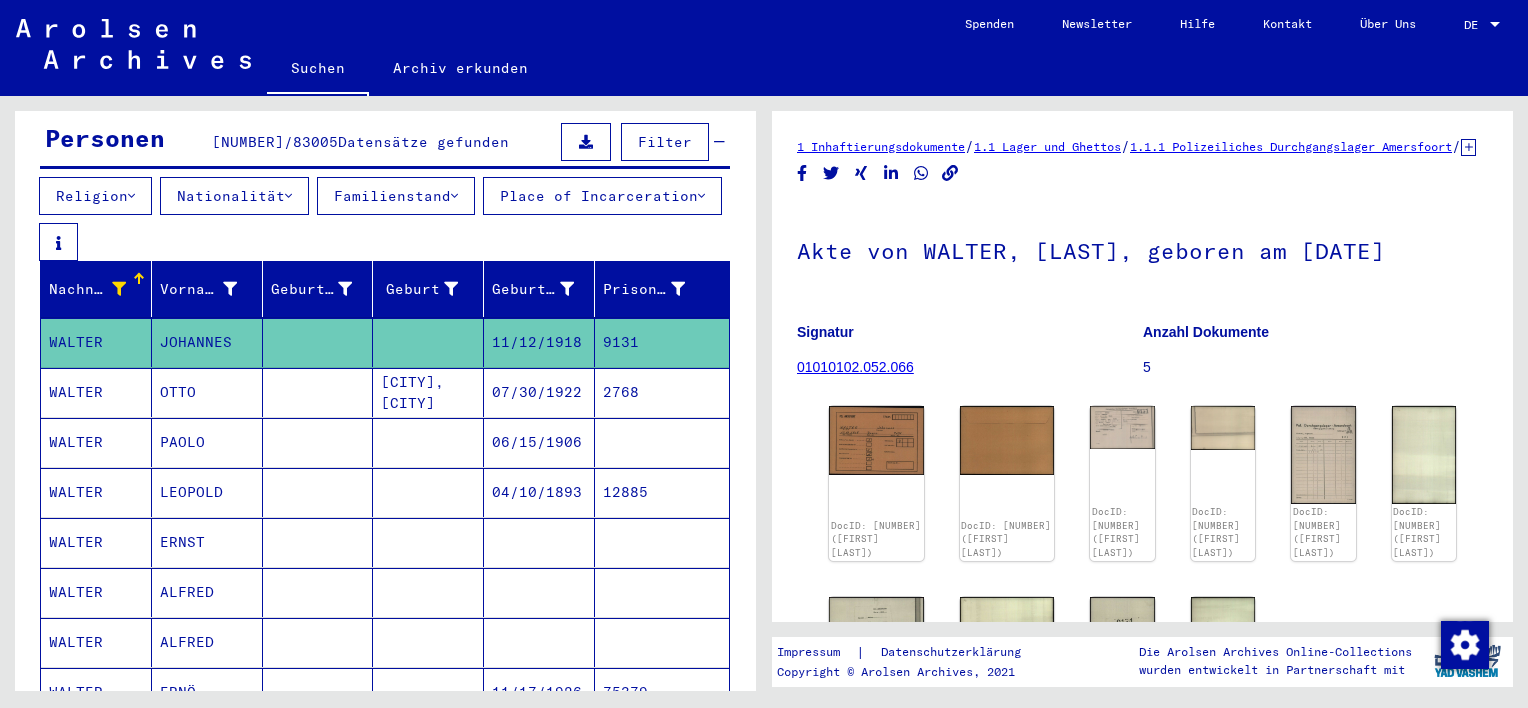 scroll, scrollTop: 0, scrollLeft: 0, axis: both 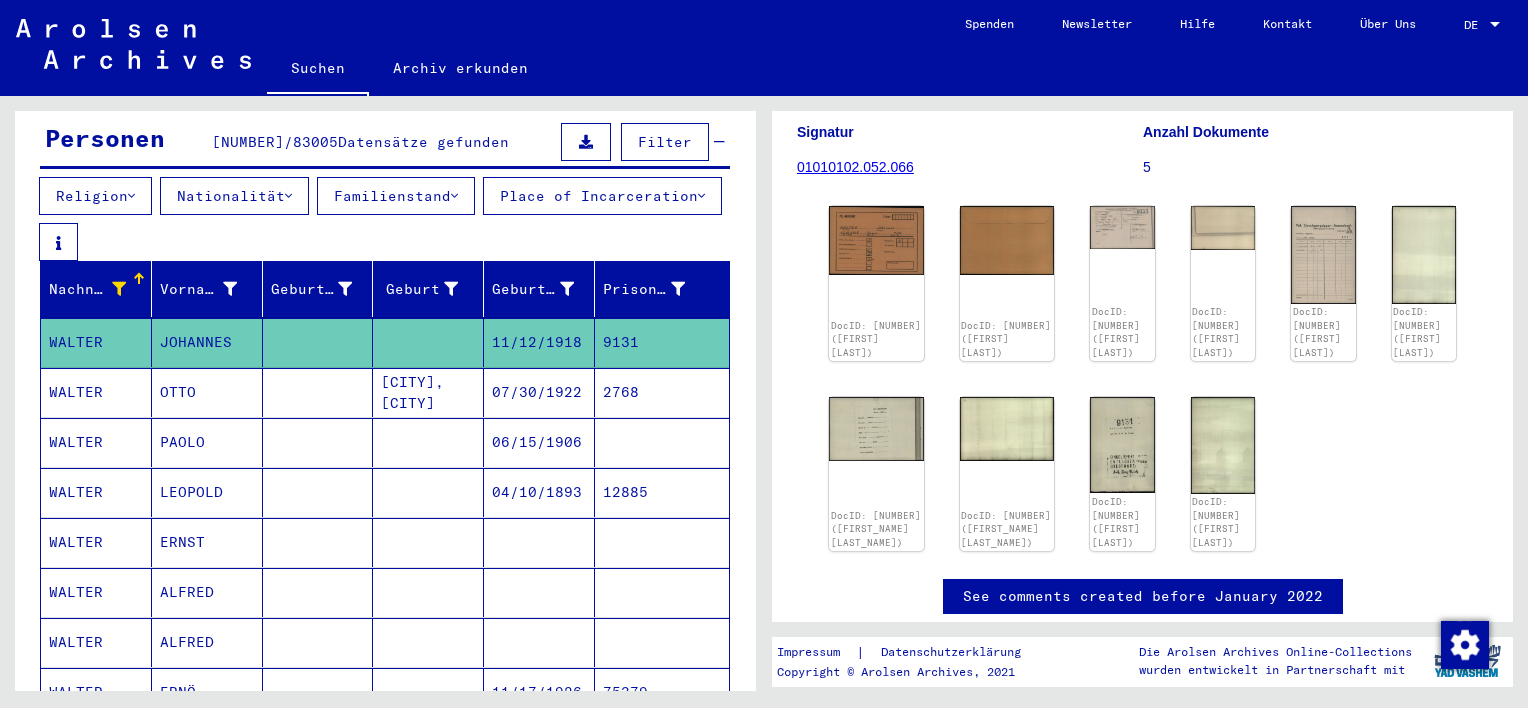 click 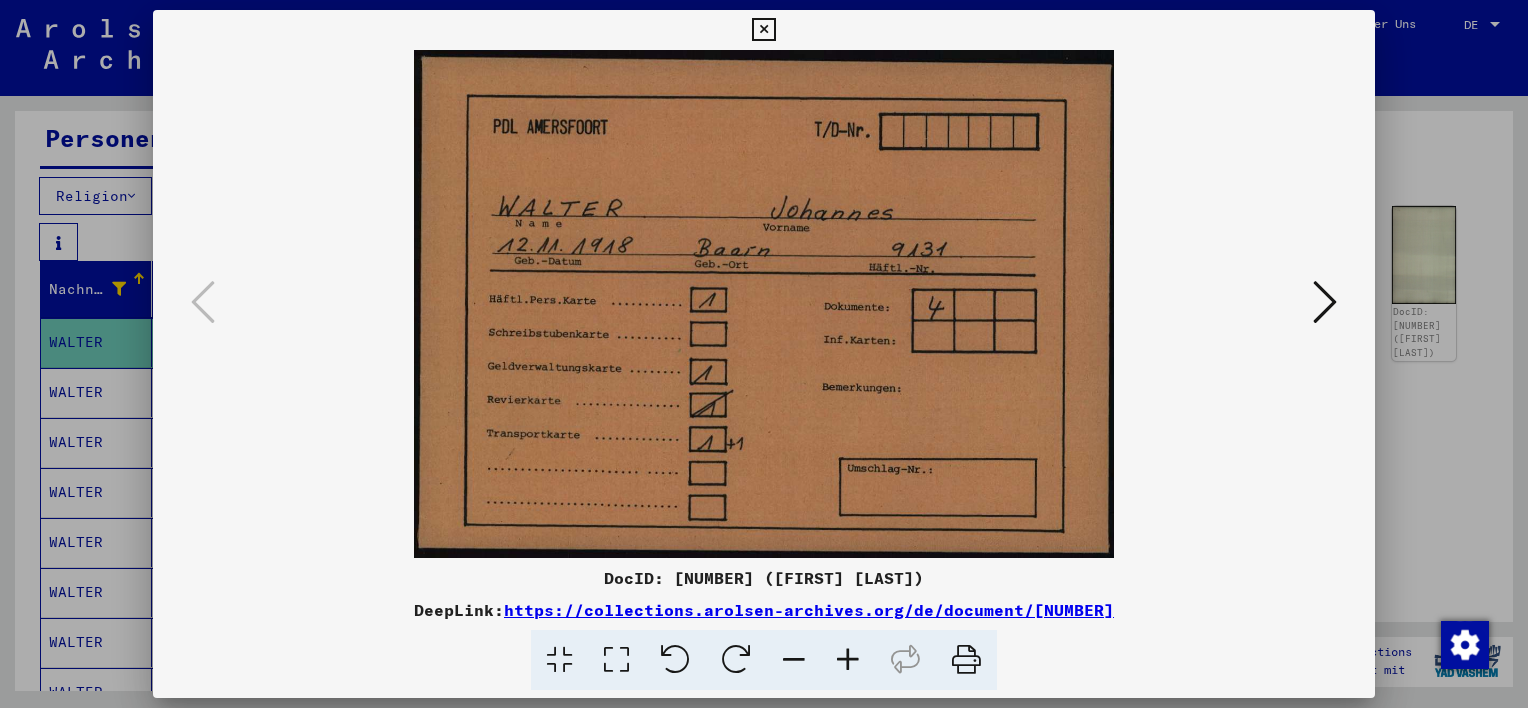 click at bounding box center (764, 304) 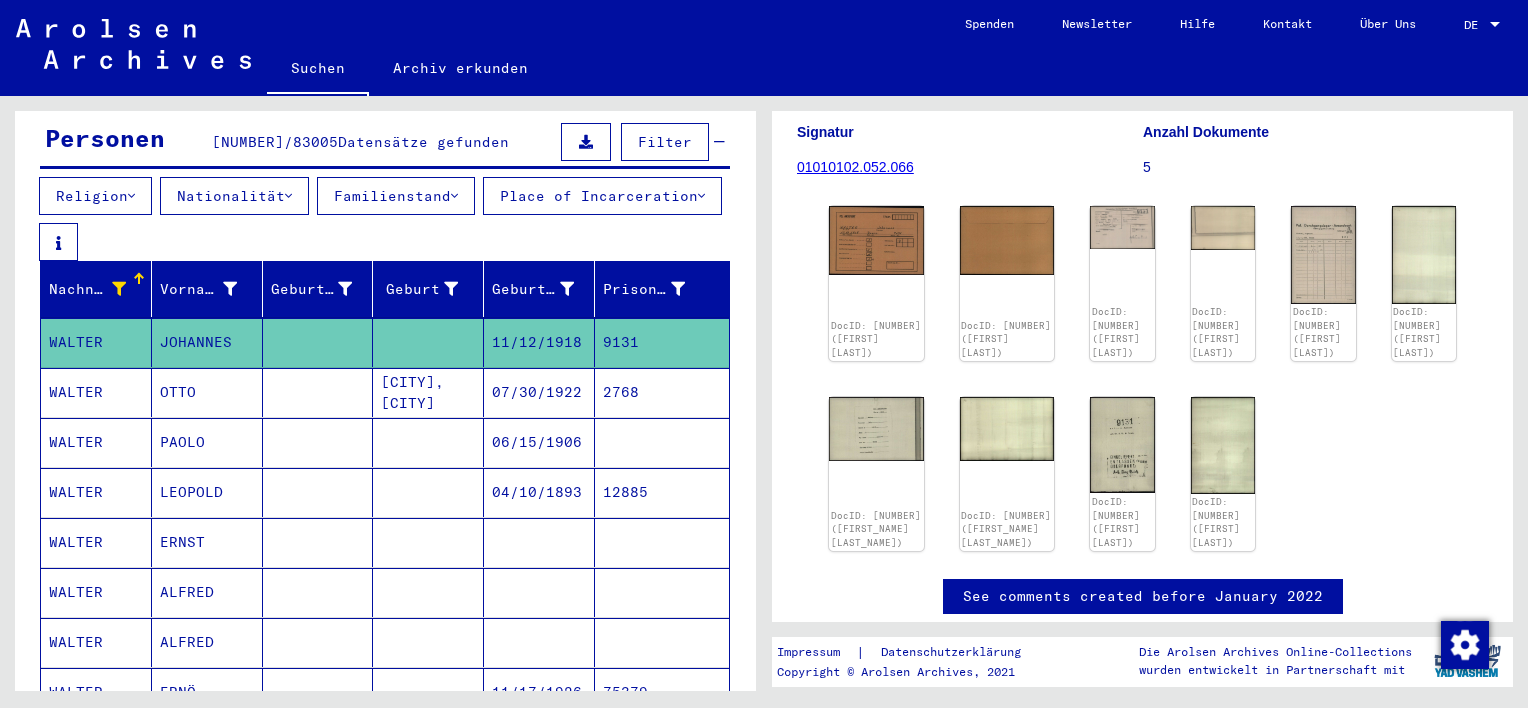 click on "OTTO" at bounding box center [207, 442] 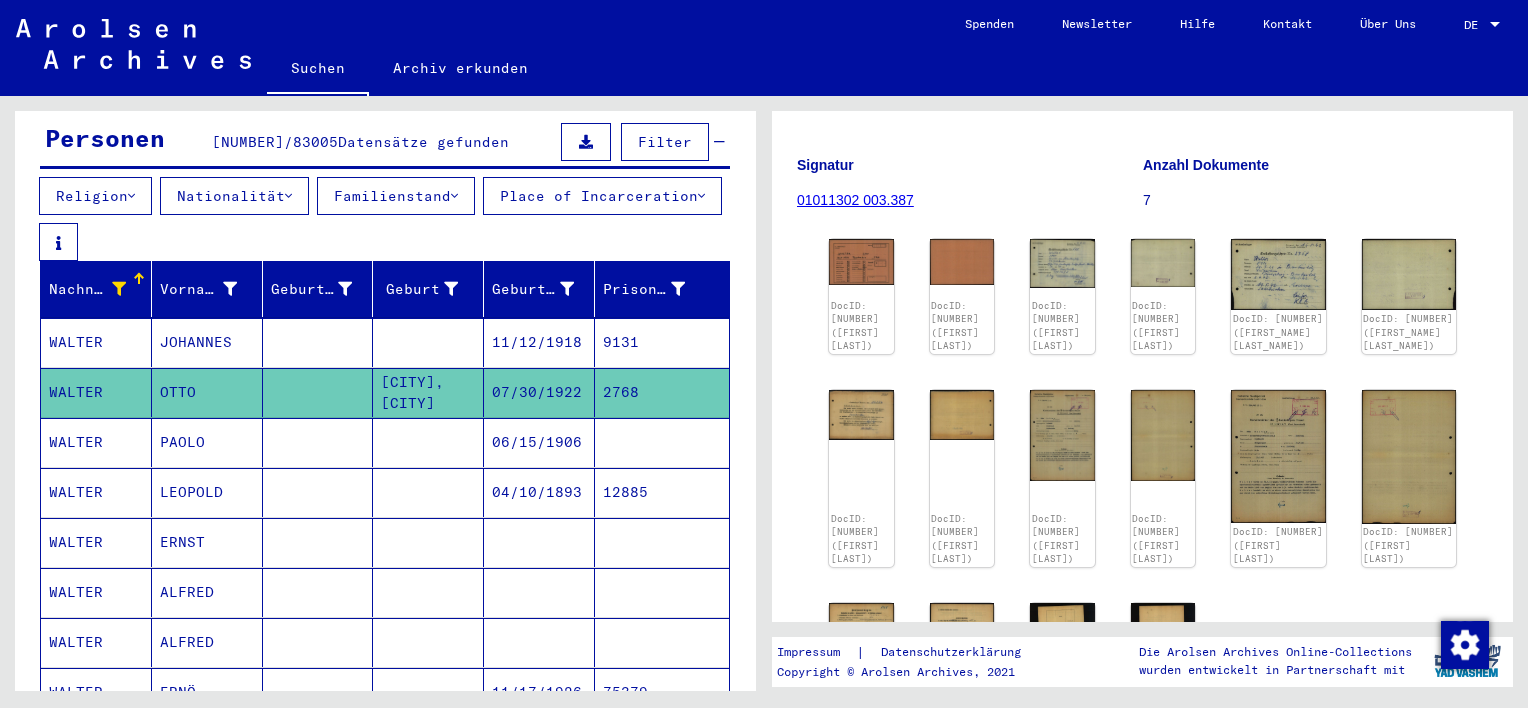 scroll, scrollTop: 0, scrollLeft: 0, axis: both 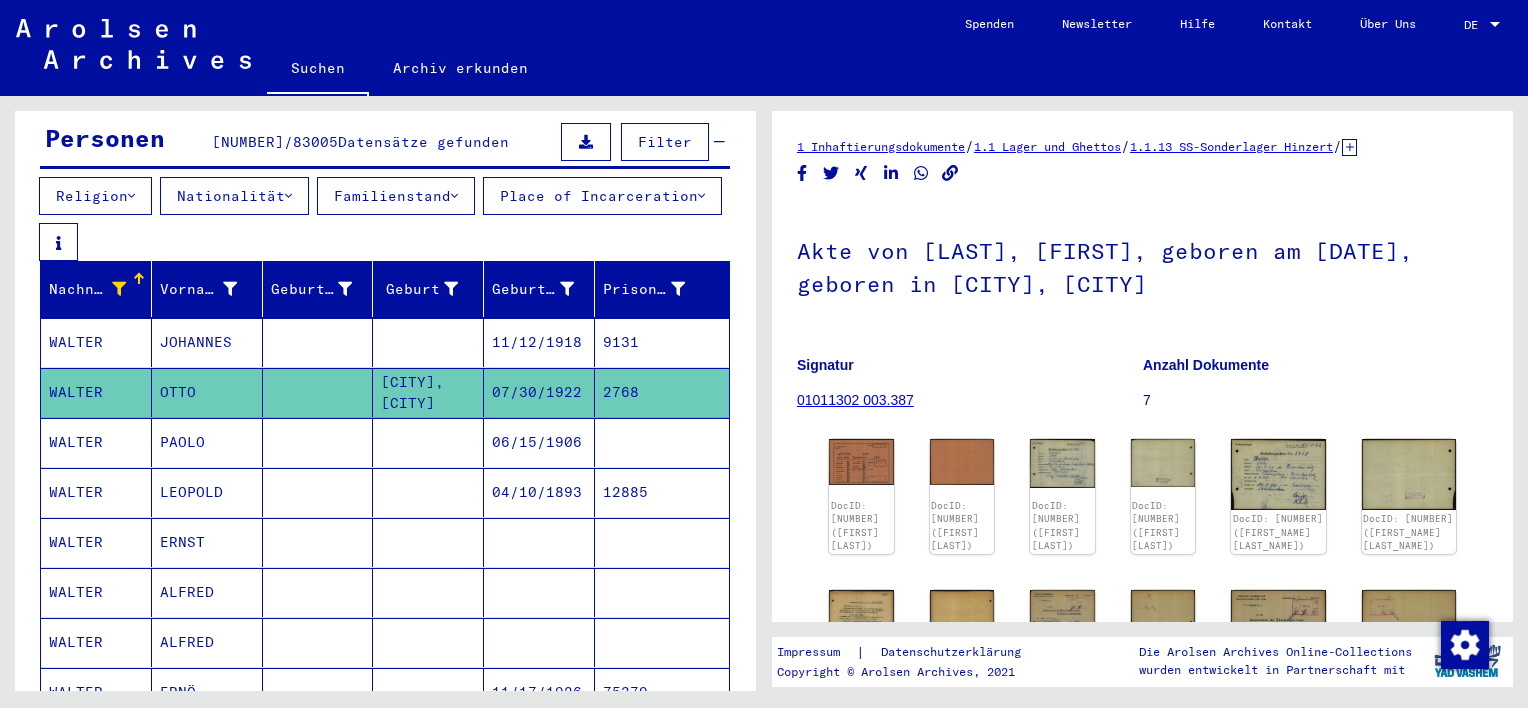 click on "PAOLO" at bounding box center [207, 492] 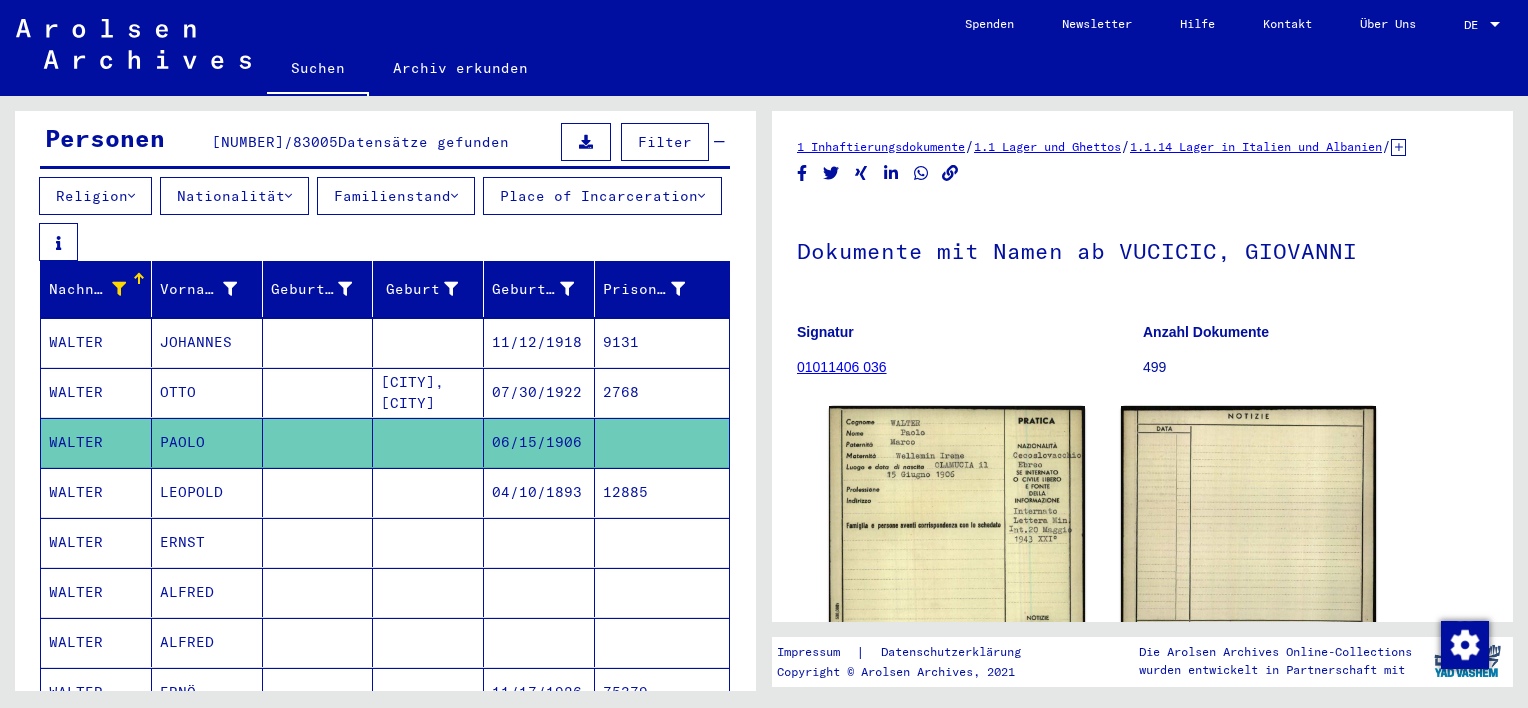 scroll, scrollTop: 0, scrollLeft: 0, axis: both 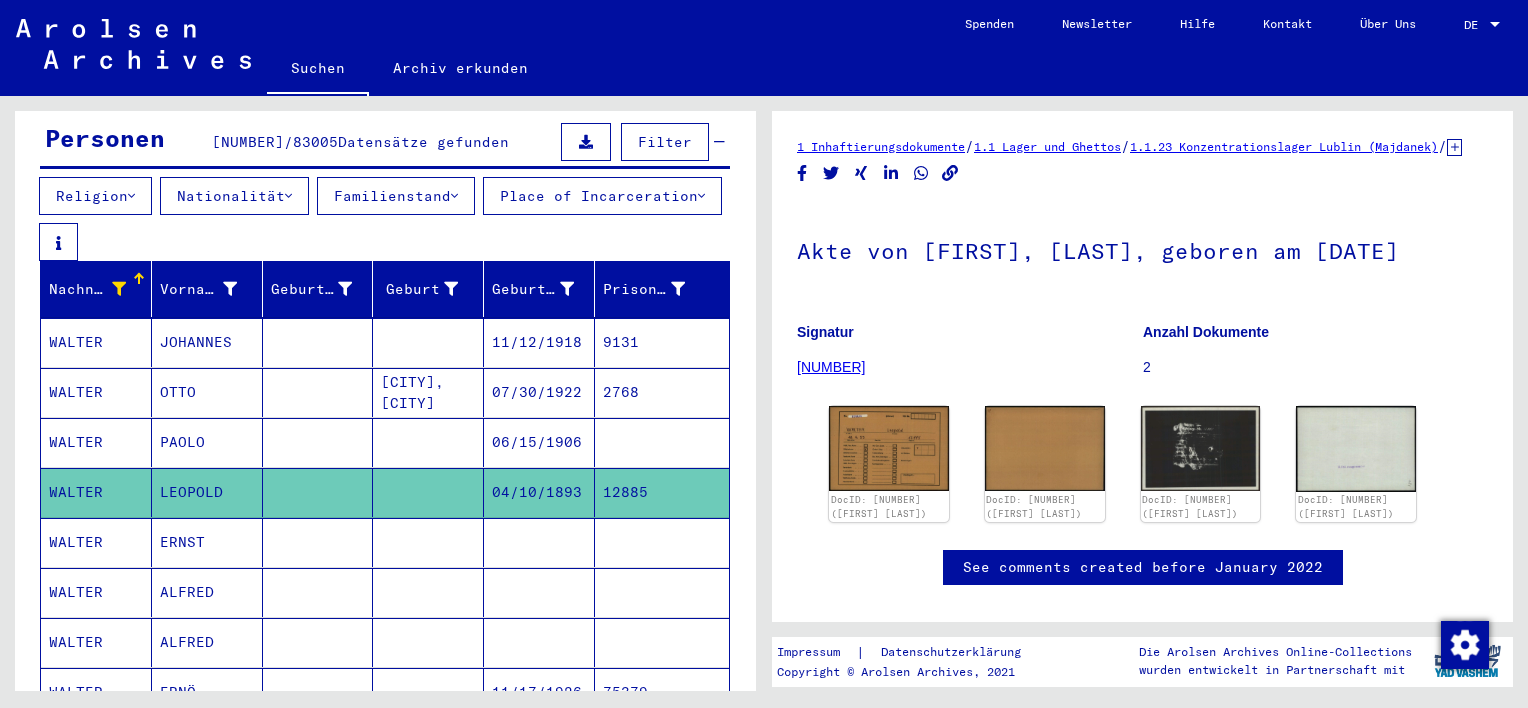click 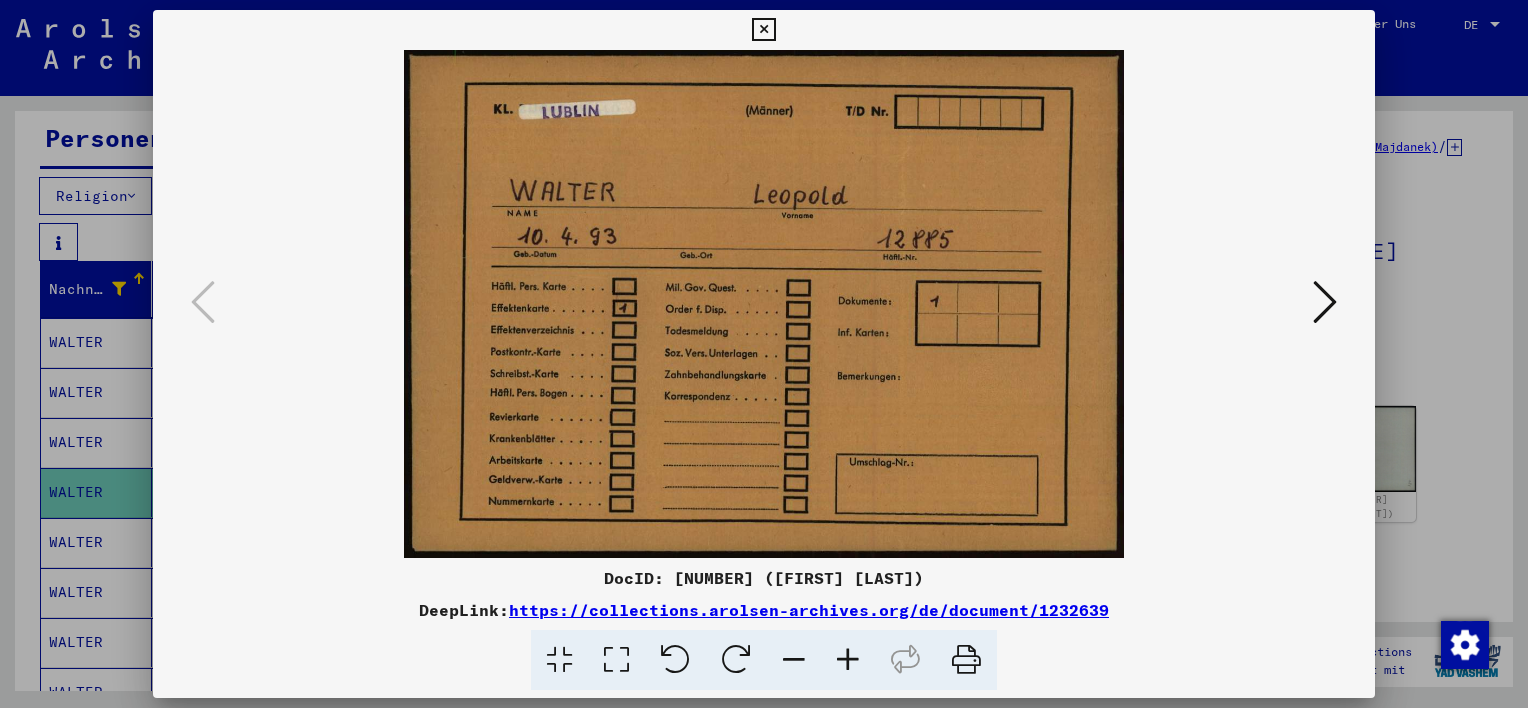 click at bounding box center (764, 354) 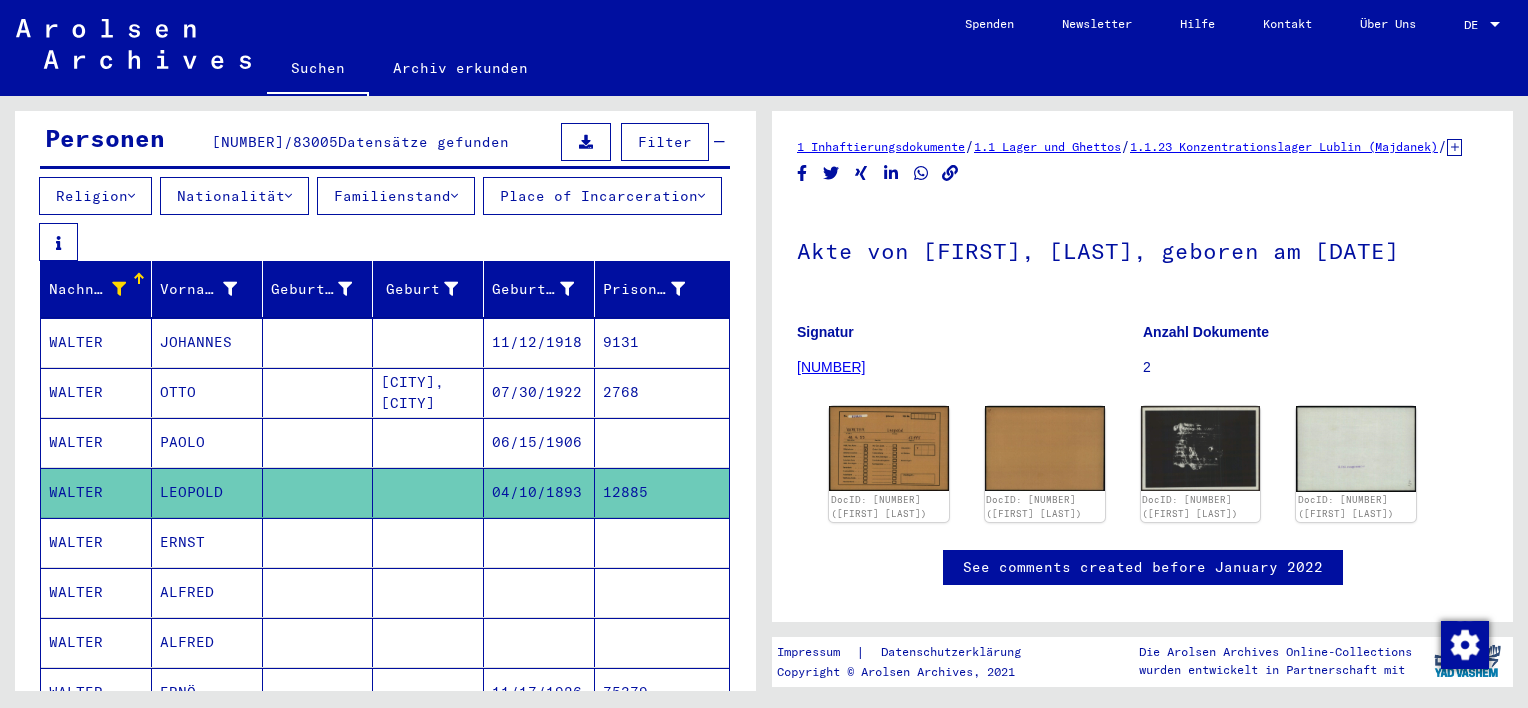 scroll, scrollTop: 100, scrollLeft: 0, axis: vertical 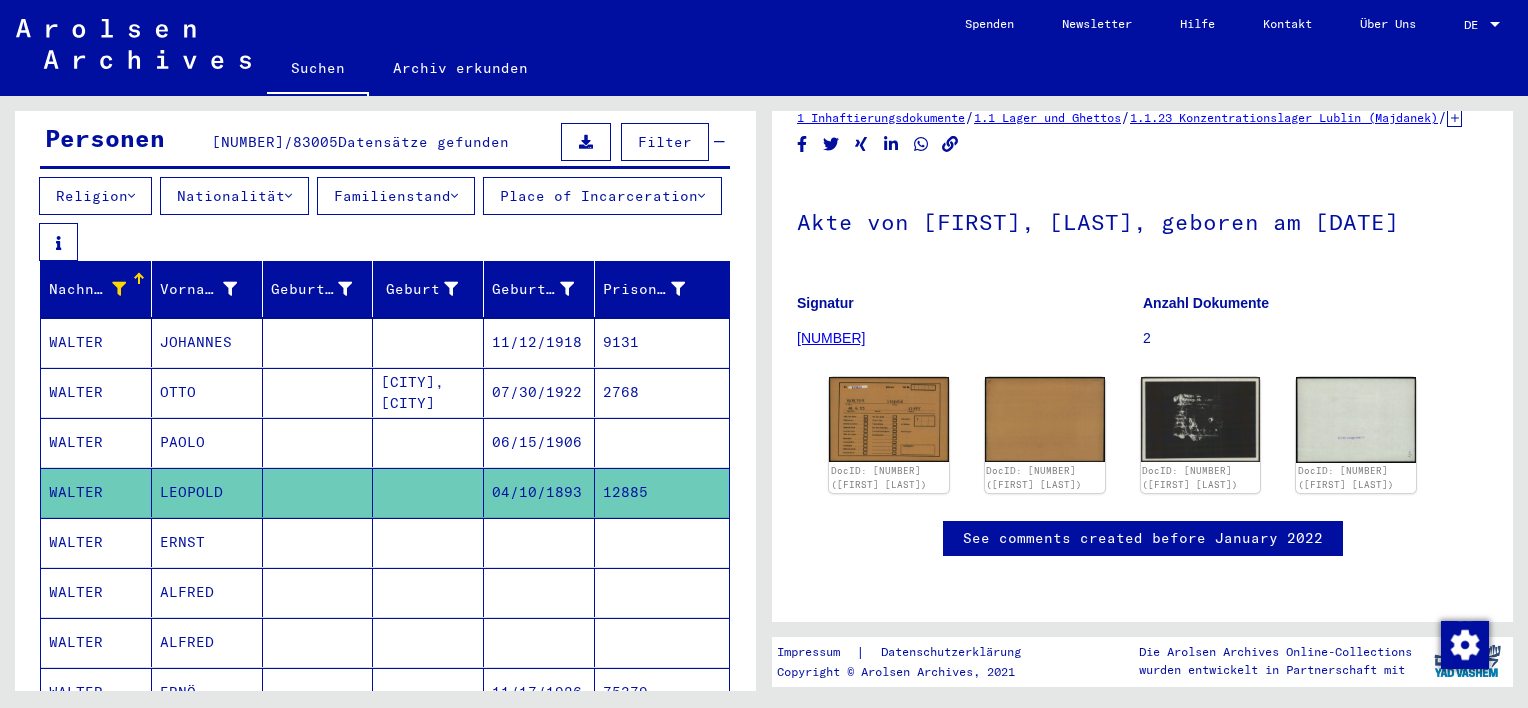 click 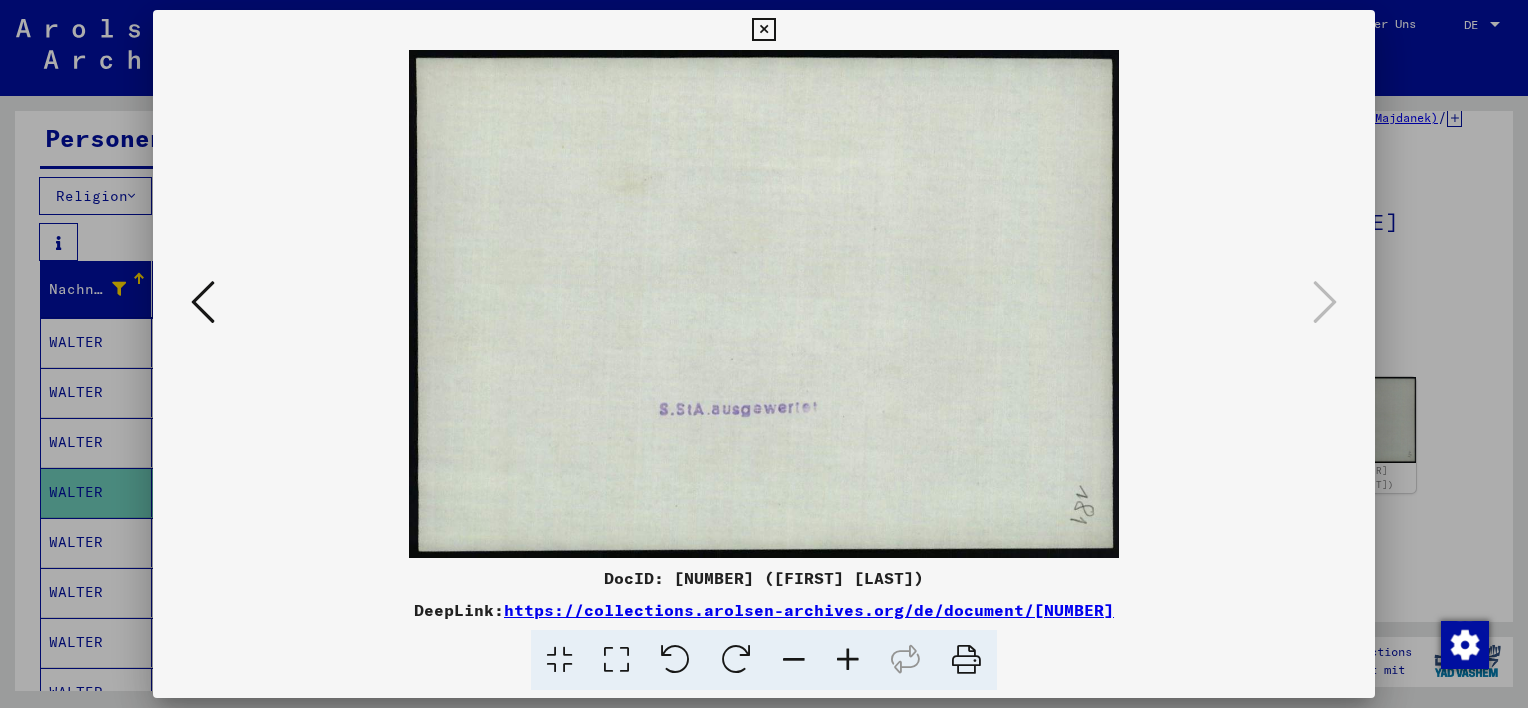 click at bounding box center (203, 302) 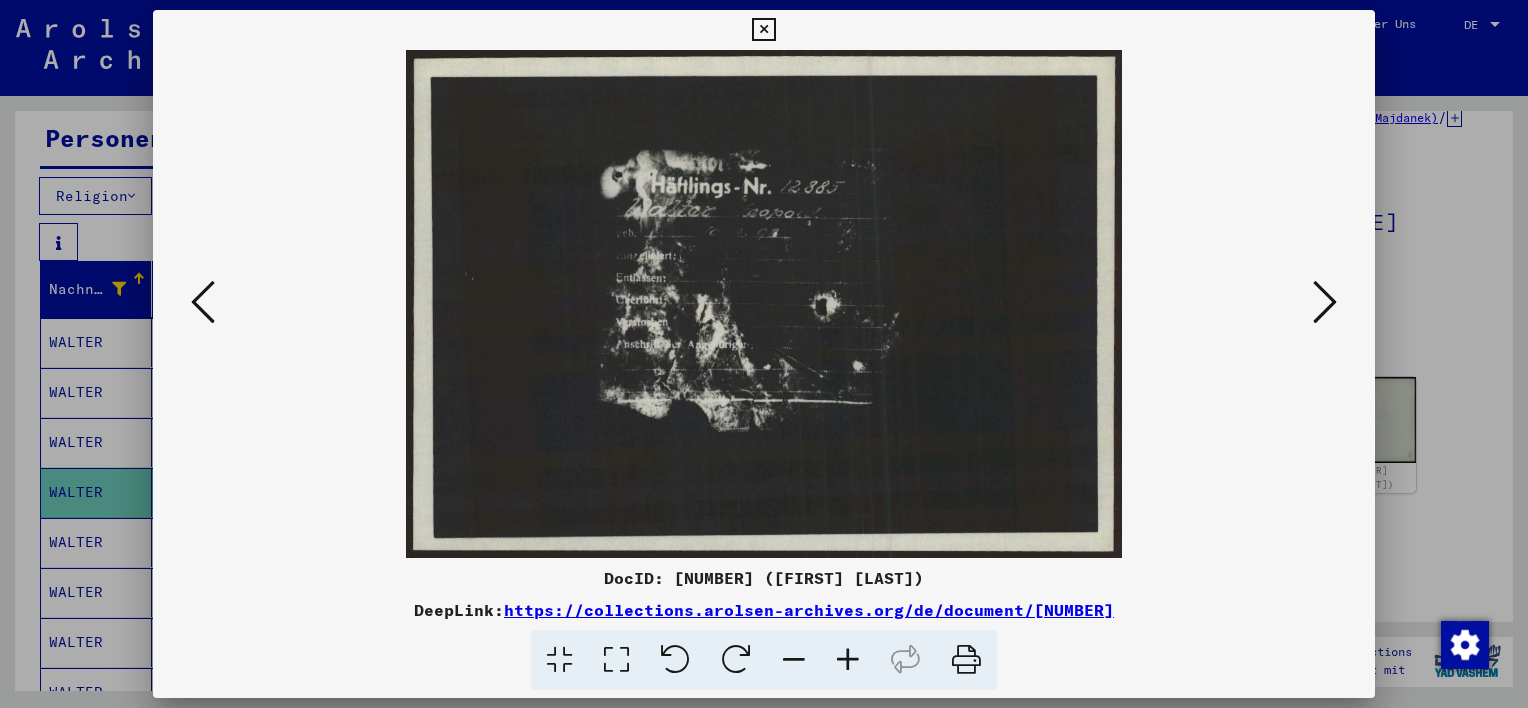 click at bounding box center (203, 302) 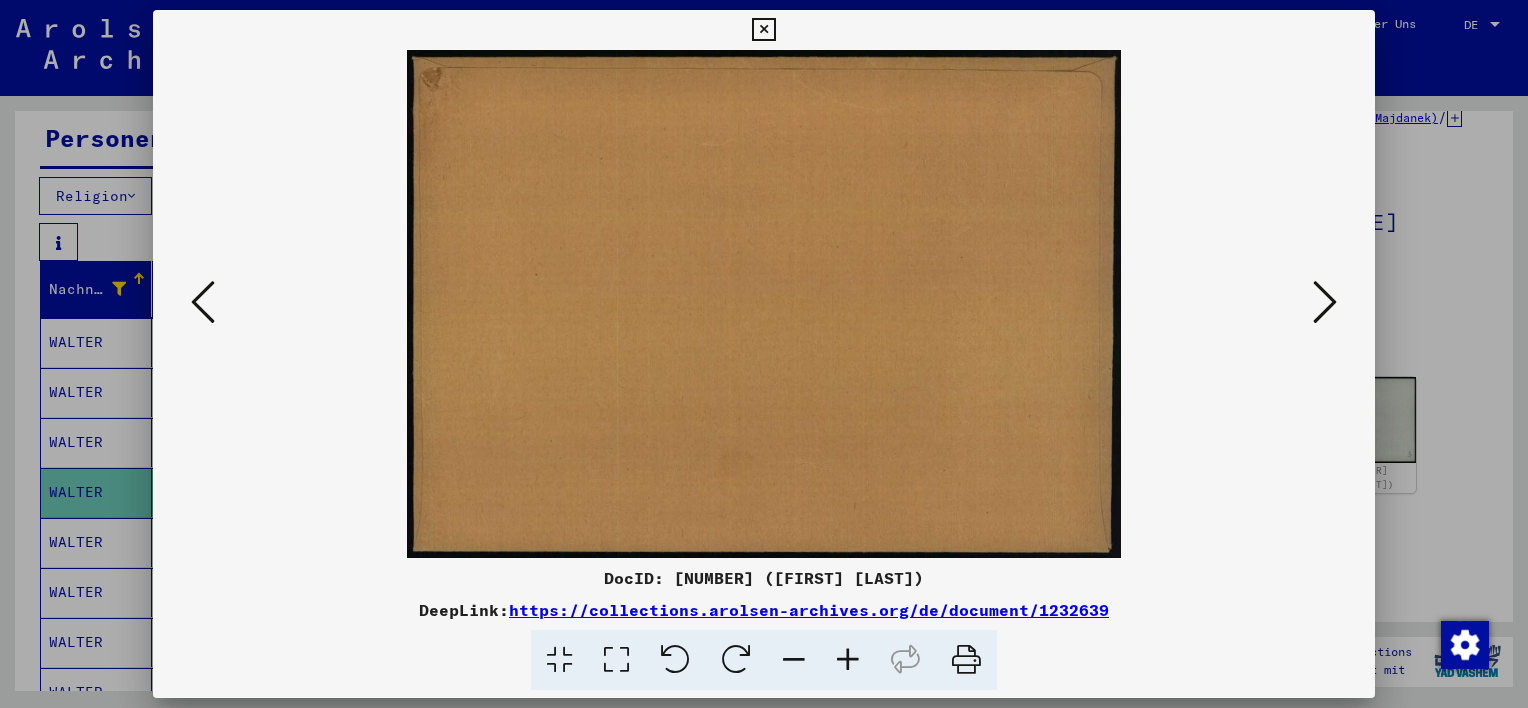 click at bounding box center (203, 302) 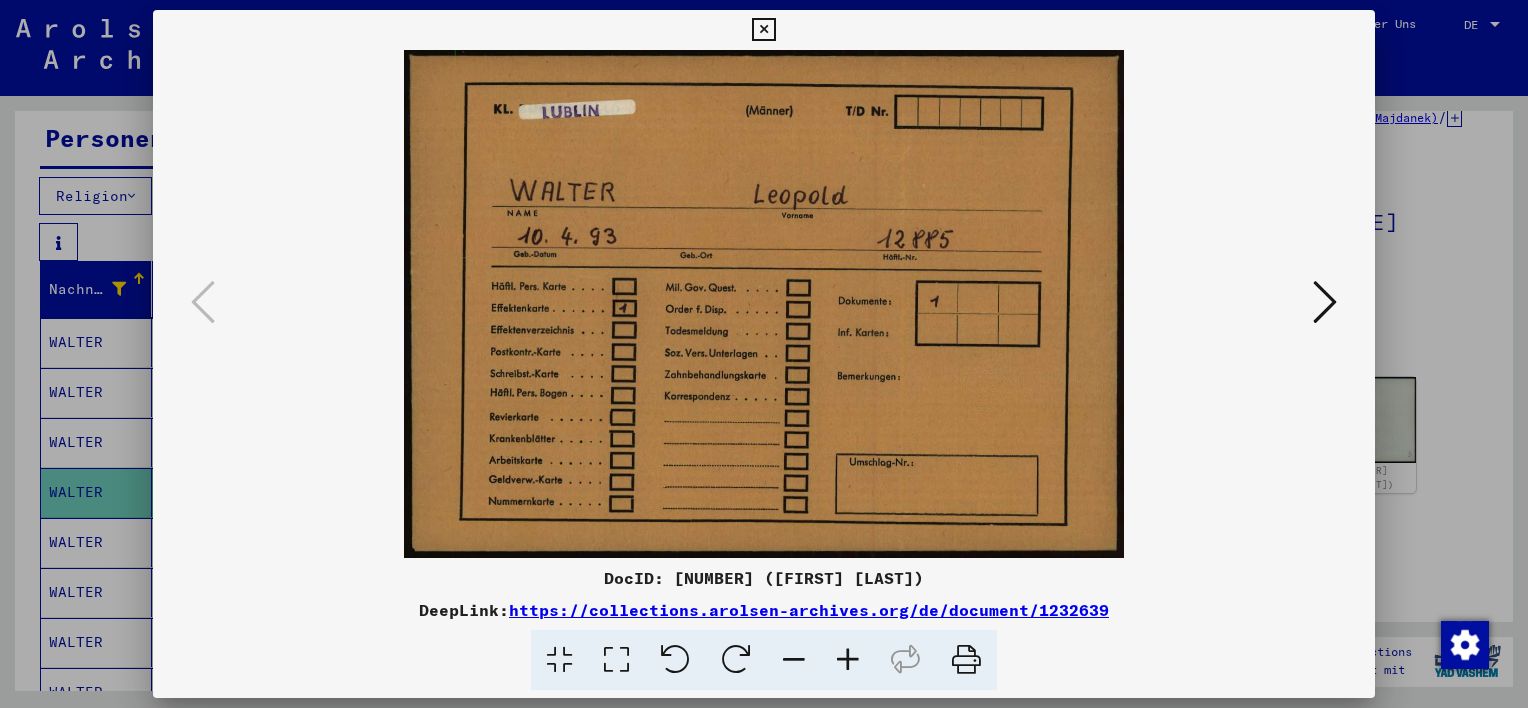 click at bounding box center [764, 354] 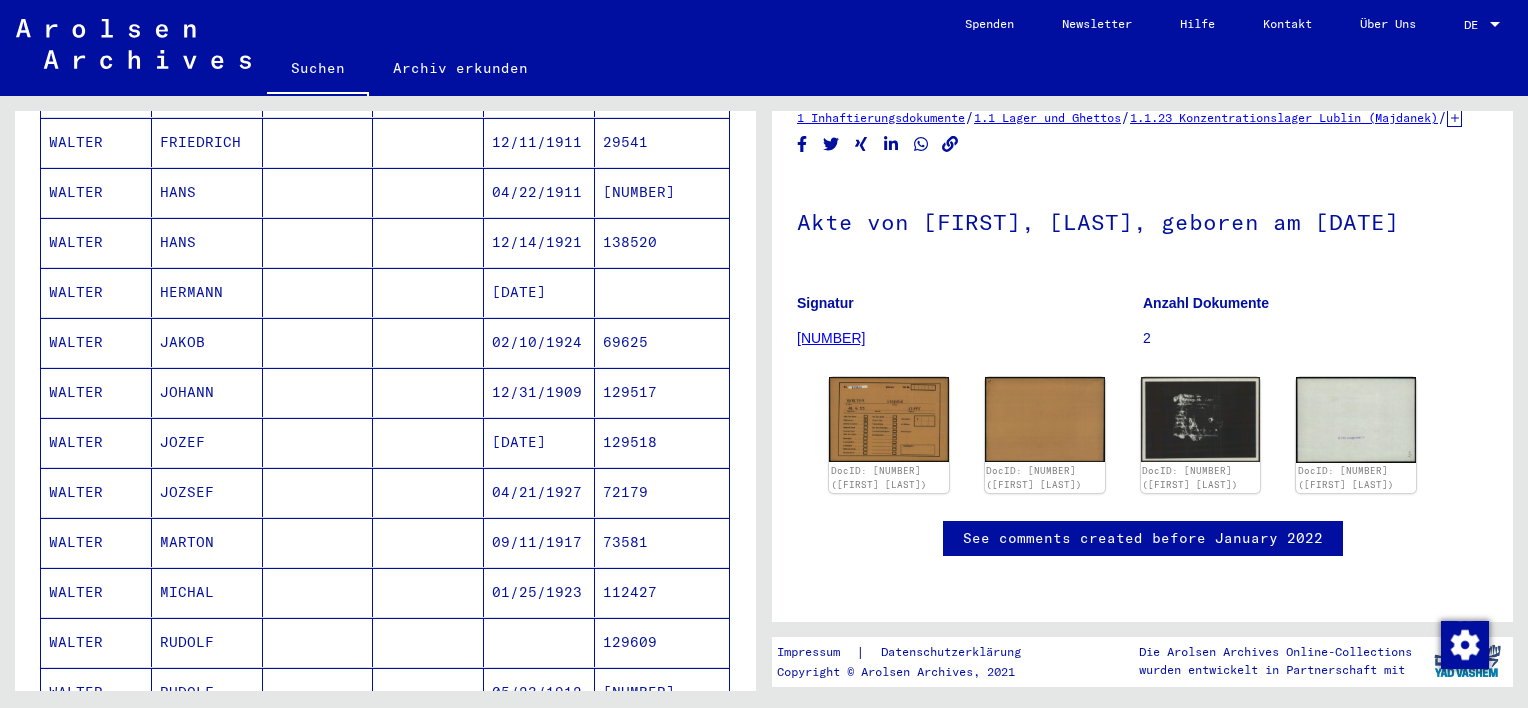 scroll, scrollTop: 900, scrollLeft: 0, axis: vertical 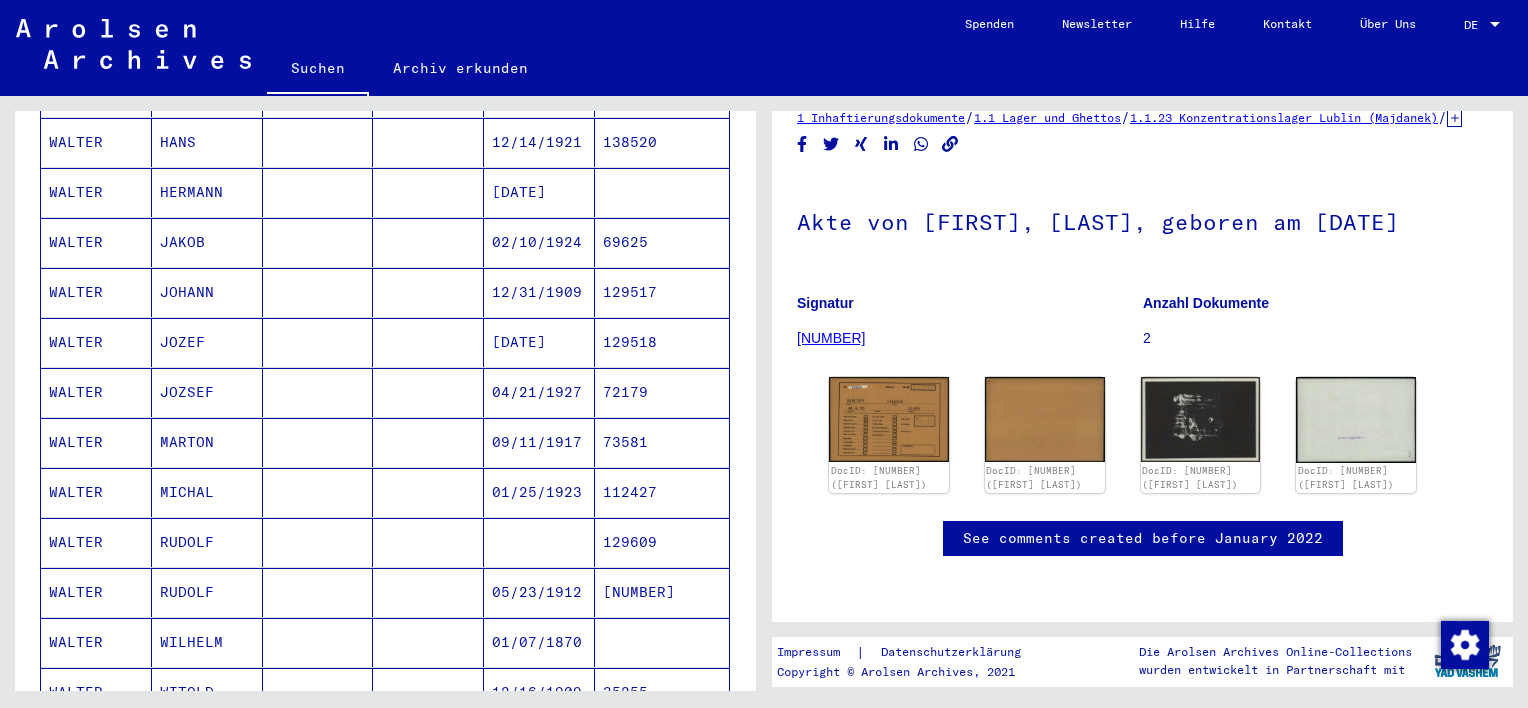 click on "JOHANN" at bounding box center [207, 342] 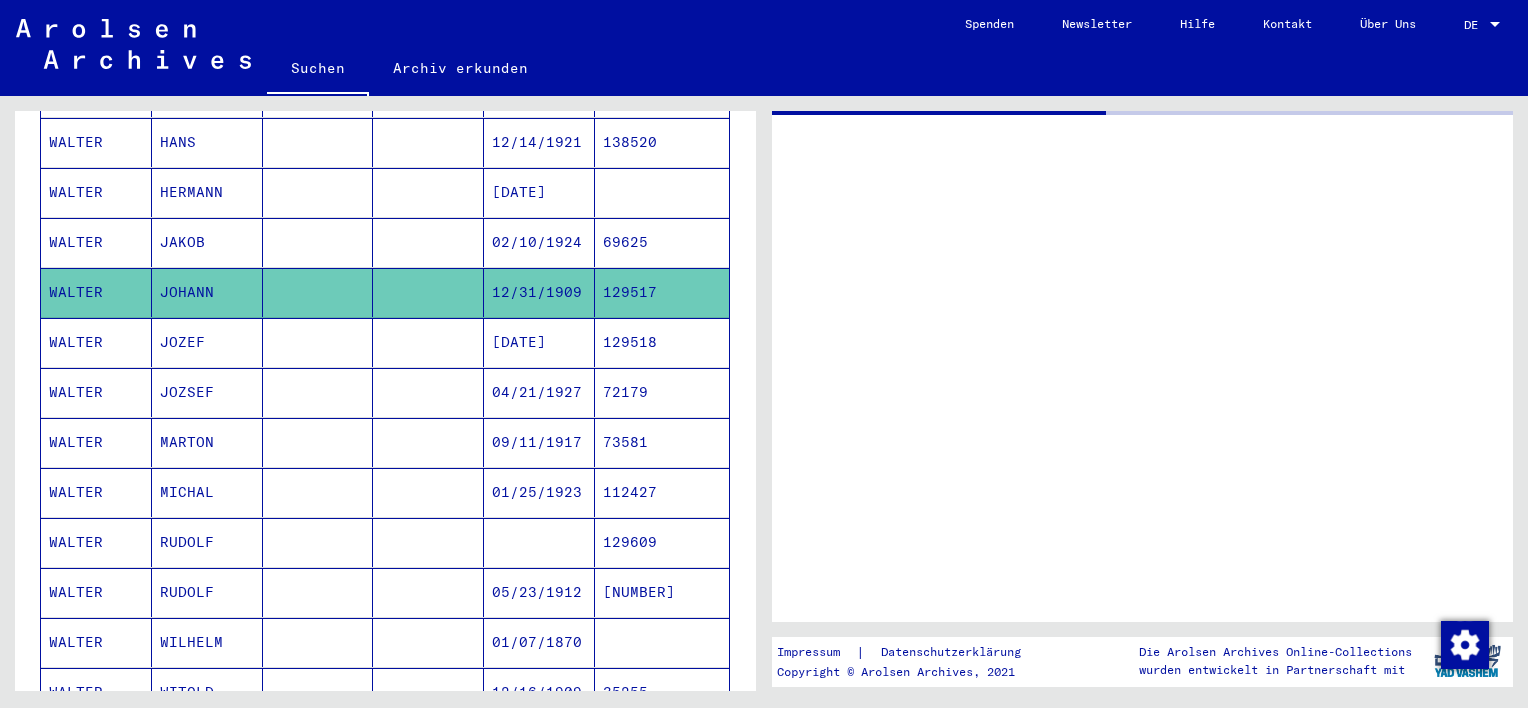 scroll, scrollTop: 0, scrollLeft: 0, axis: both 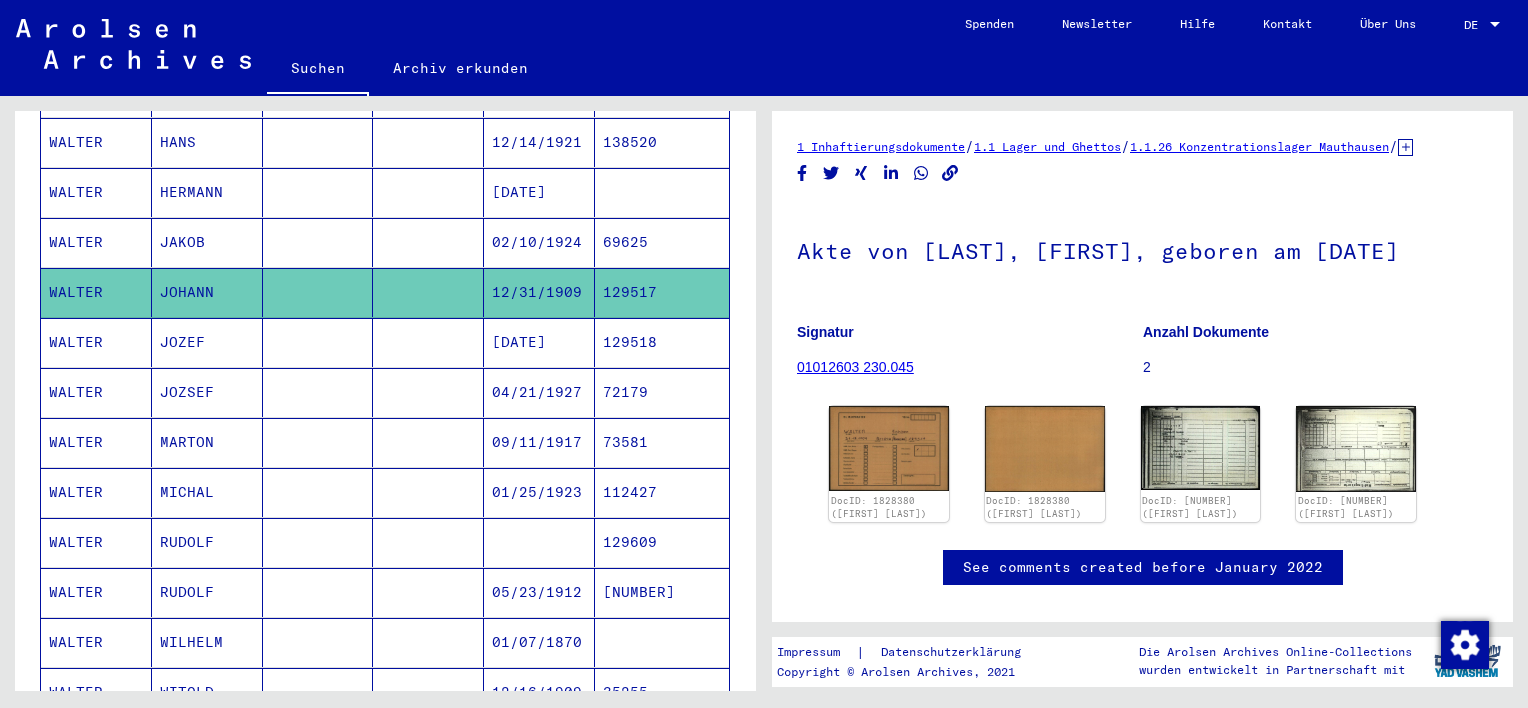 click 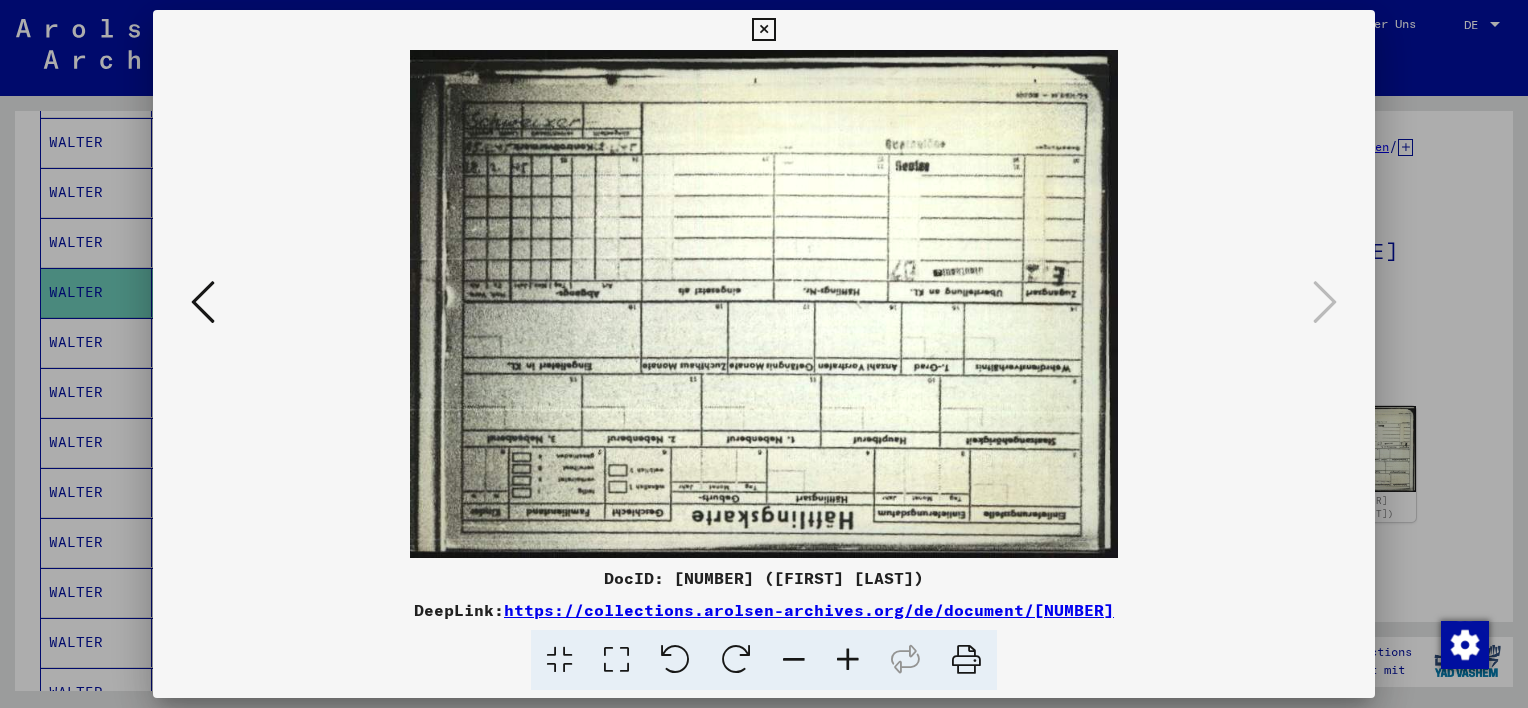 click at bounding box center [203, 302] 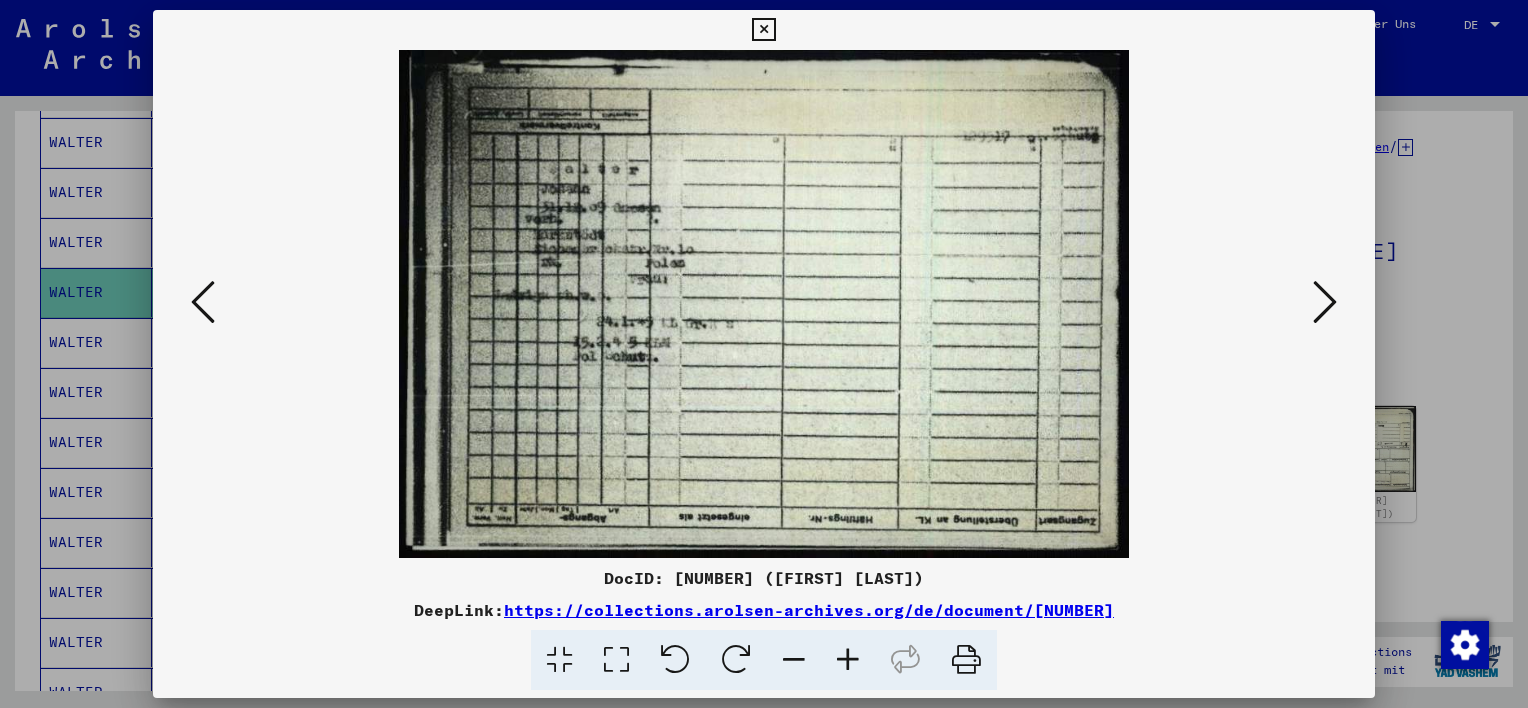 click at bounding box center (203, 302) 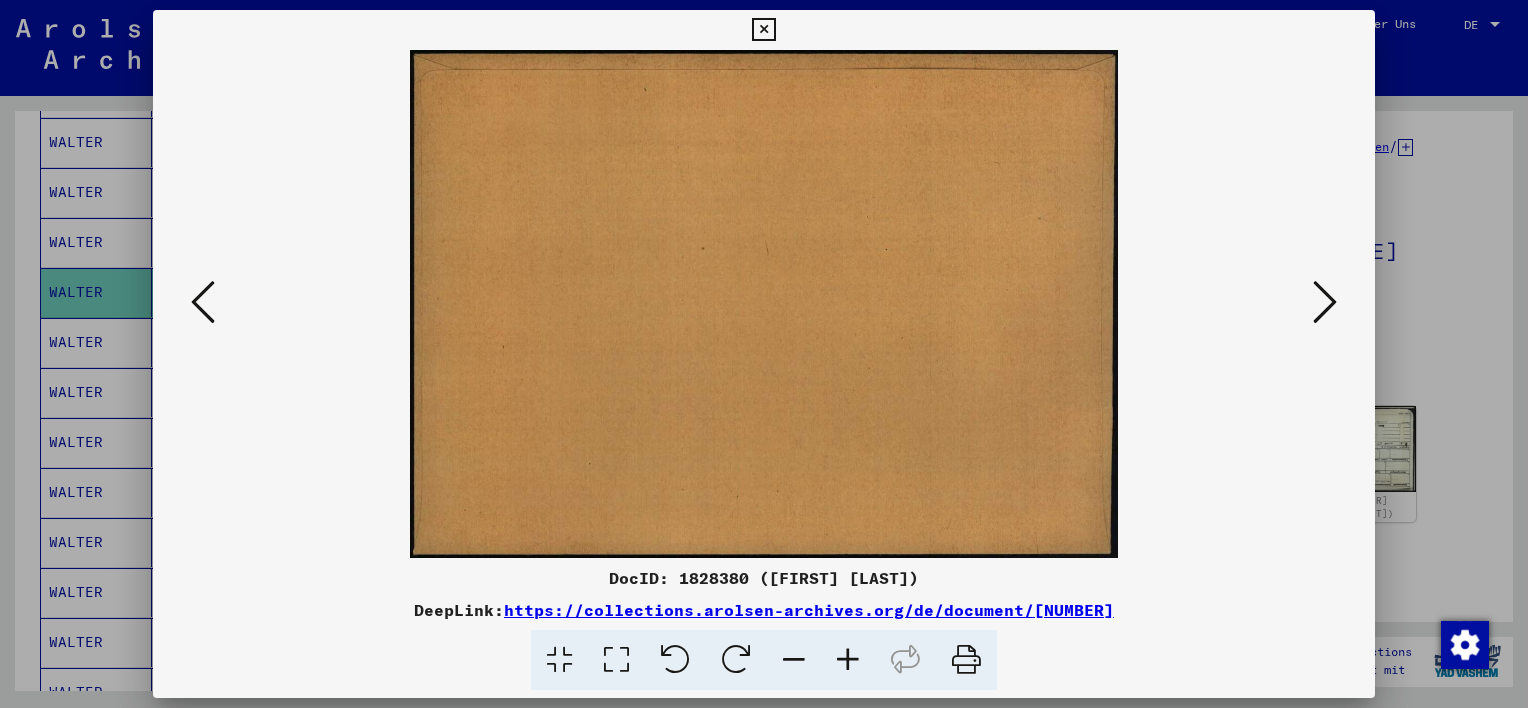 click at bounding box center (203, 302) 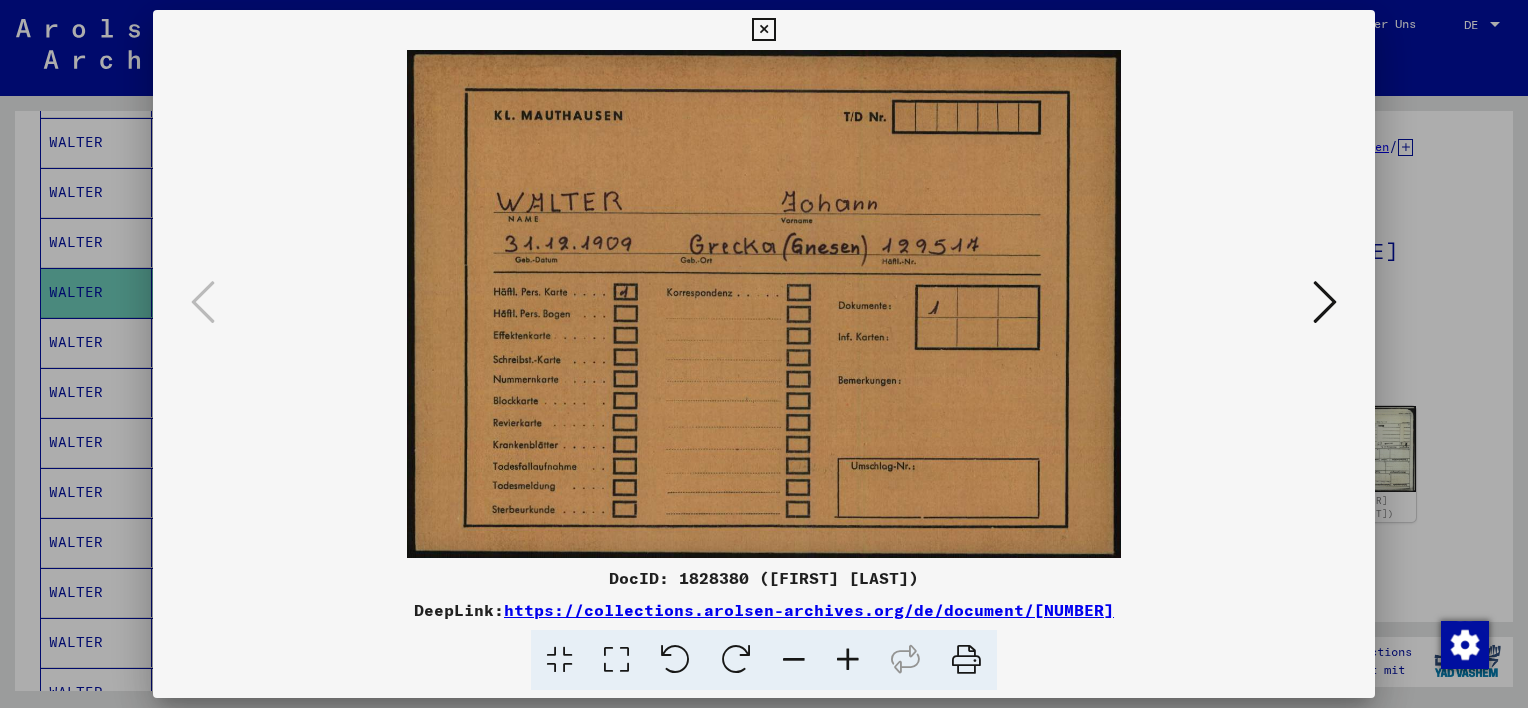 click at bounding box center [764, 354] 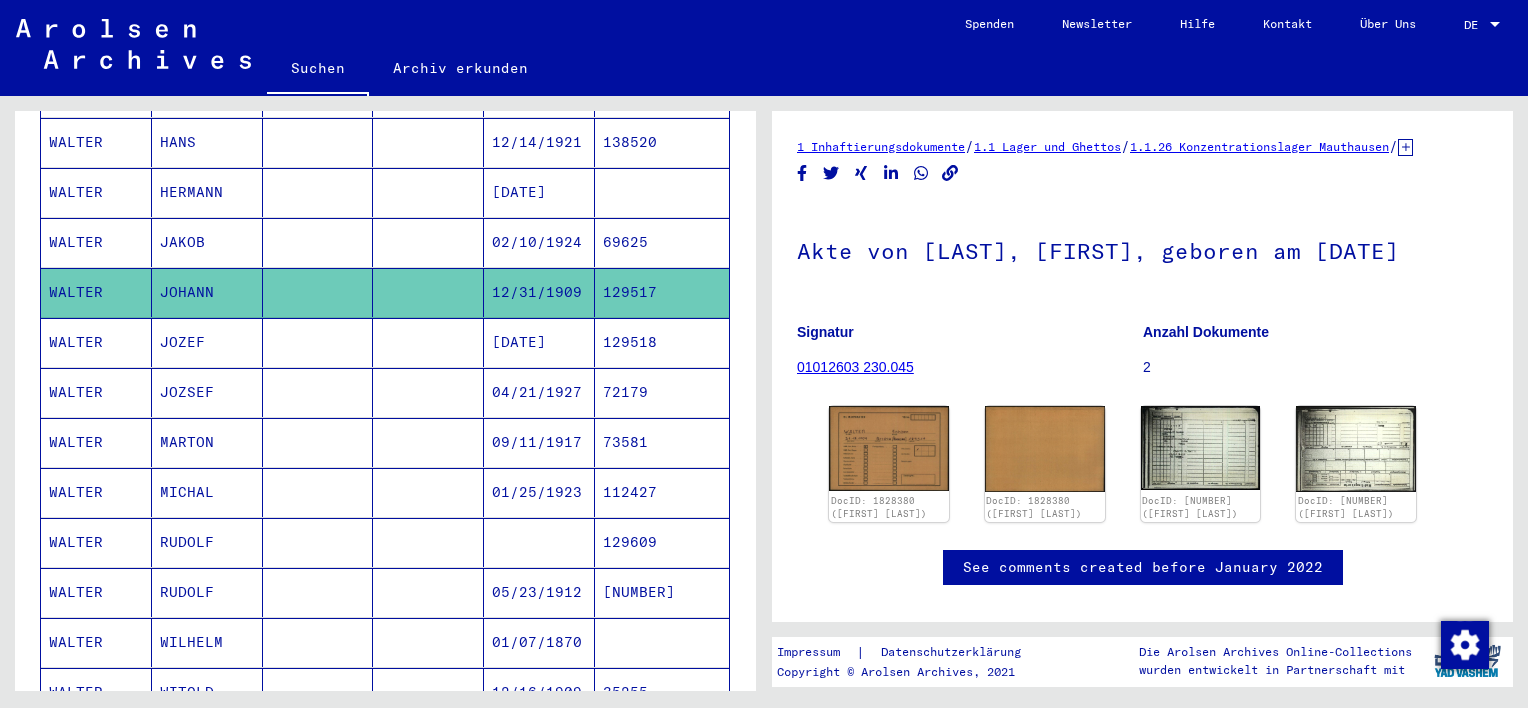 click on "JOZEF" at bounding box center [207, 392] 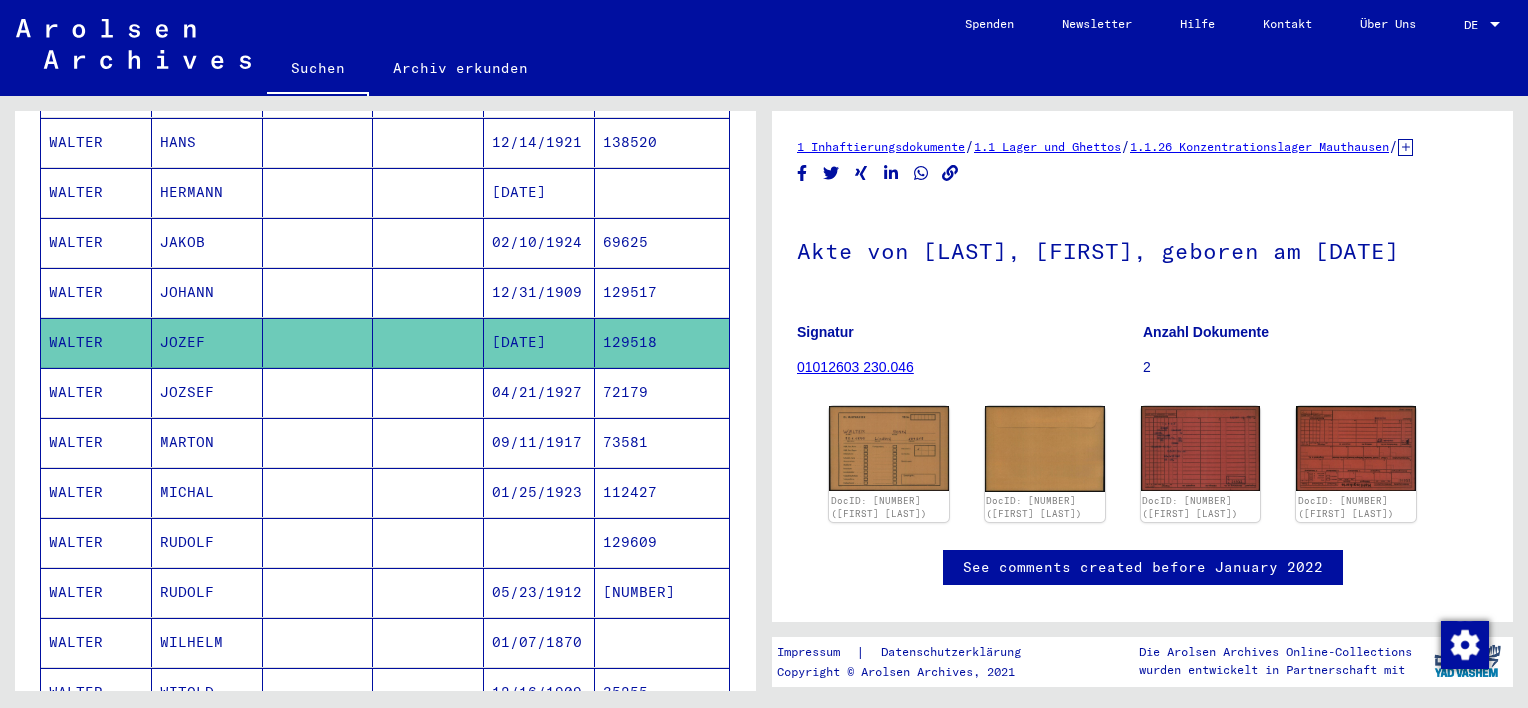 scroll, scrollTop: 0, scrollLeft: 0, axis: both 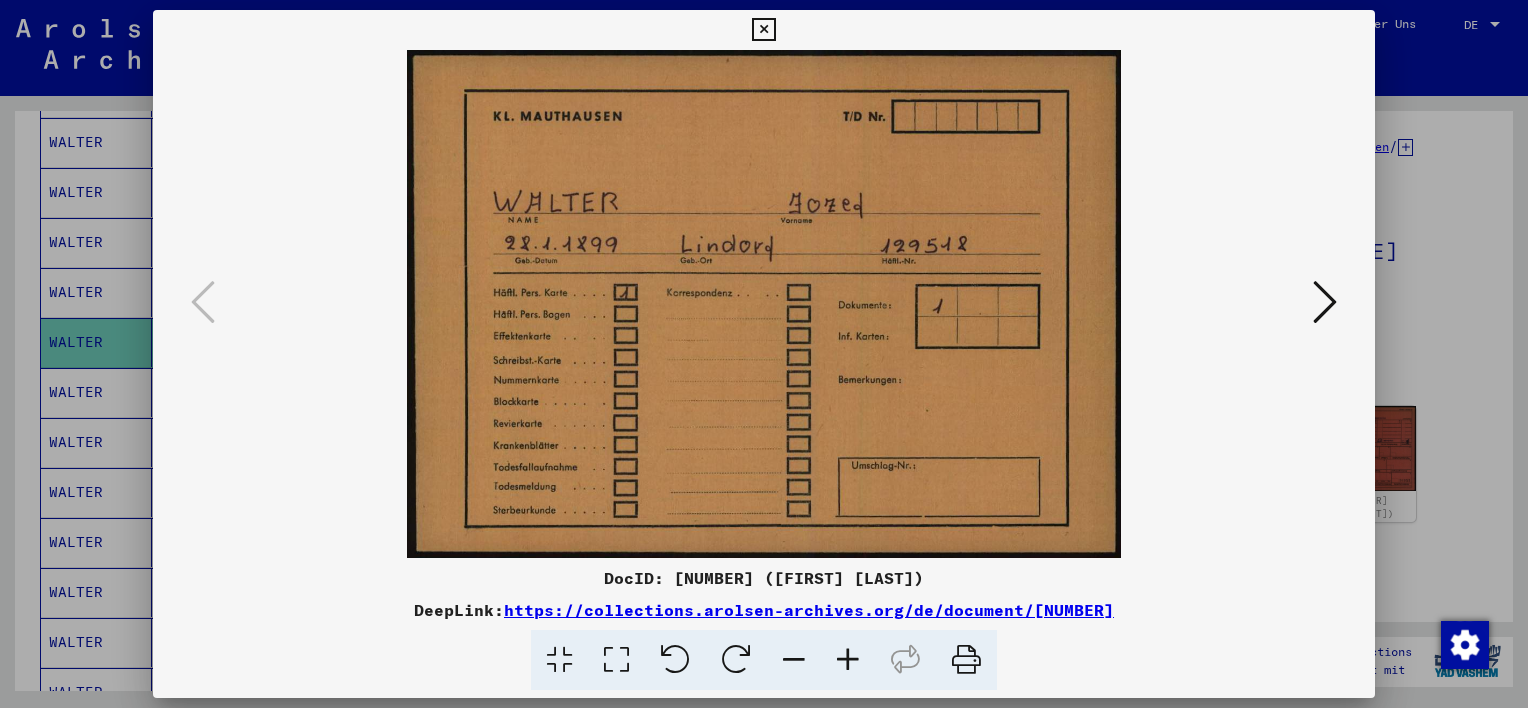 click at bounding box center (764, 354) 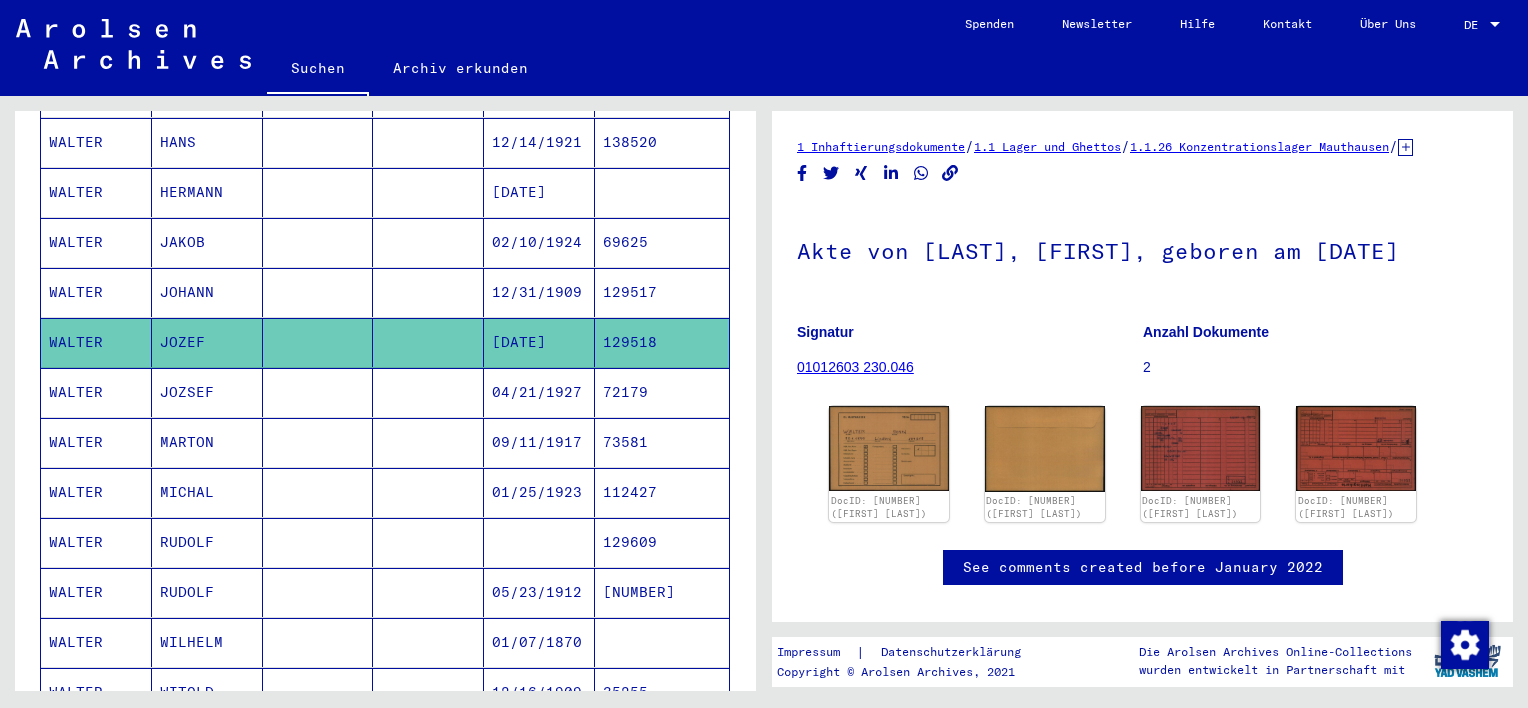 click on "WALTER" at bounding box center (96, 442) 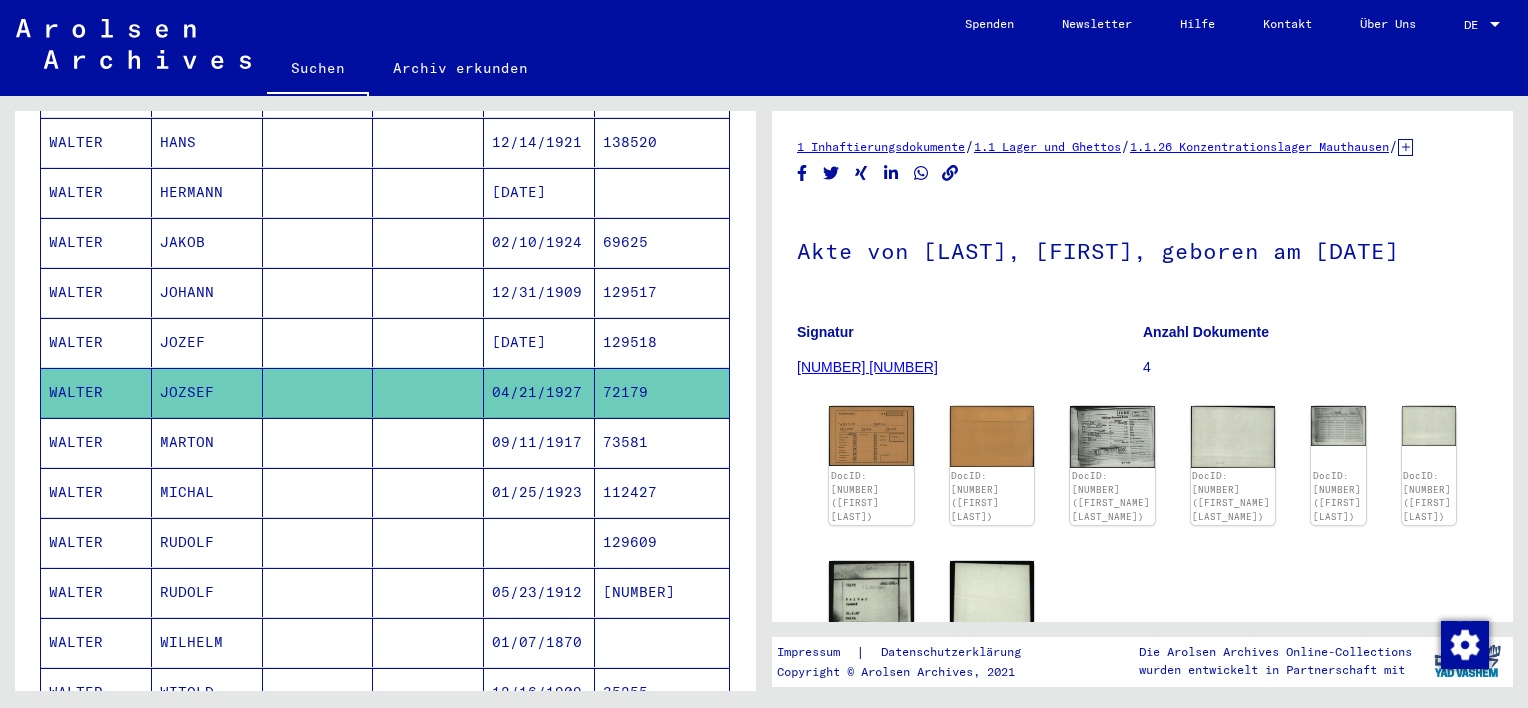 scroll, scrollTop: 0, scrollLeft: 0, axis: both 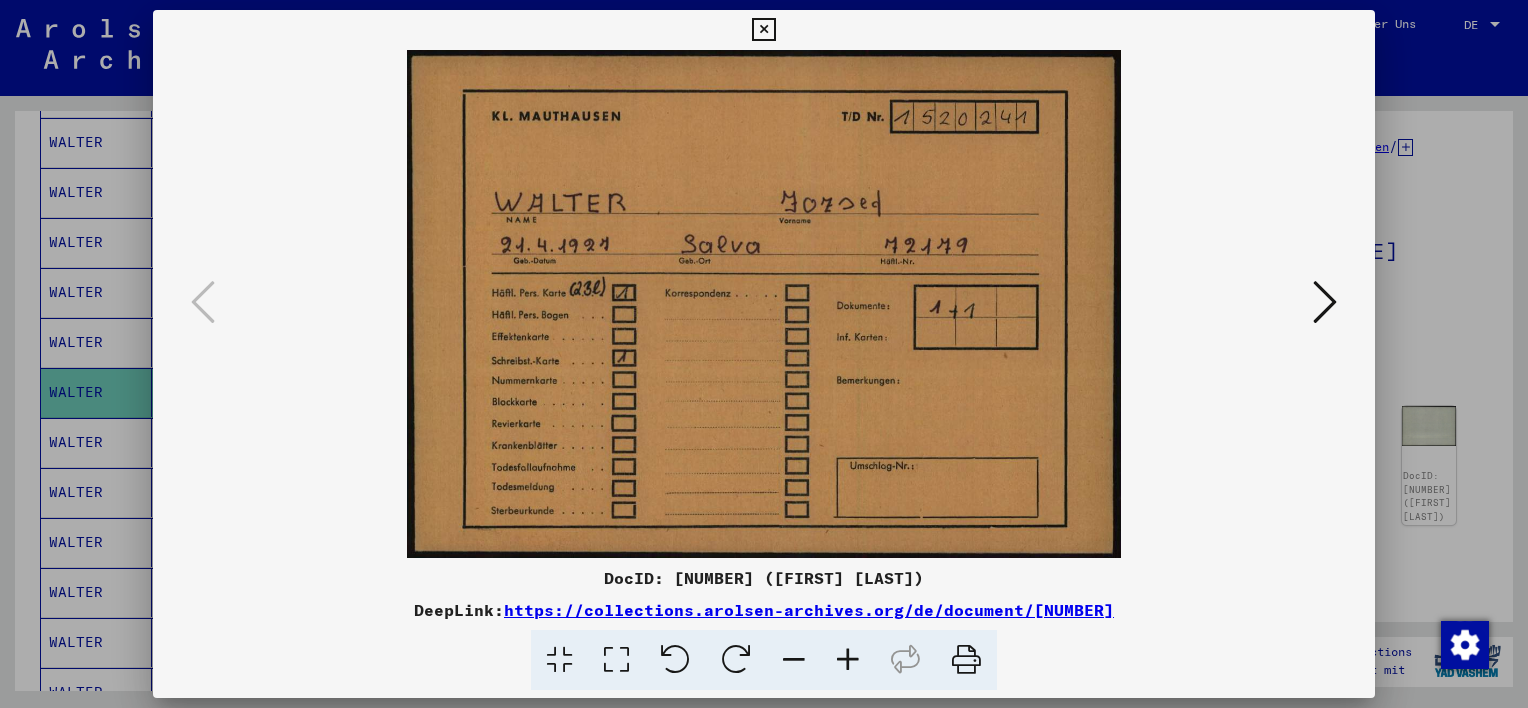 click at bounding box center [764, 354] 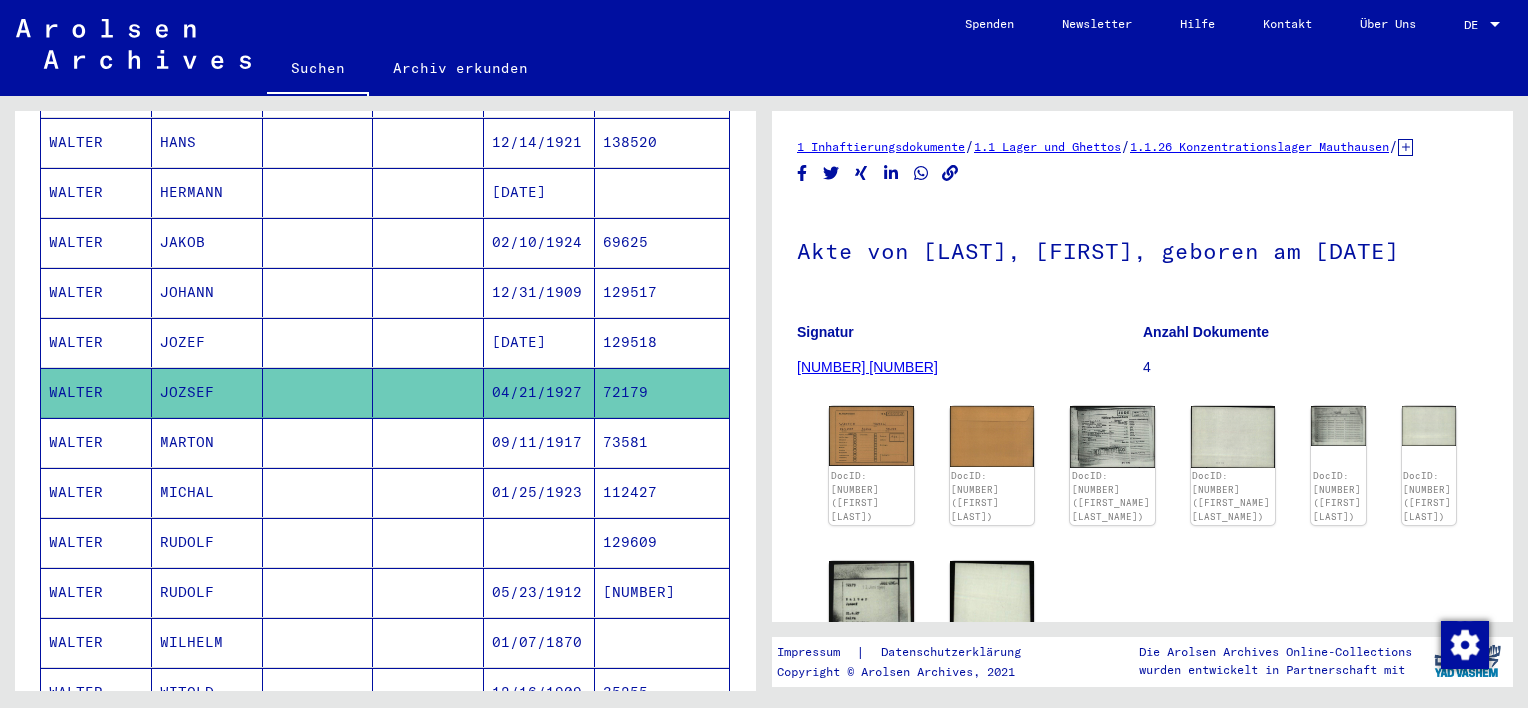 click on "WALTER" at bounding box center [96, 492] 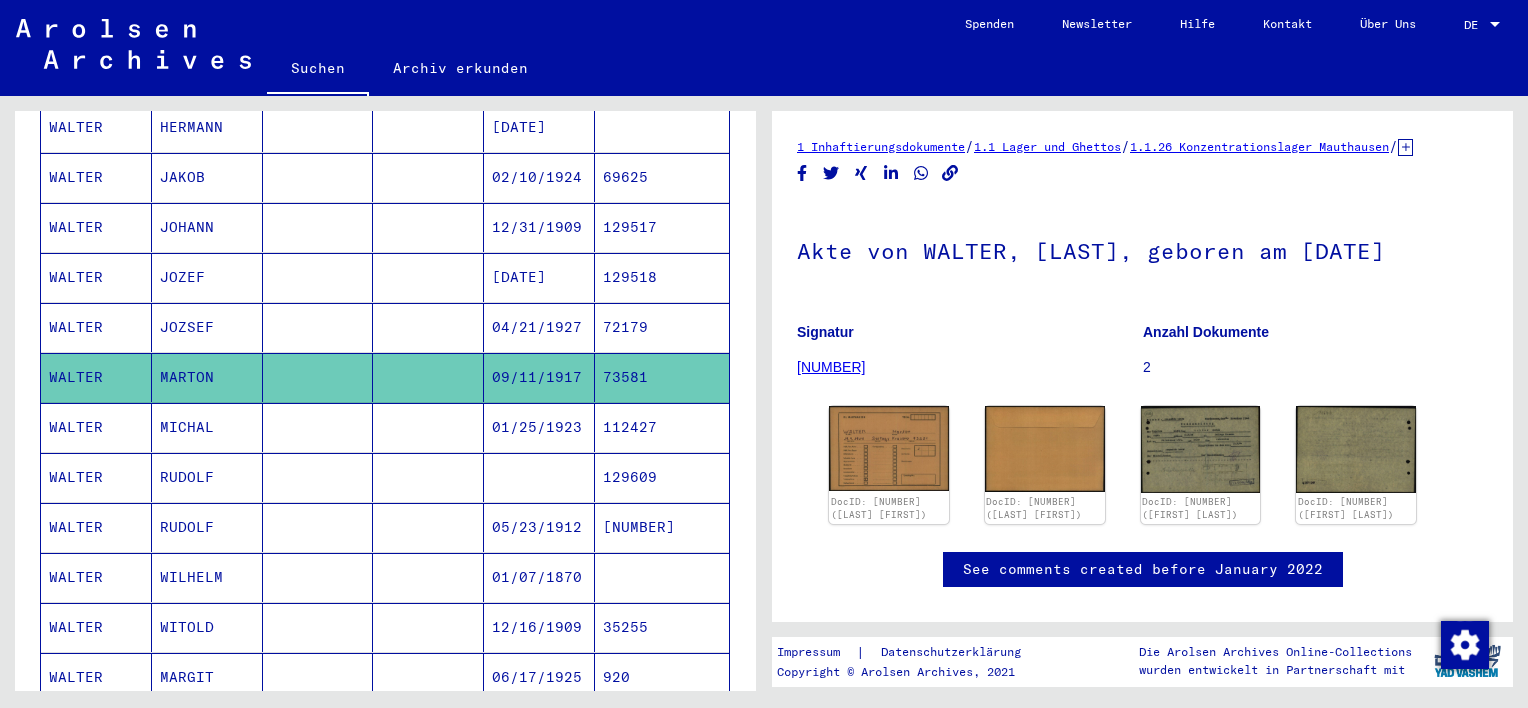 scroll, scrollTop: 0, scrollLeft: 0, axis: both 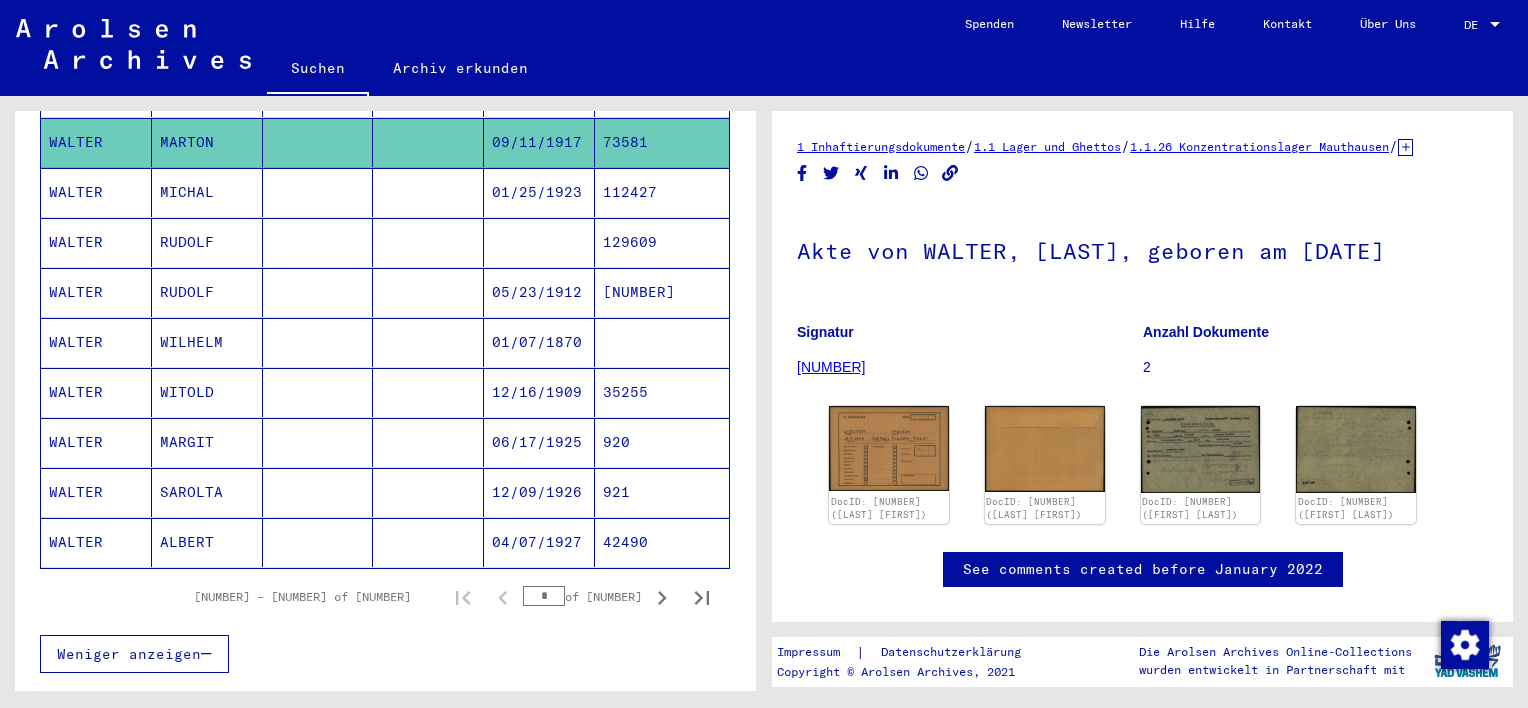 click on "WALTER" at bounding box center (96, 392) 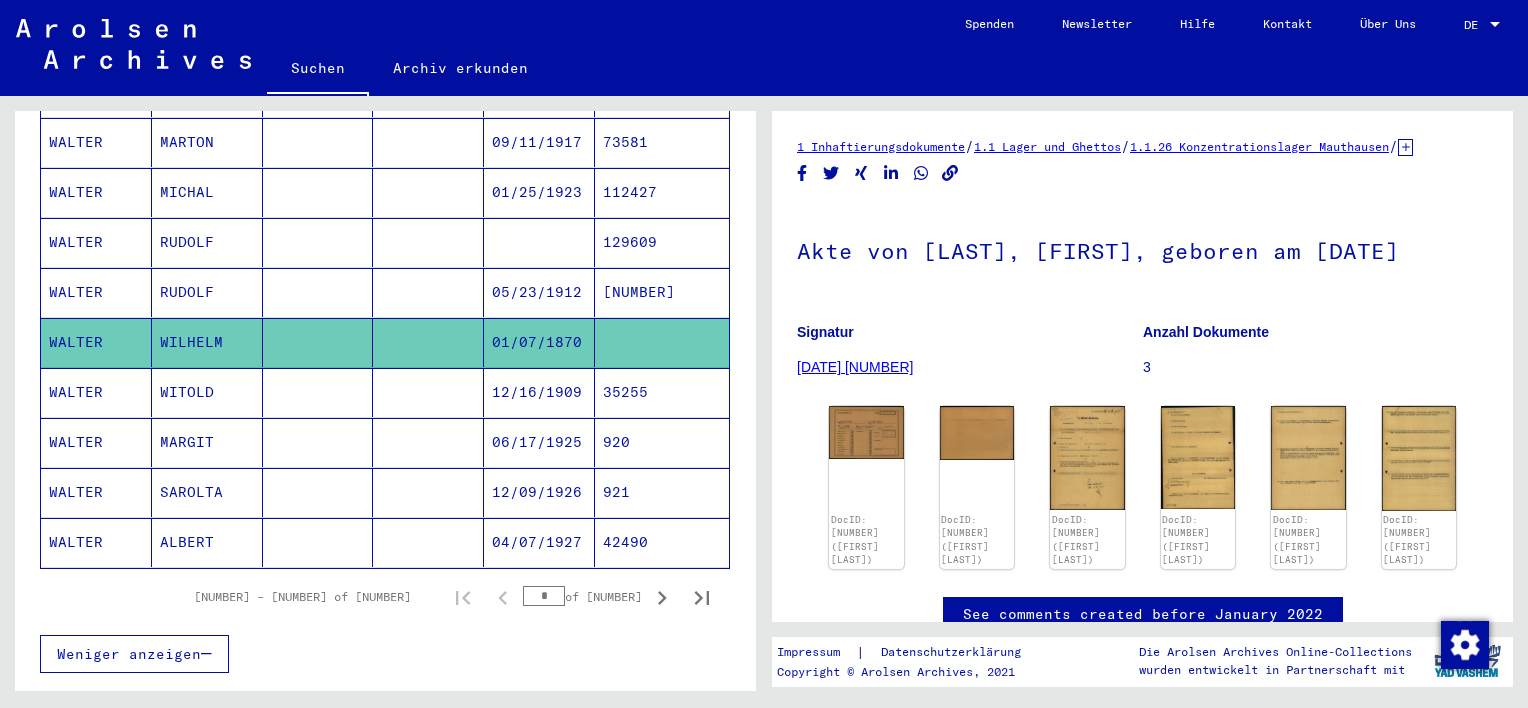 scroll, scrollTop: 0, scrollLeft: 0, axis: both 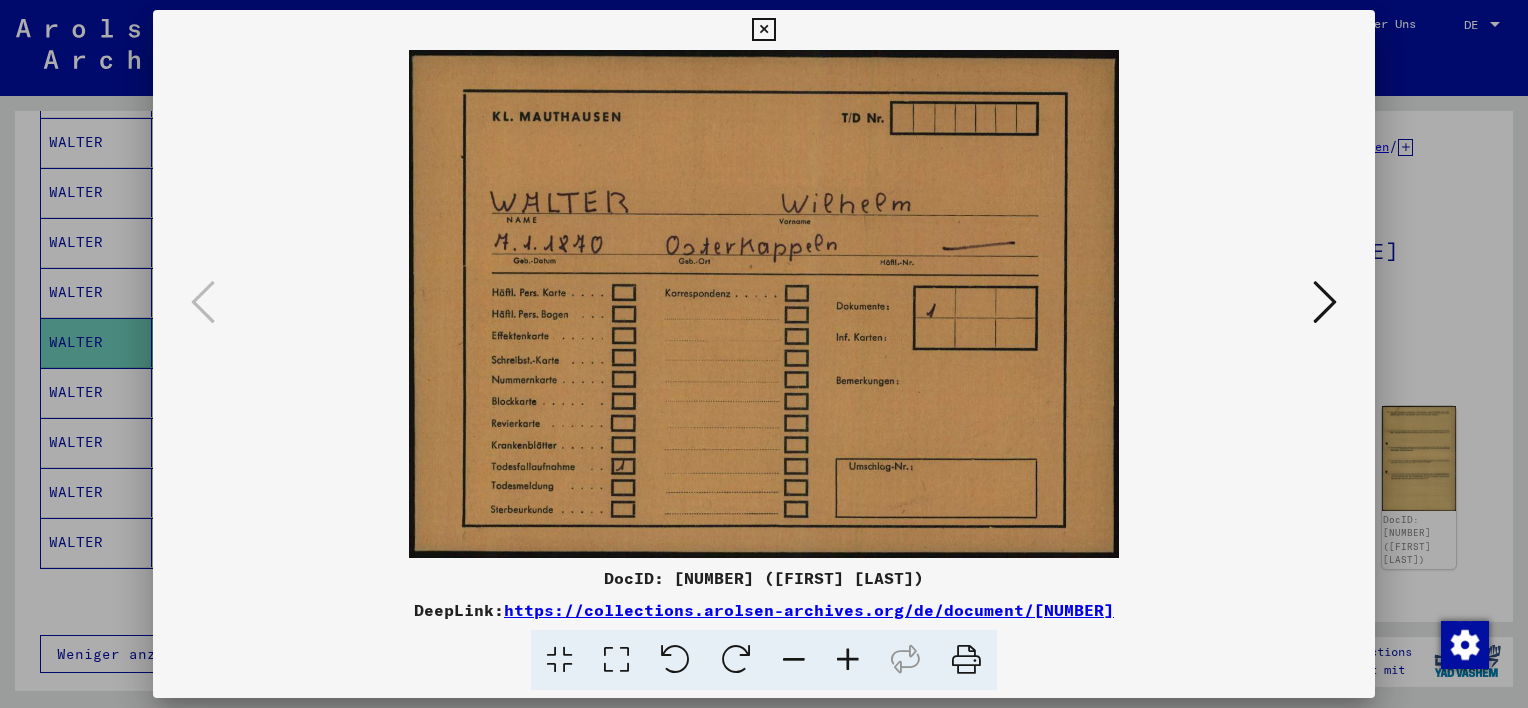 click at bounding box center [764, 354] 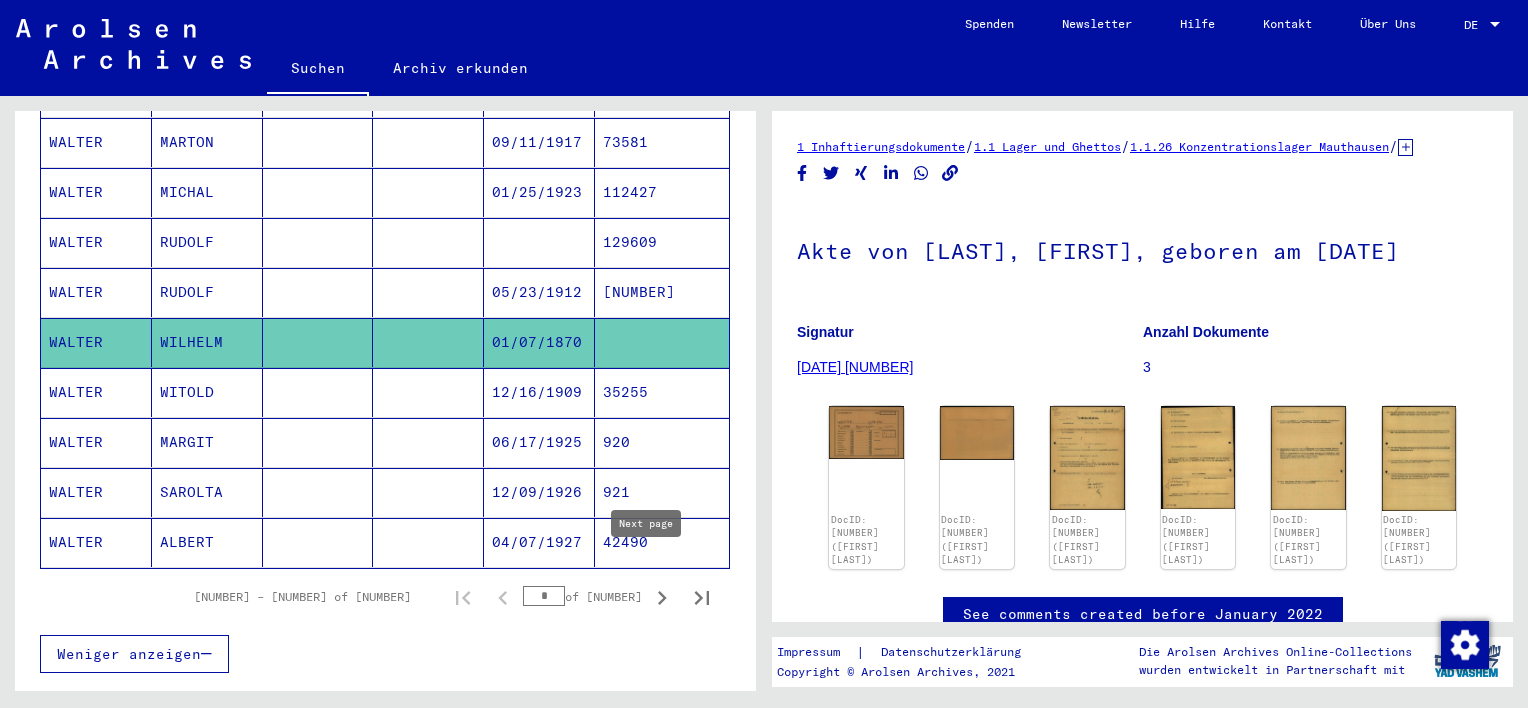 click 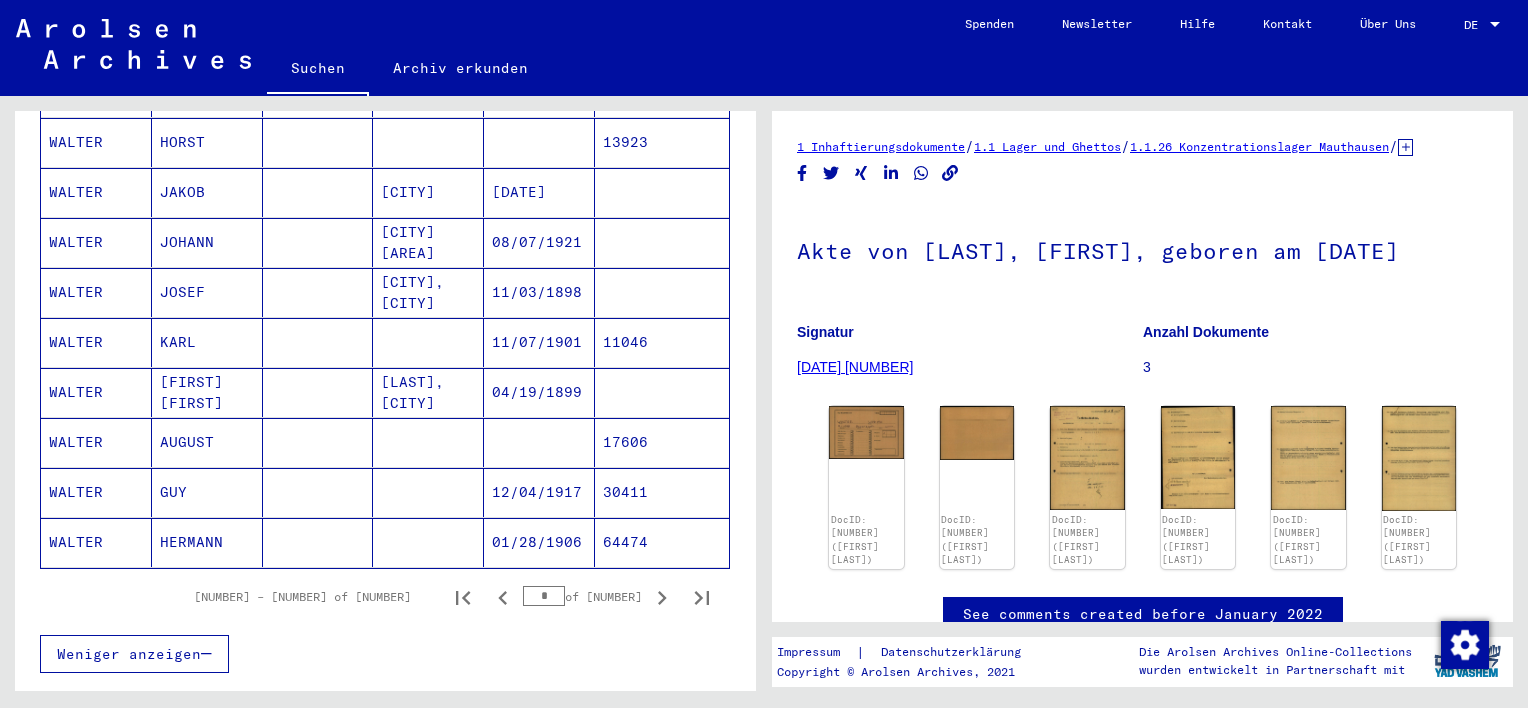 click on "HERMANN" 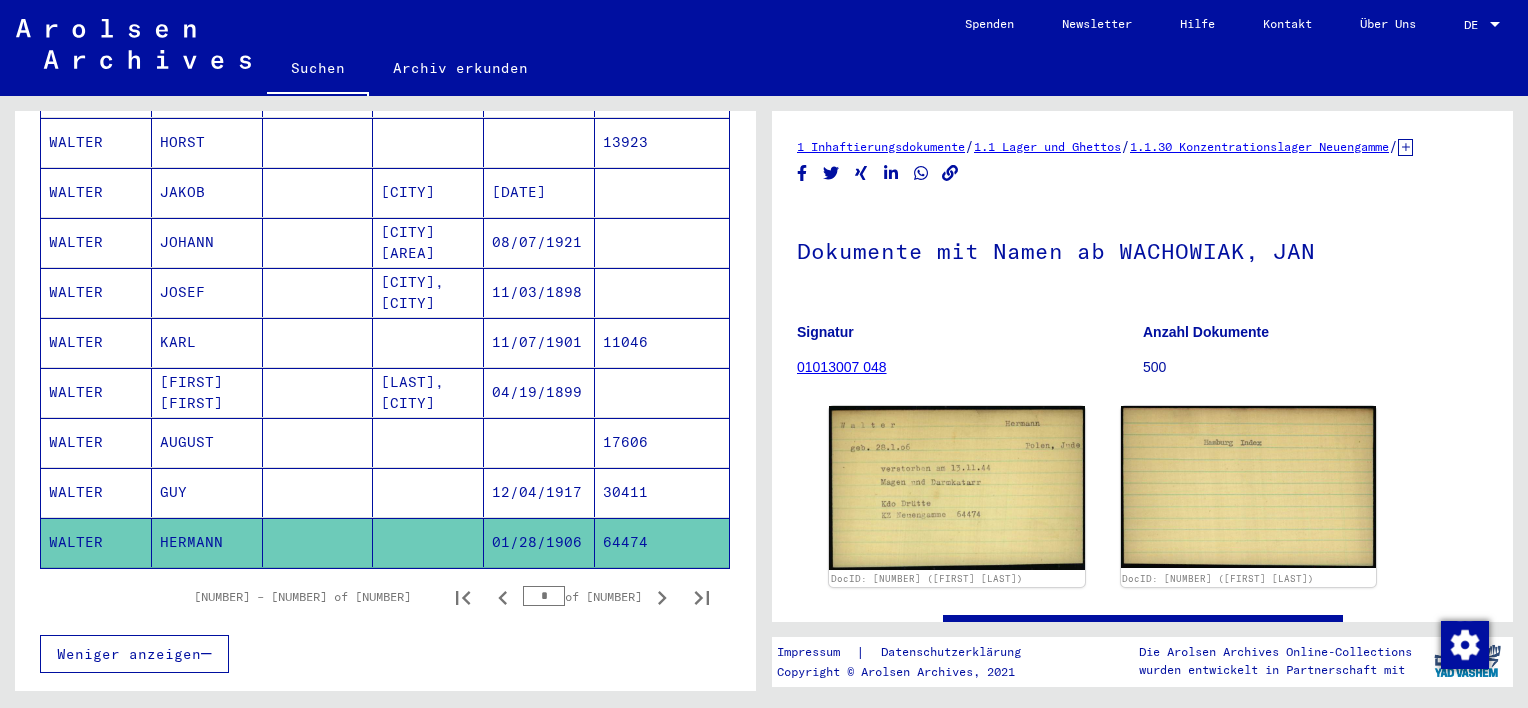 scroll, scrollTop: 0, scrollLeft: 0, axis: both 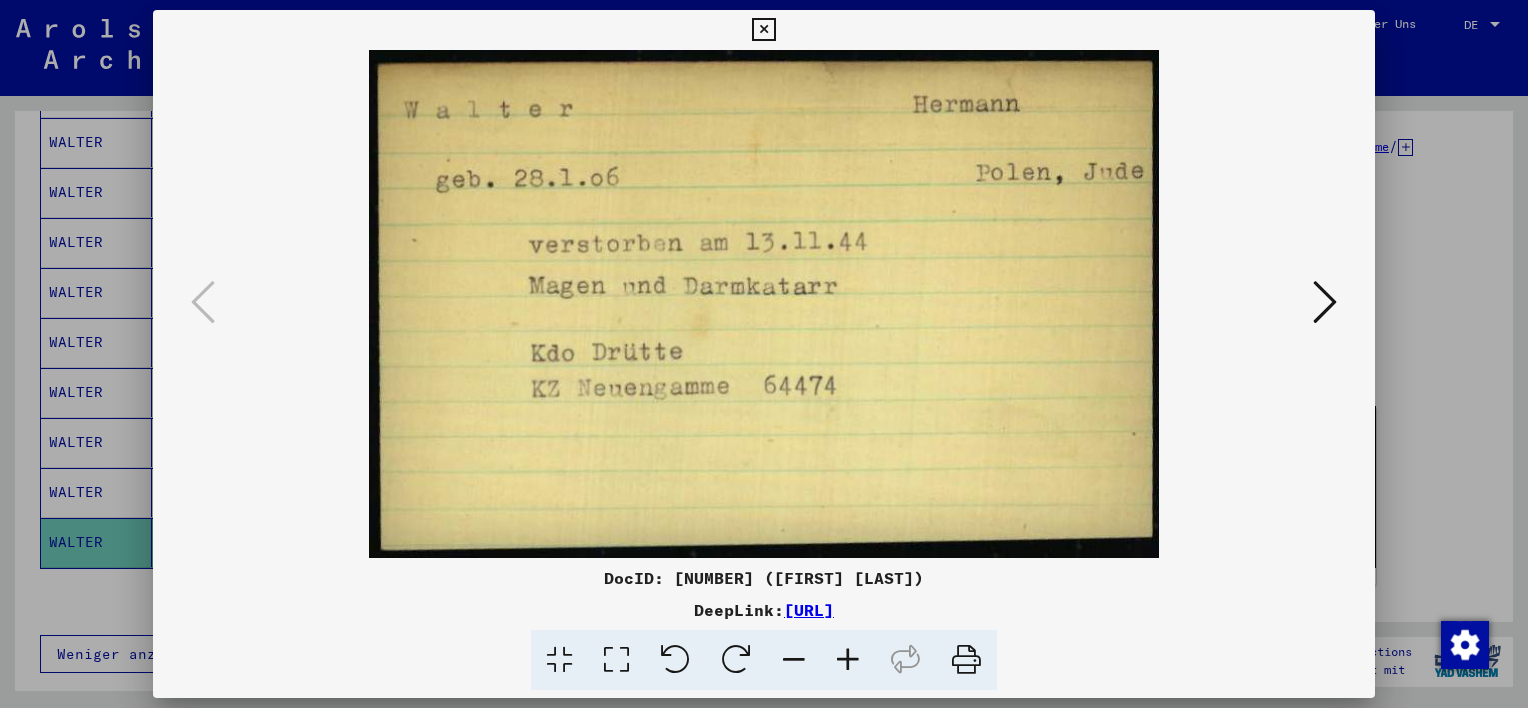 click at bounding box center (1325, 302) 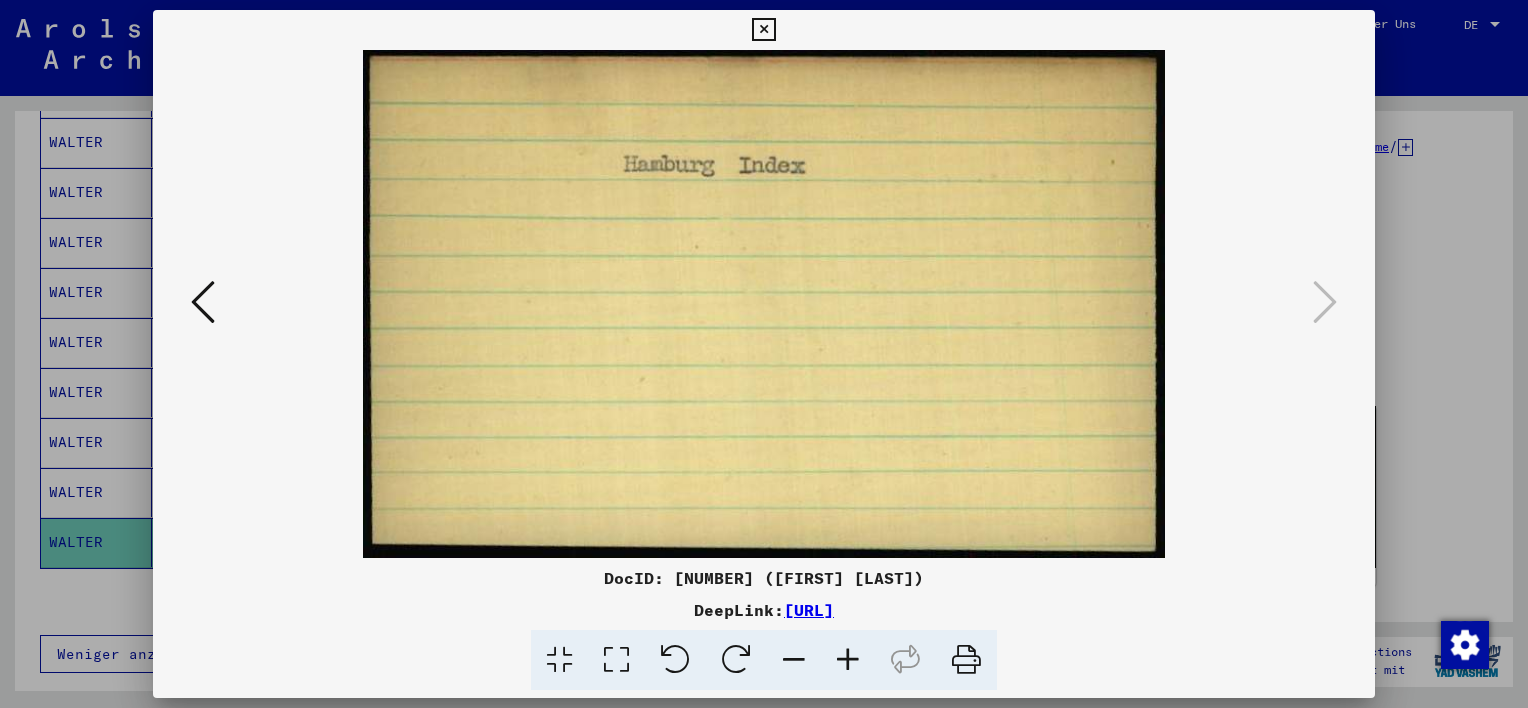 click at bounding box center (764, 354) 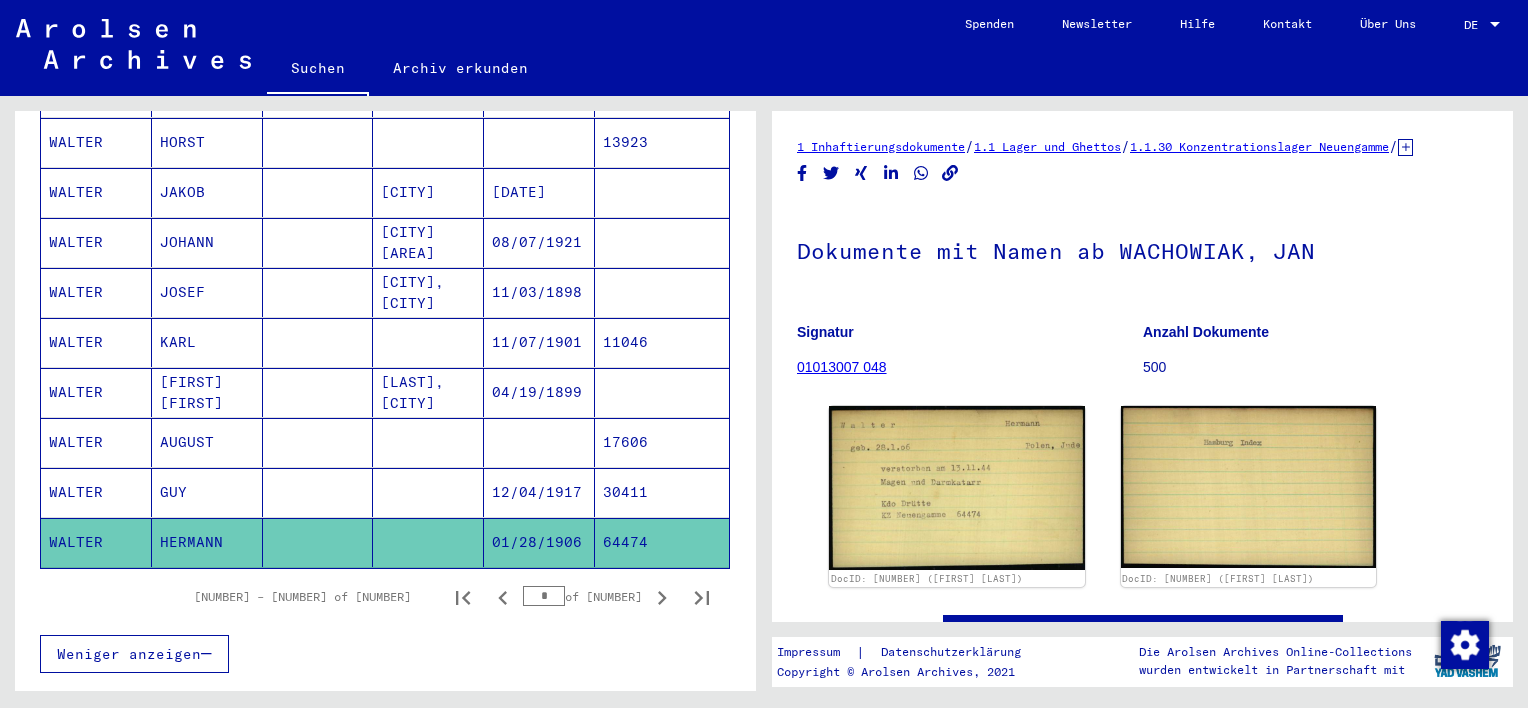 scroll, scrollTop: 1100, scrollLeft: 0, axis: vertical 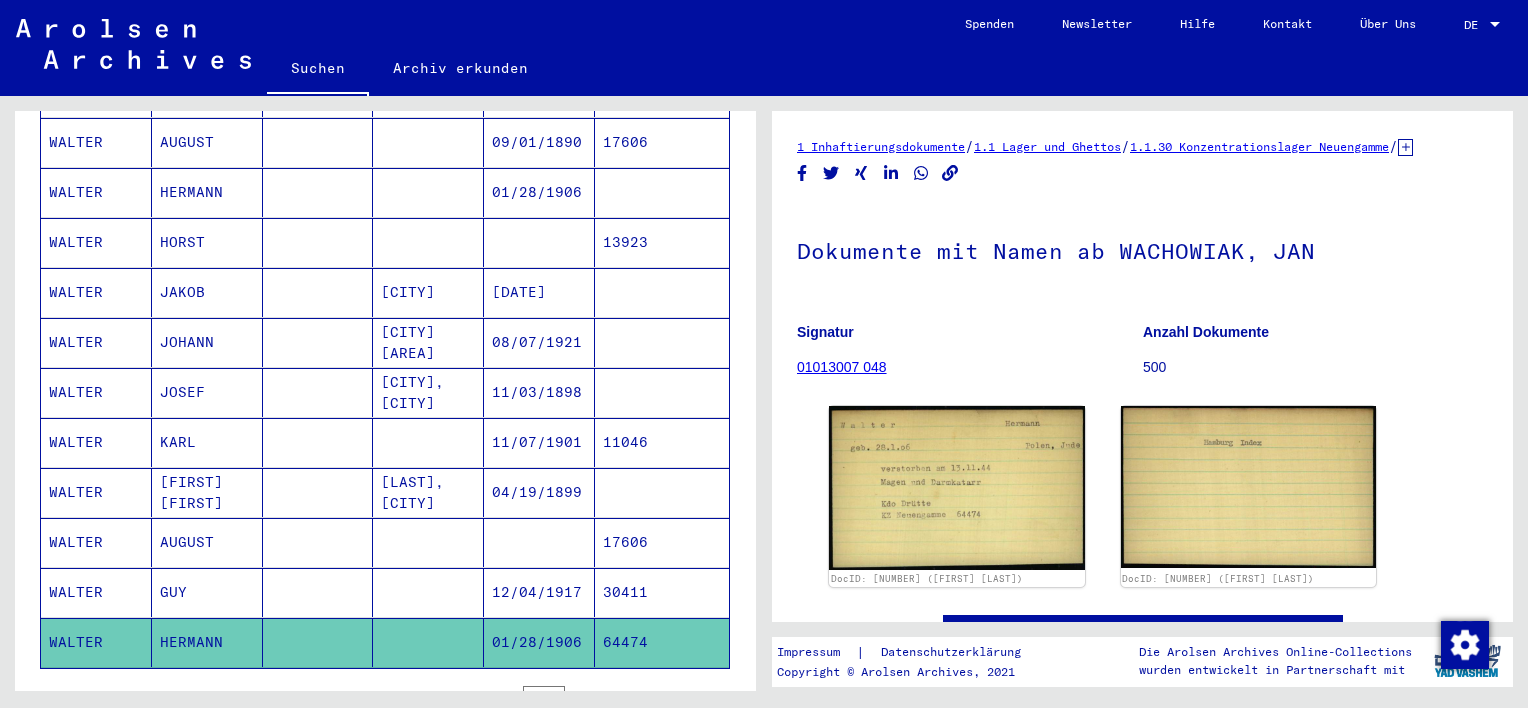 click on "KARL" at bounding box center (207, 492) 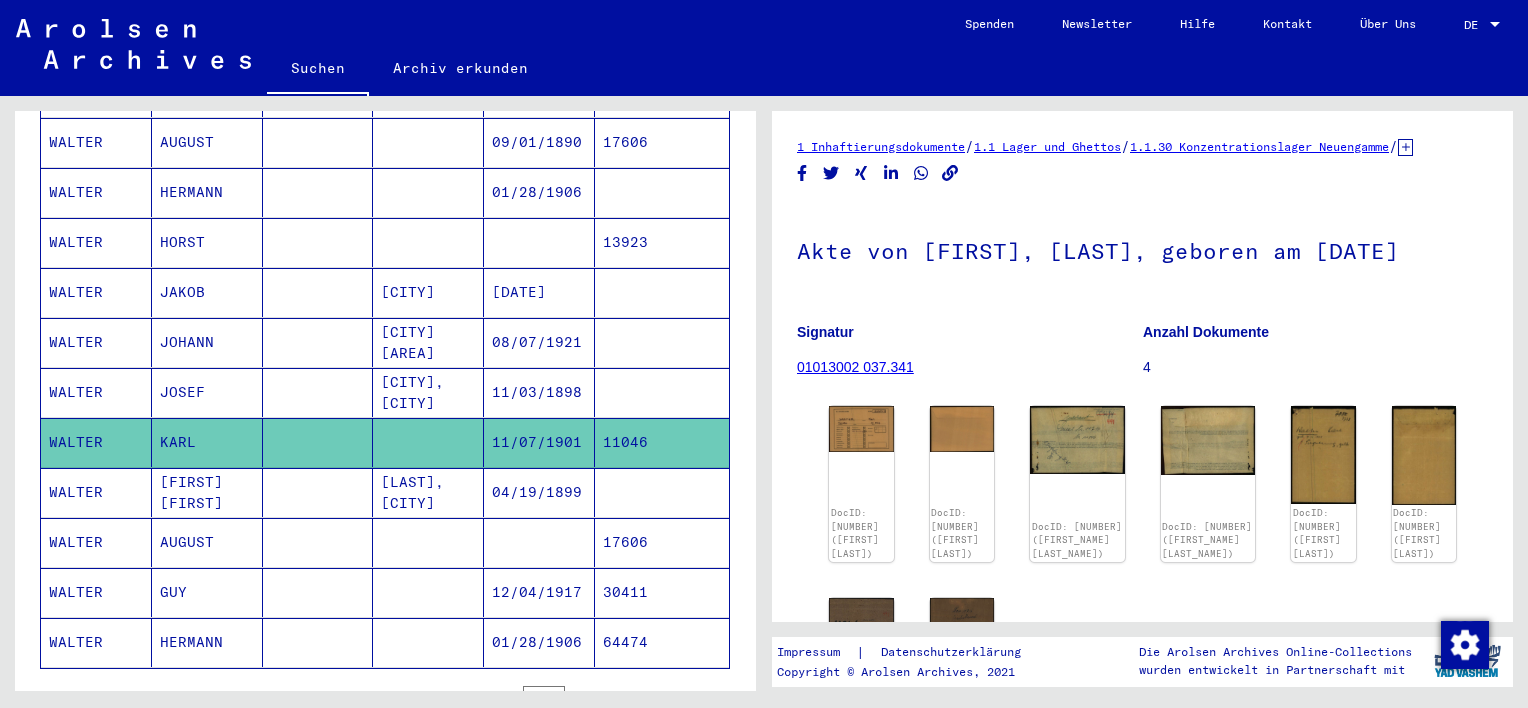 scroll, scrollTop: 0, scrollLeft: 0, axis: both 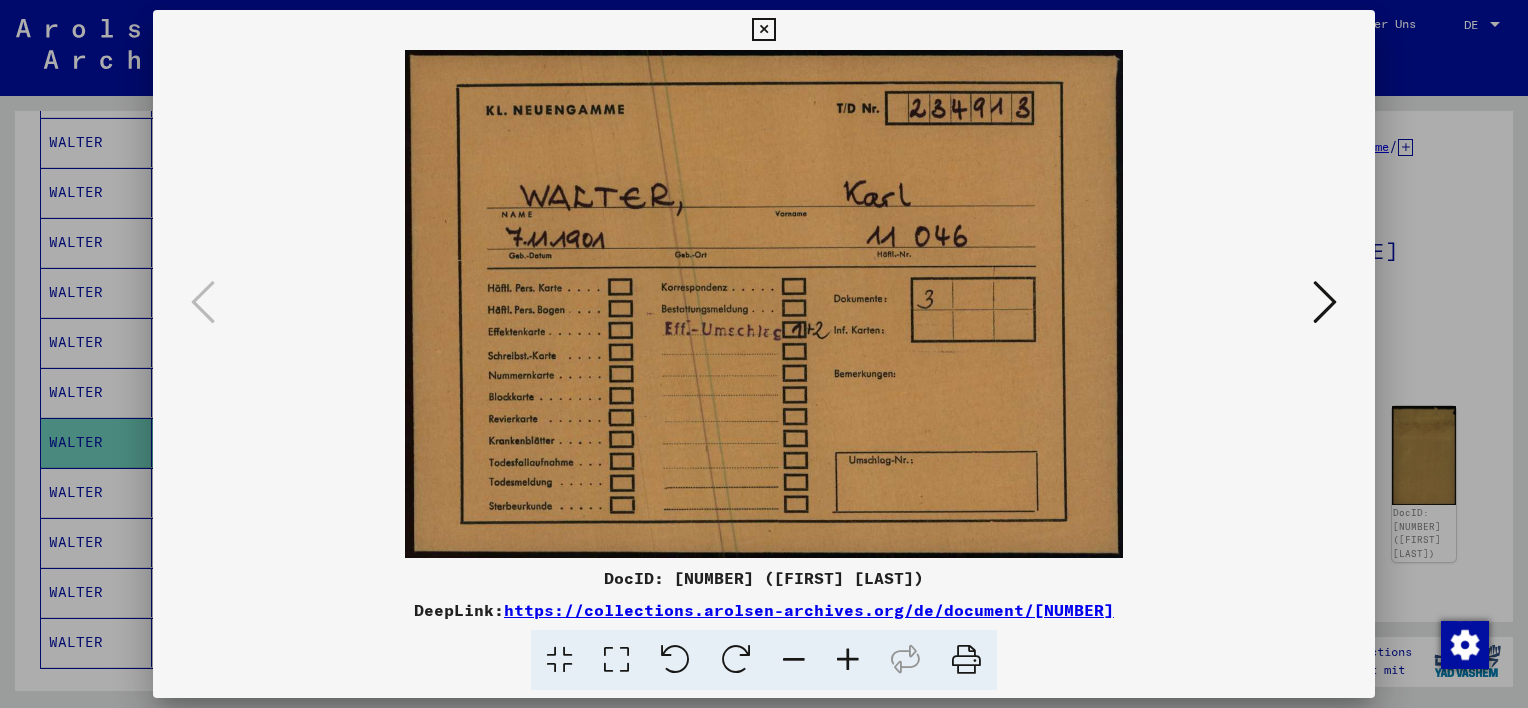 click at bounding box center (1325, 303) 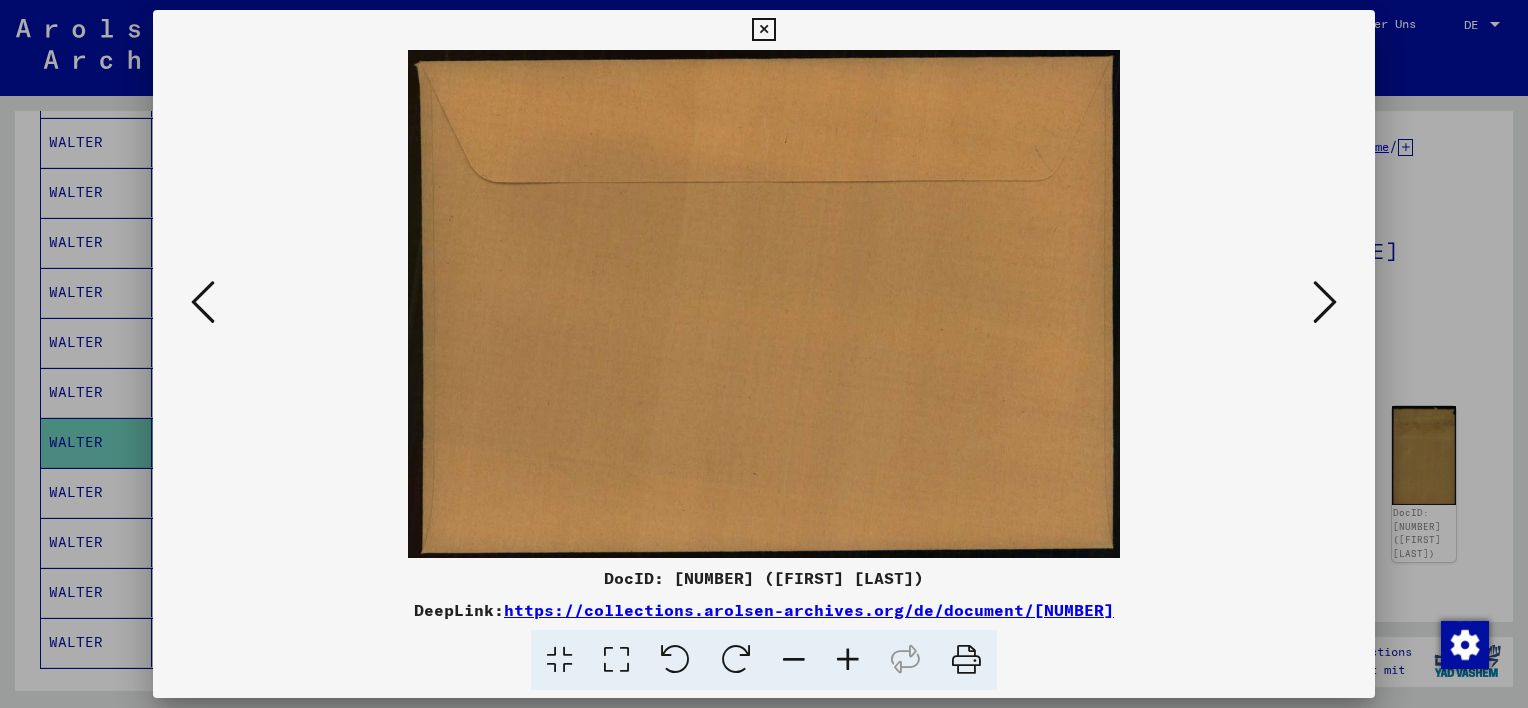click at bounding box center [1325, 303] 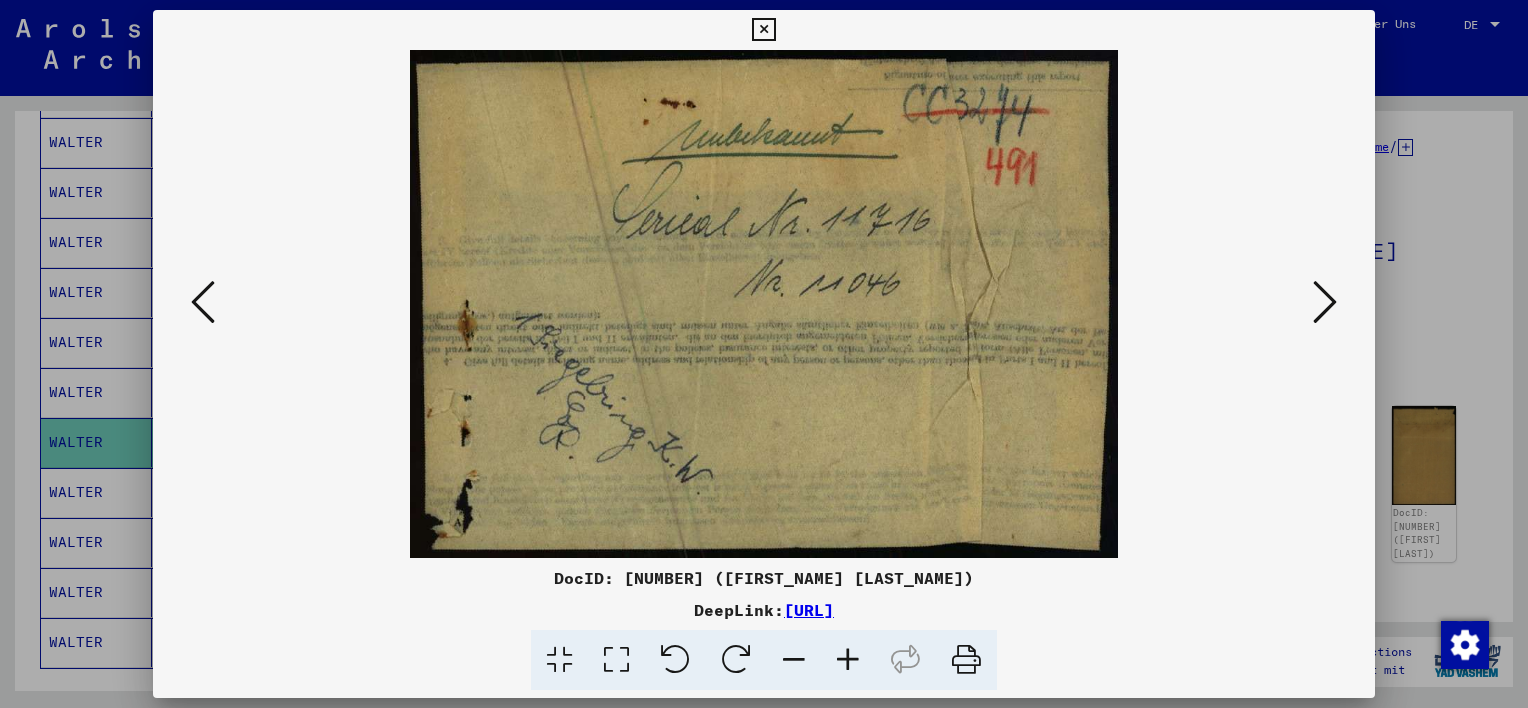 click at bounding box center [1325, 303] 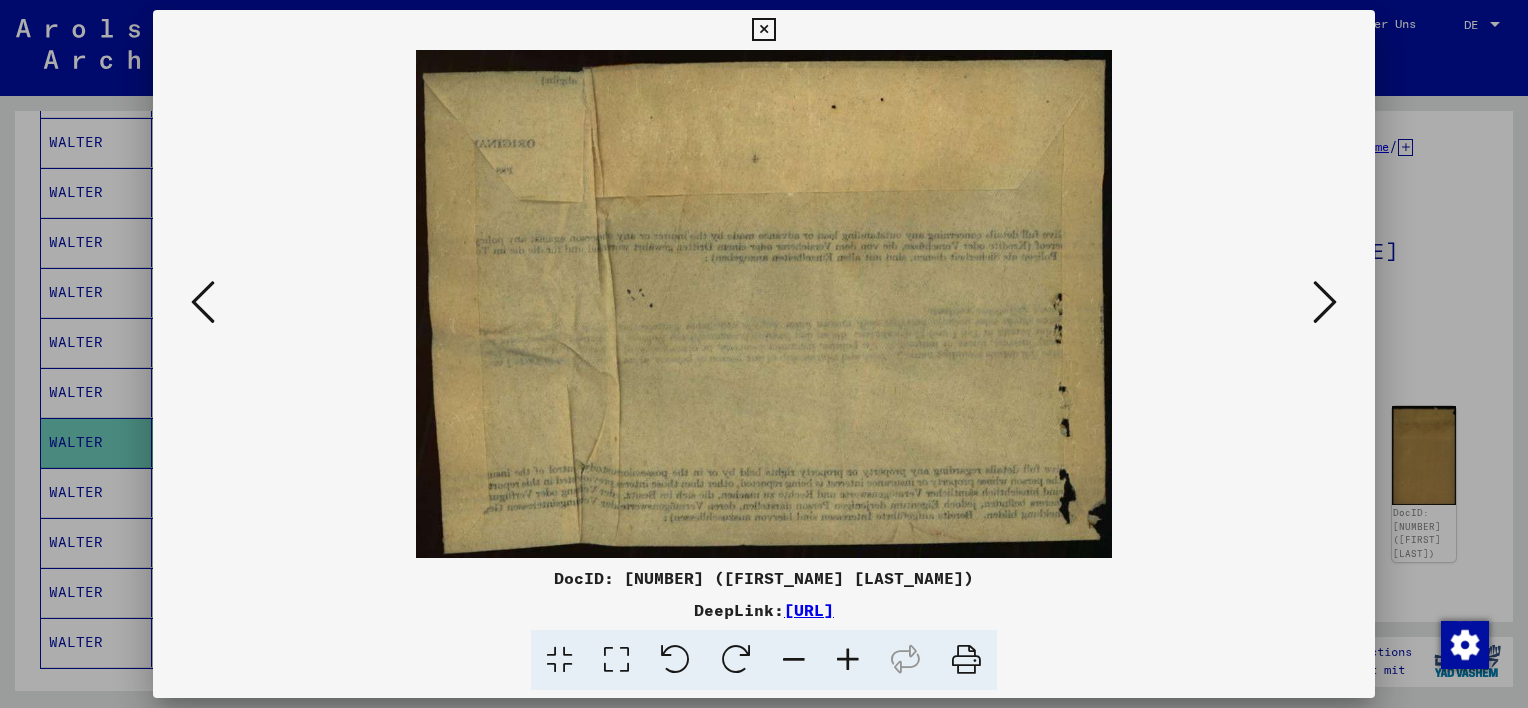 click at bounding box center (1325, 303) 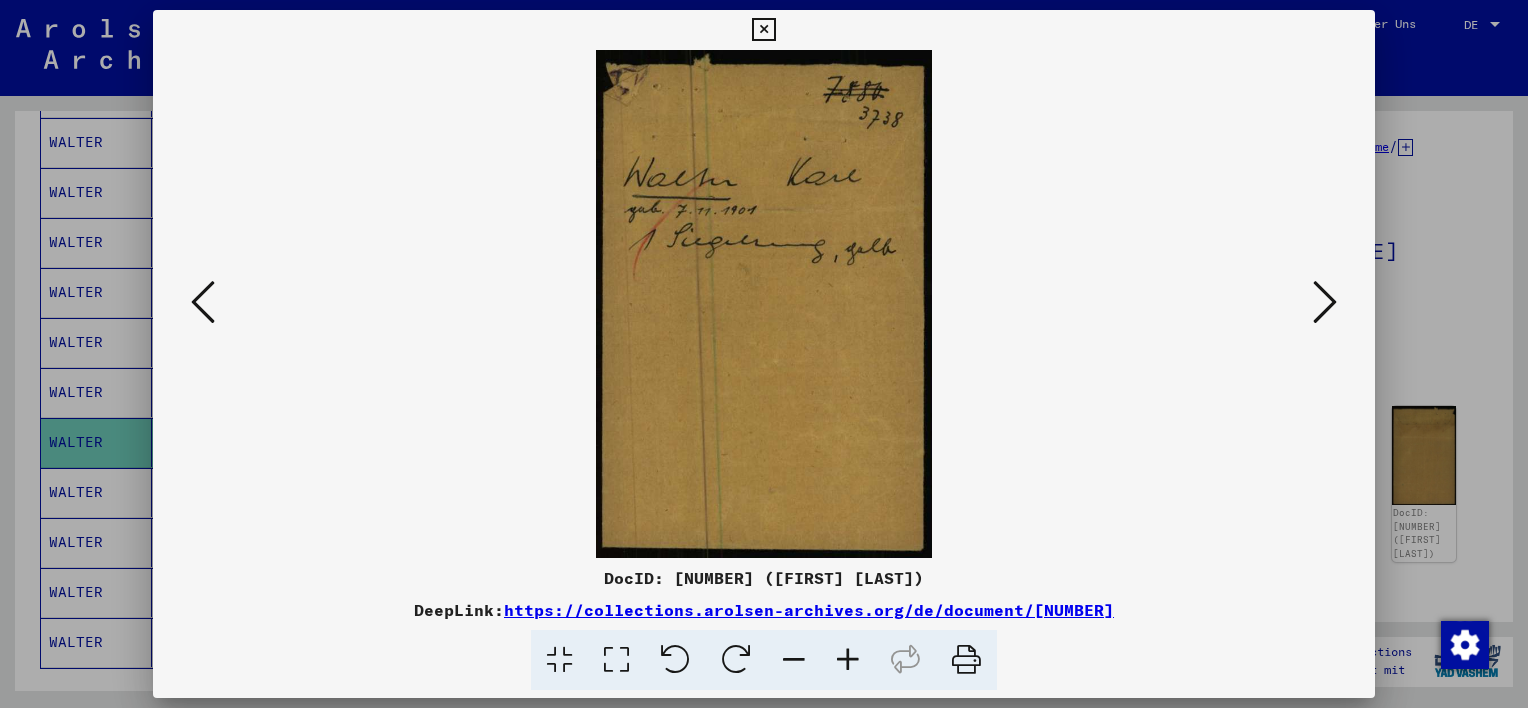 click at bounding box center (1325, 303) 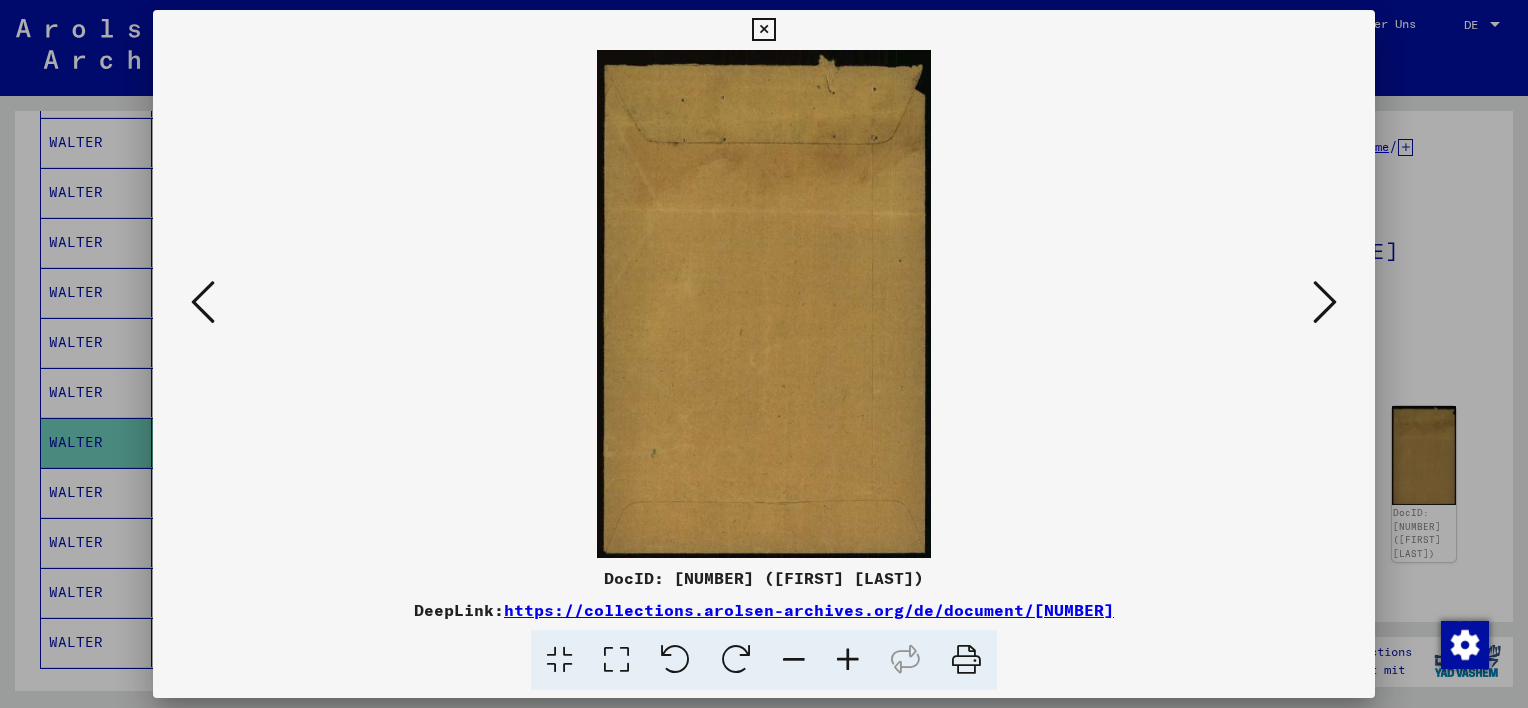 click at bounding box center (1325, 303) 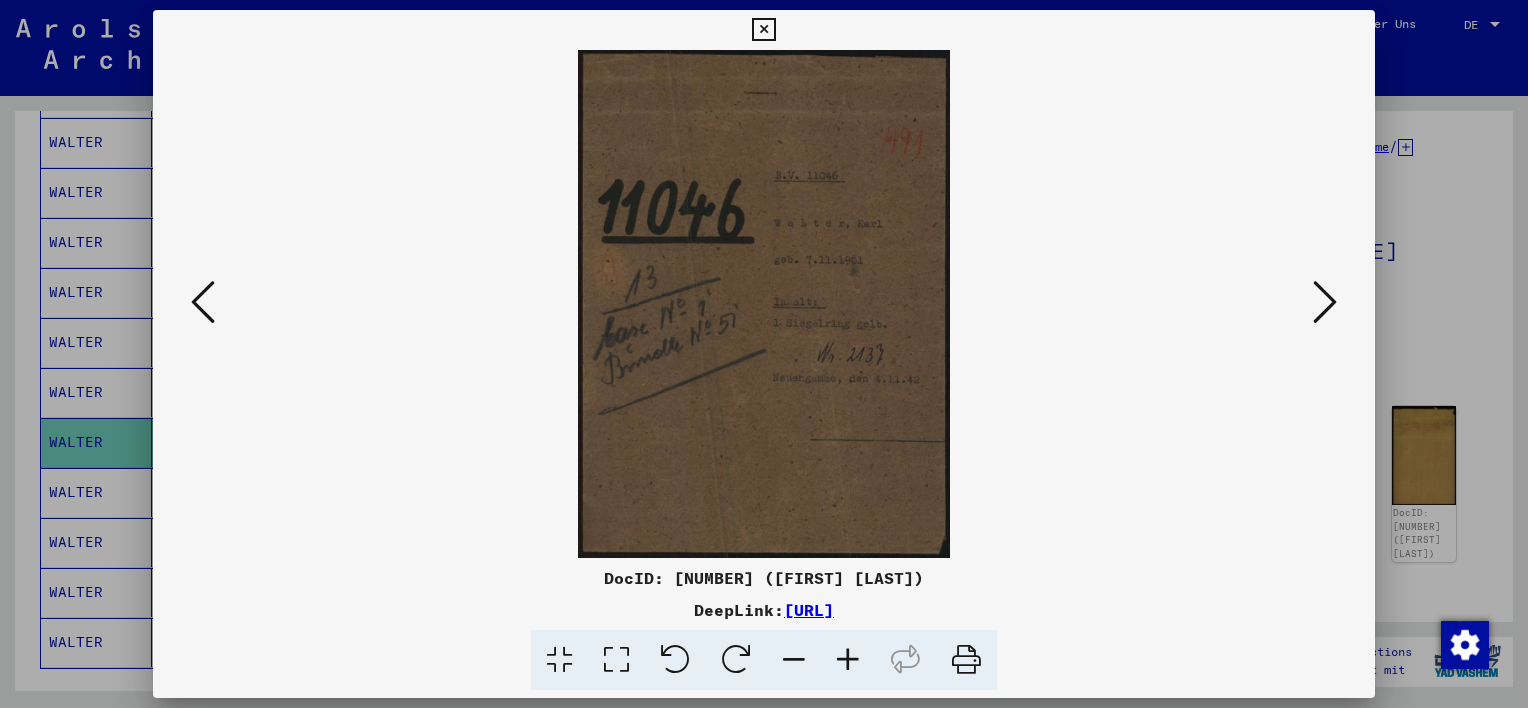 click at bounding box center [1325, 303] 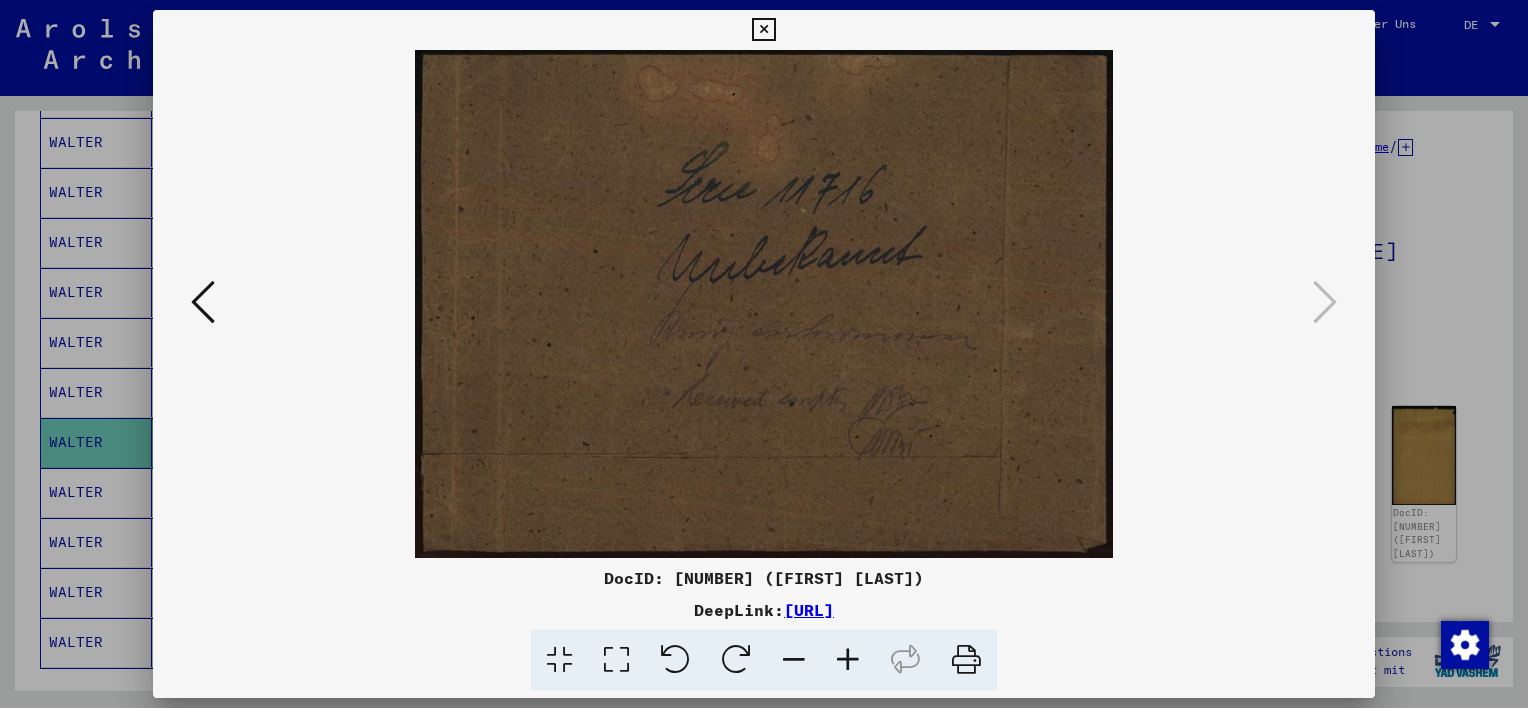 click at bounding box center (764, 354) 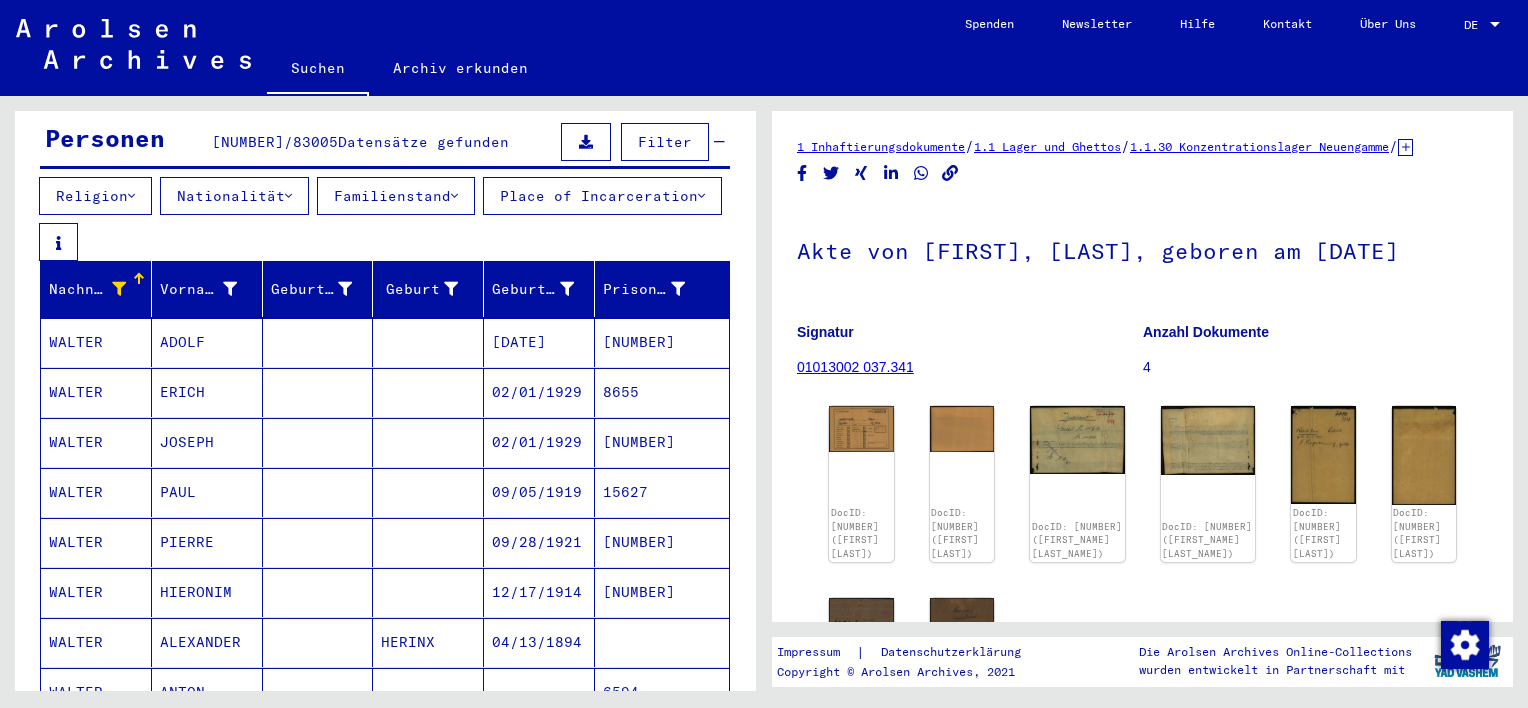 scroll, scrollTop: 200, scrollLeft: 0, axis: vertical 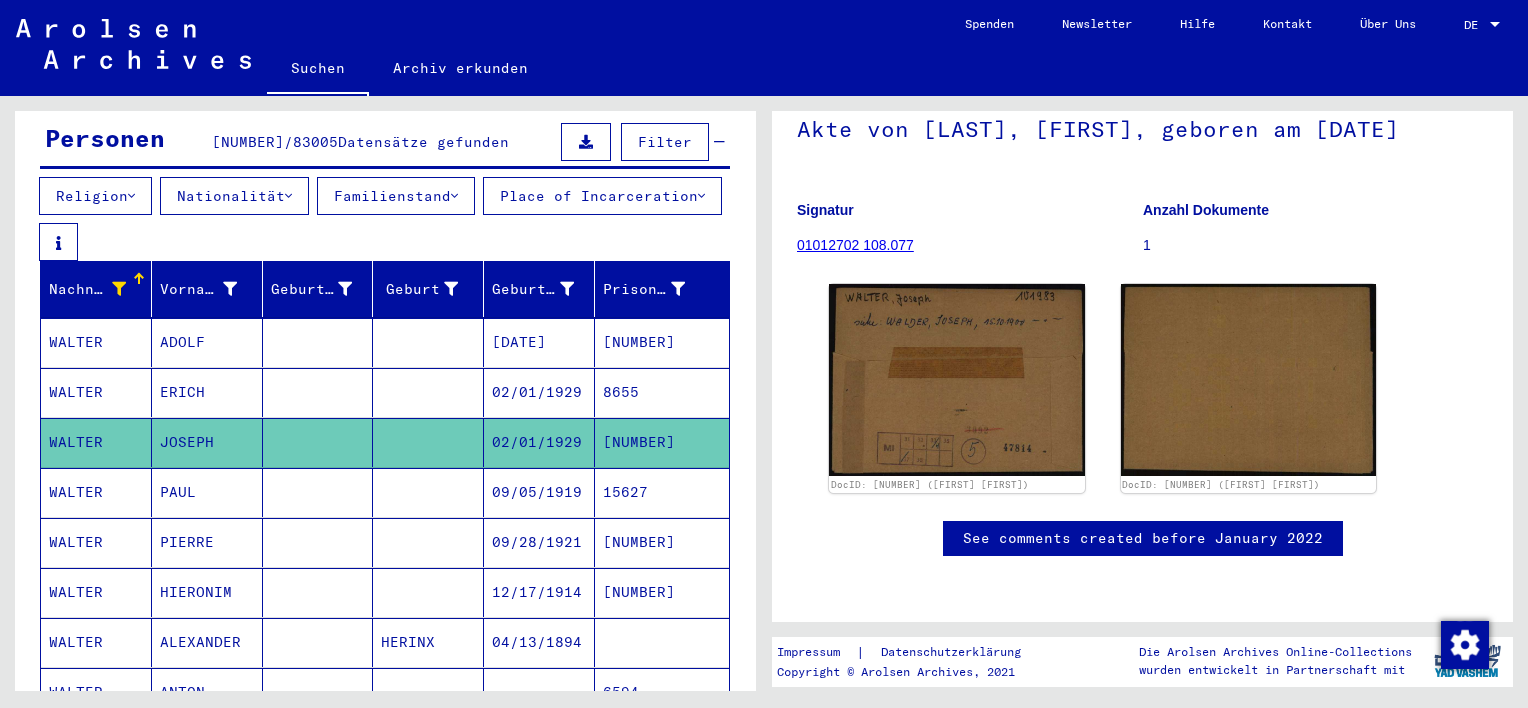 click on "PAUL" at bounding box center (207, 542) 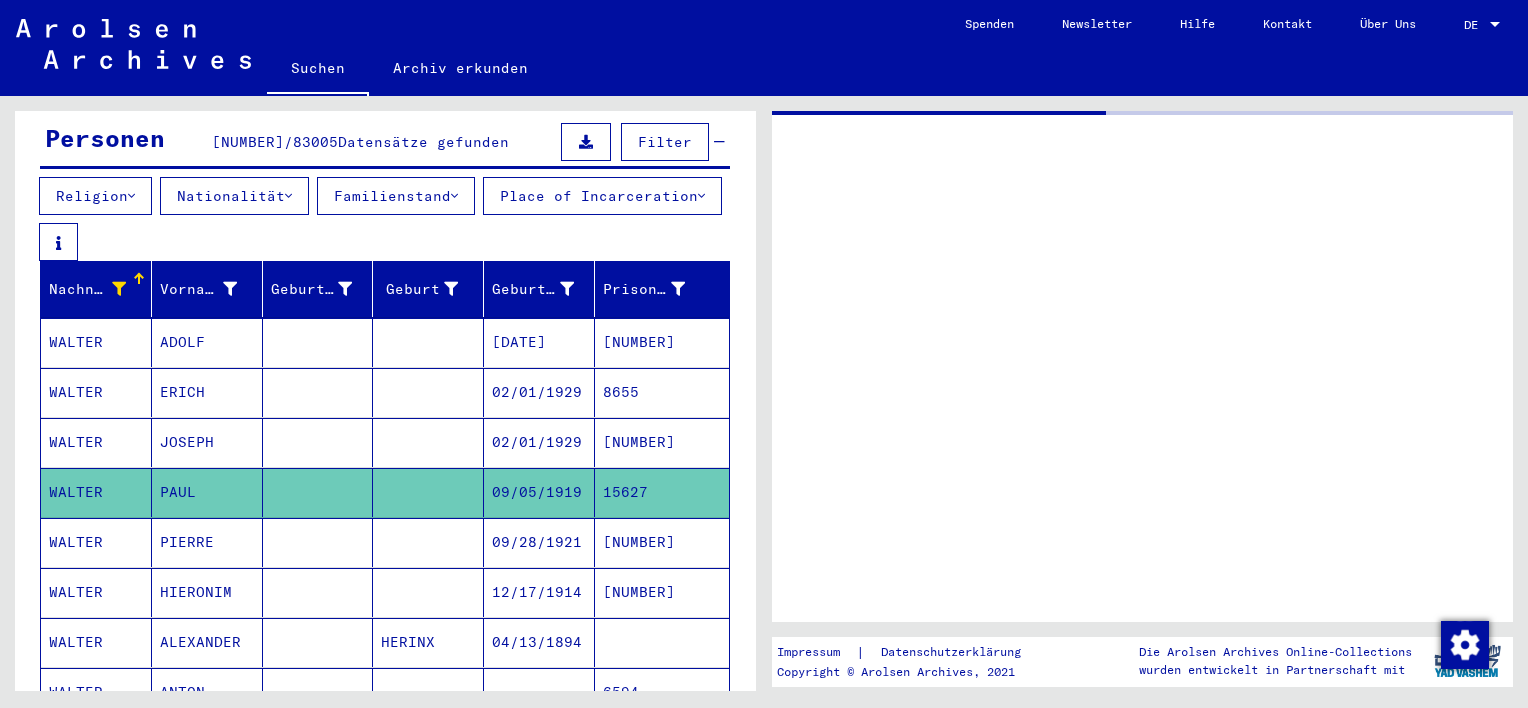 scroll, scrollTop: 0, scrollLeft: 0, axis: both 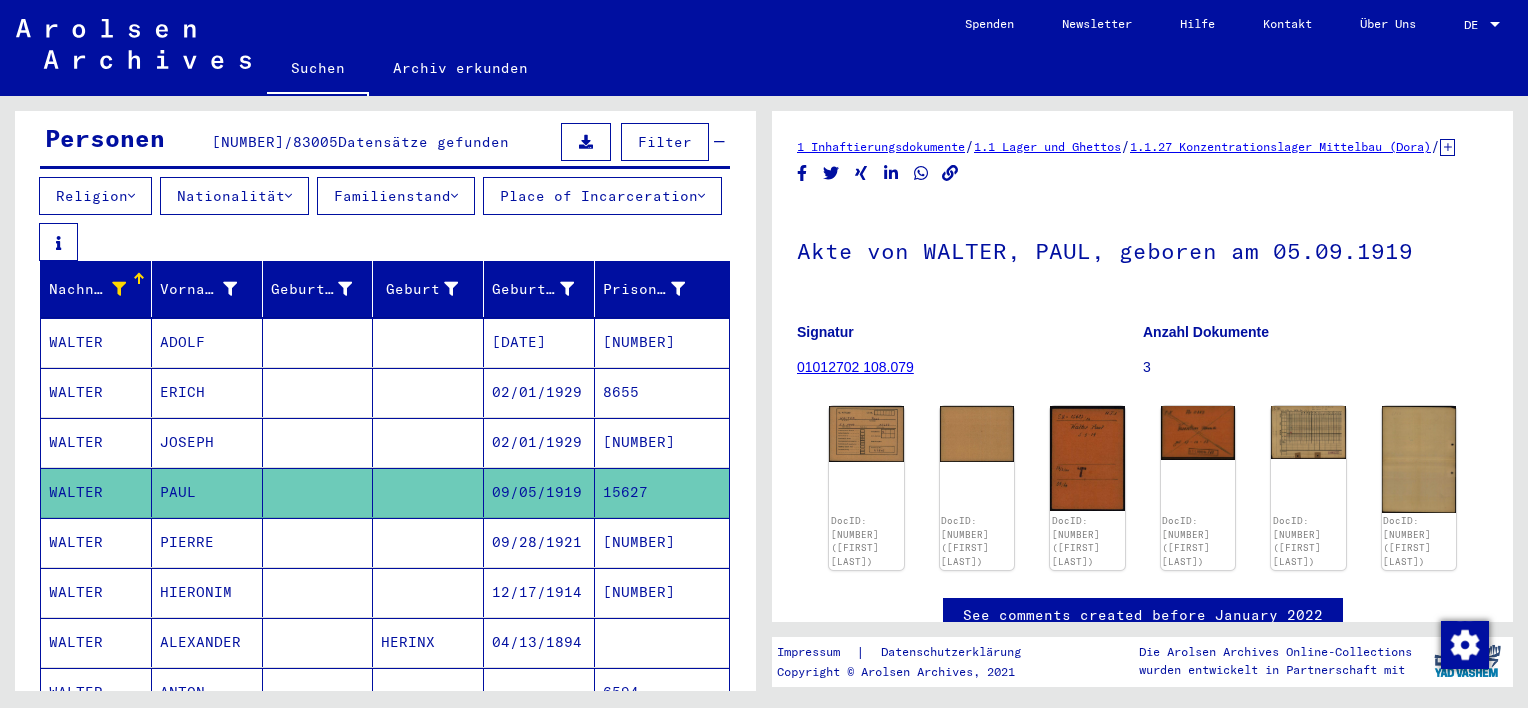 click 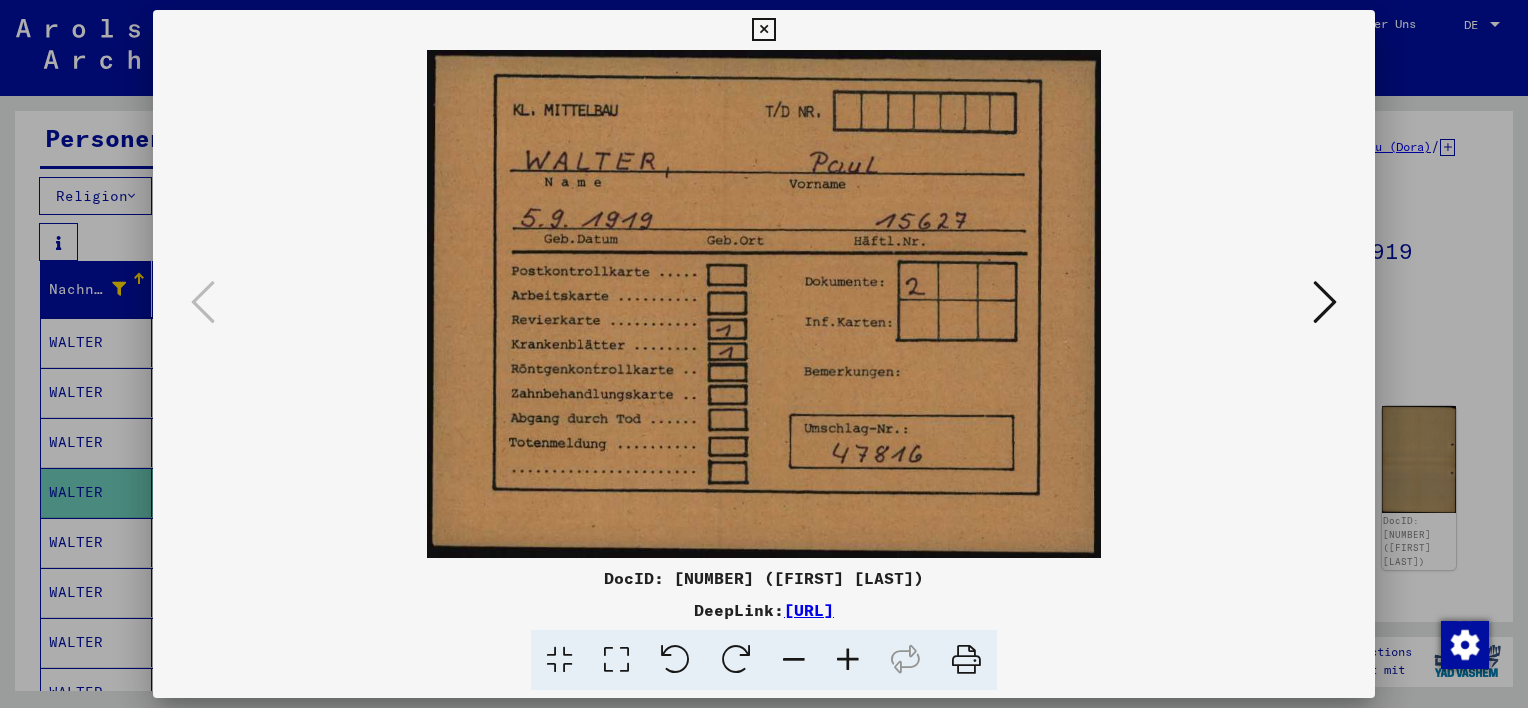 click at bounding box center (764, 354) 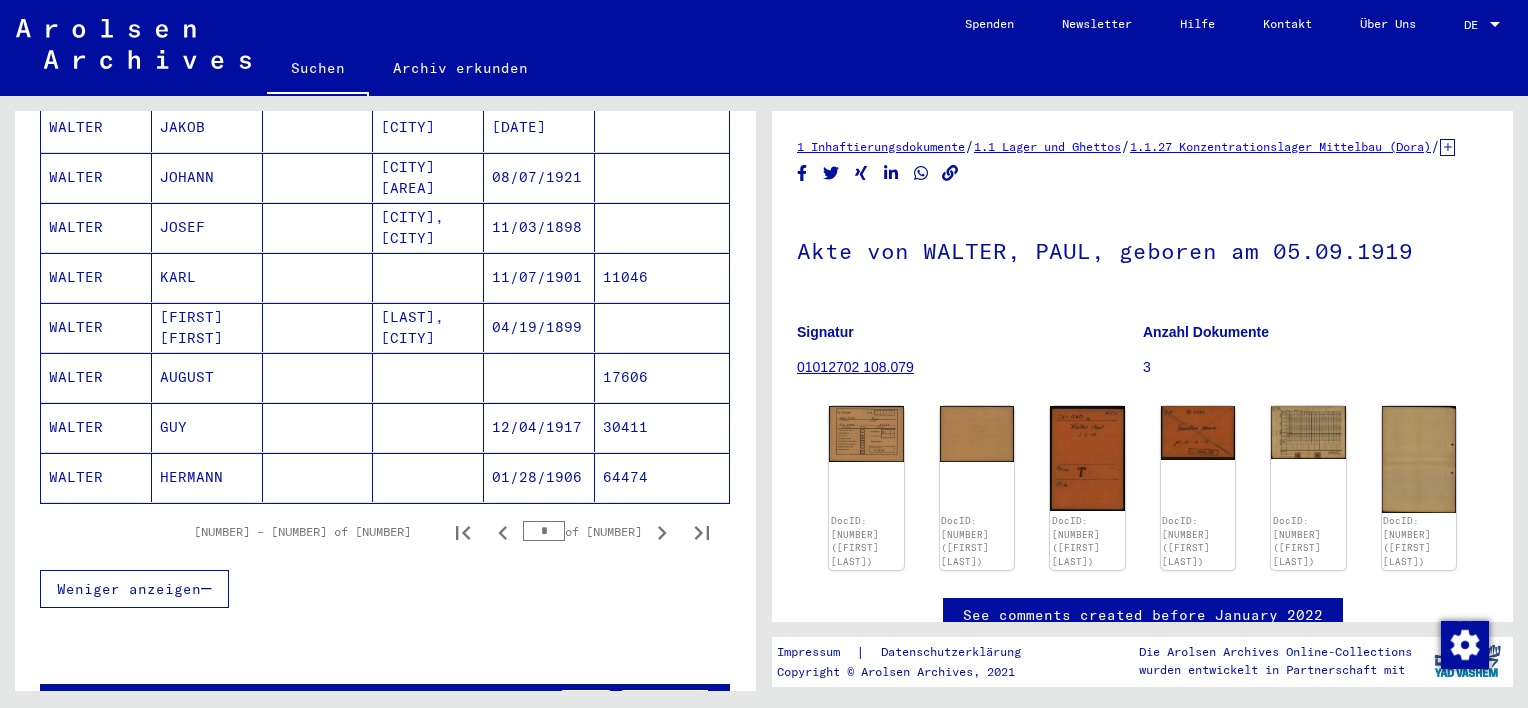 scroll, scrollTop: 1300, scrollLeft: 0, axis: vertical 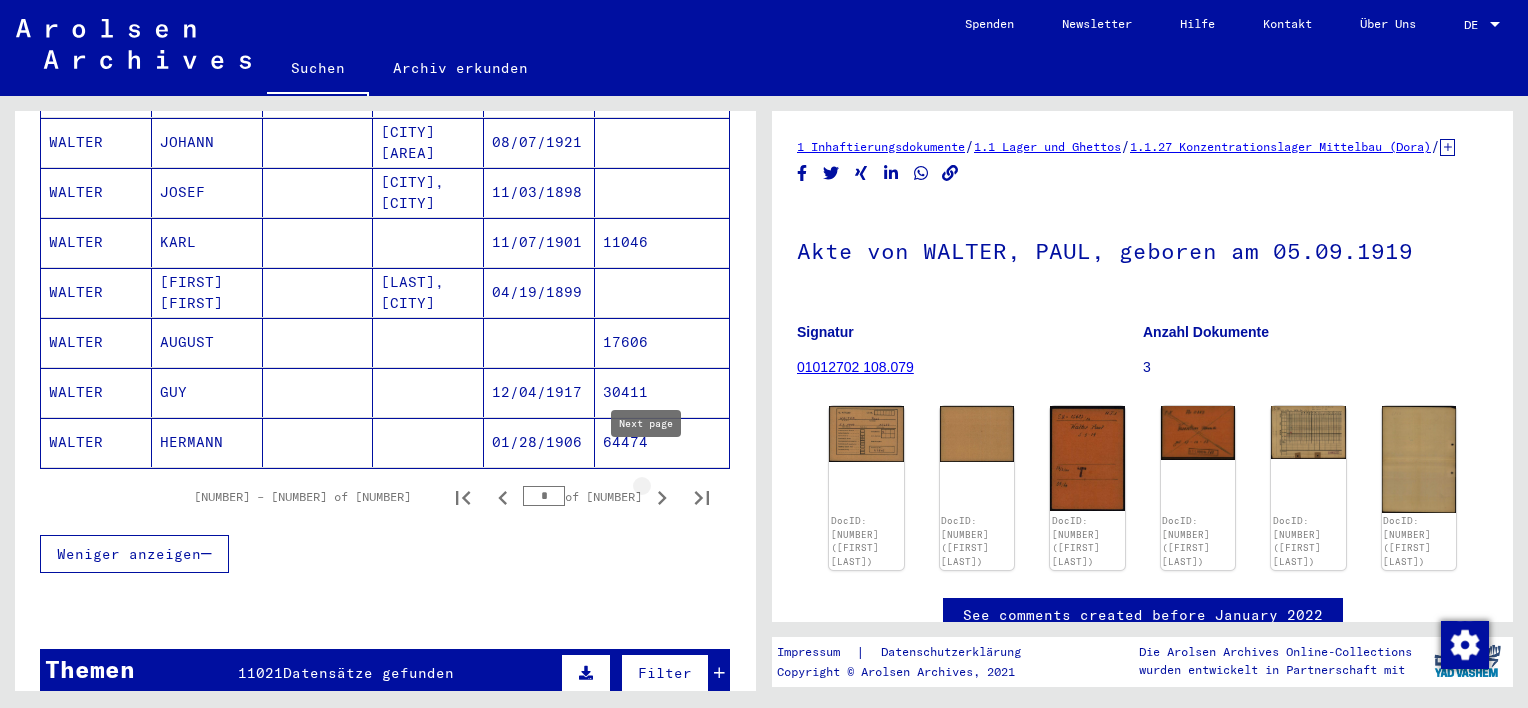 click 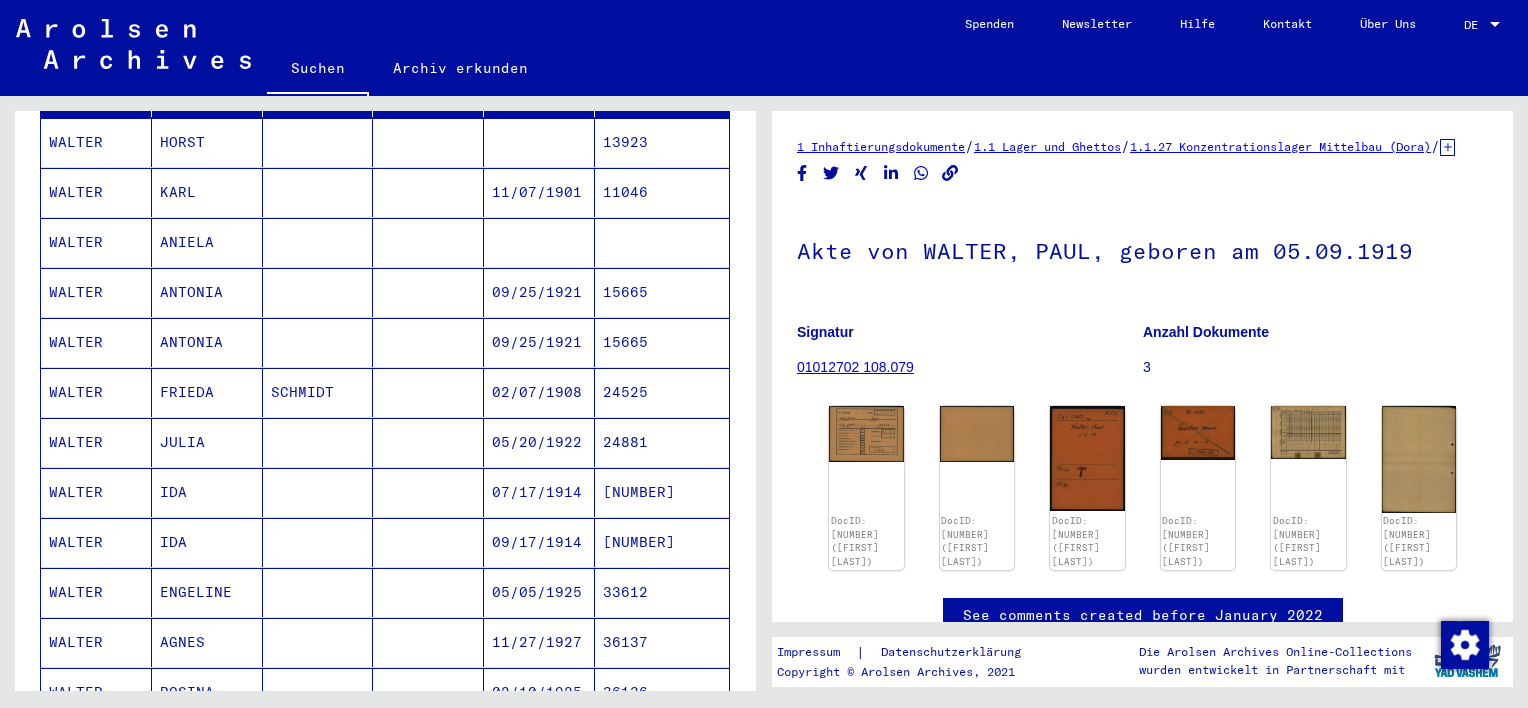 scroll, scrollTop: 300, scrollLeft: 0, axis: vertical 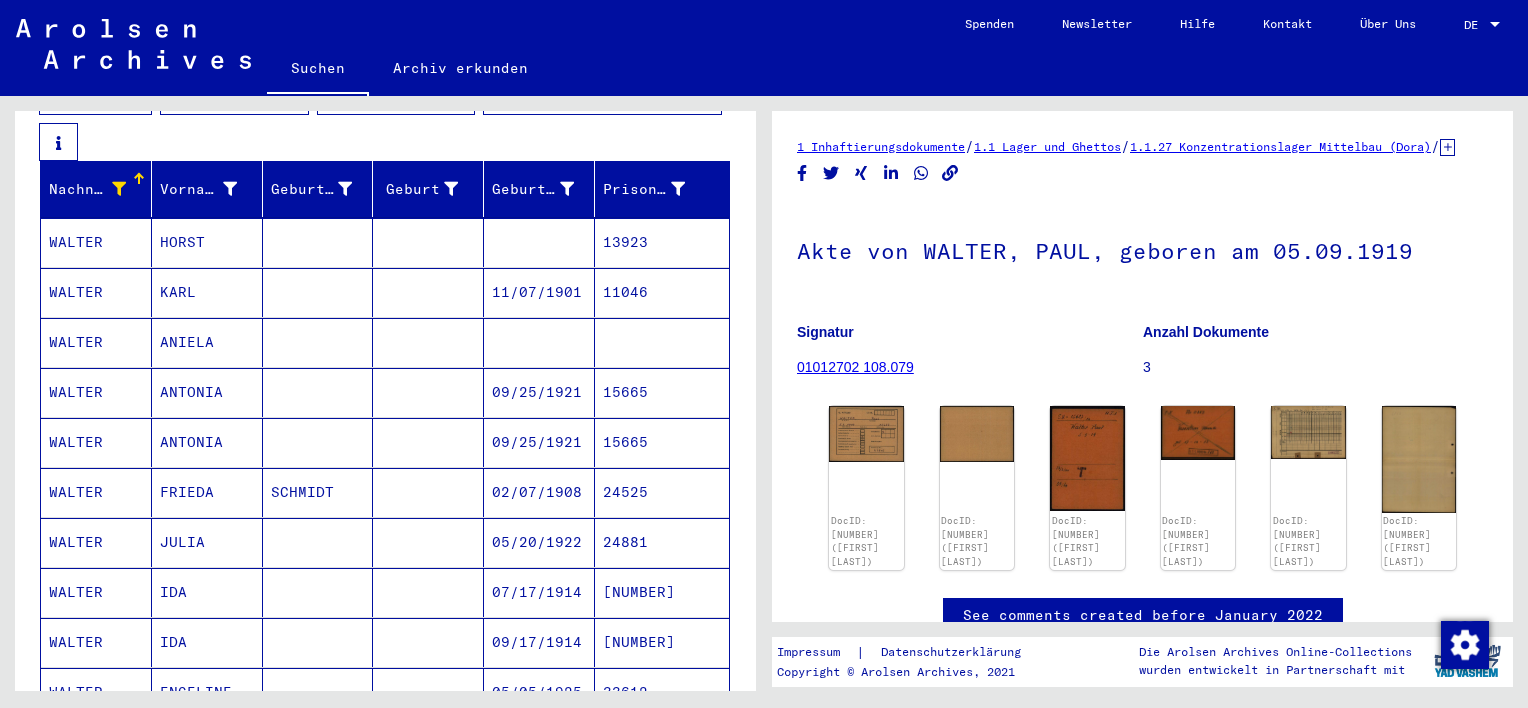 click at bounding box center [318, 342] 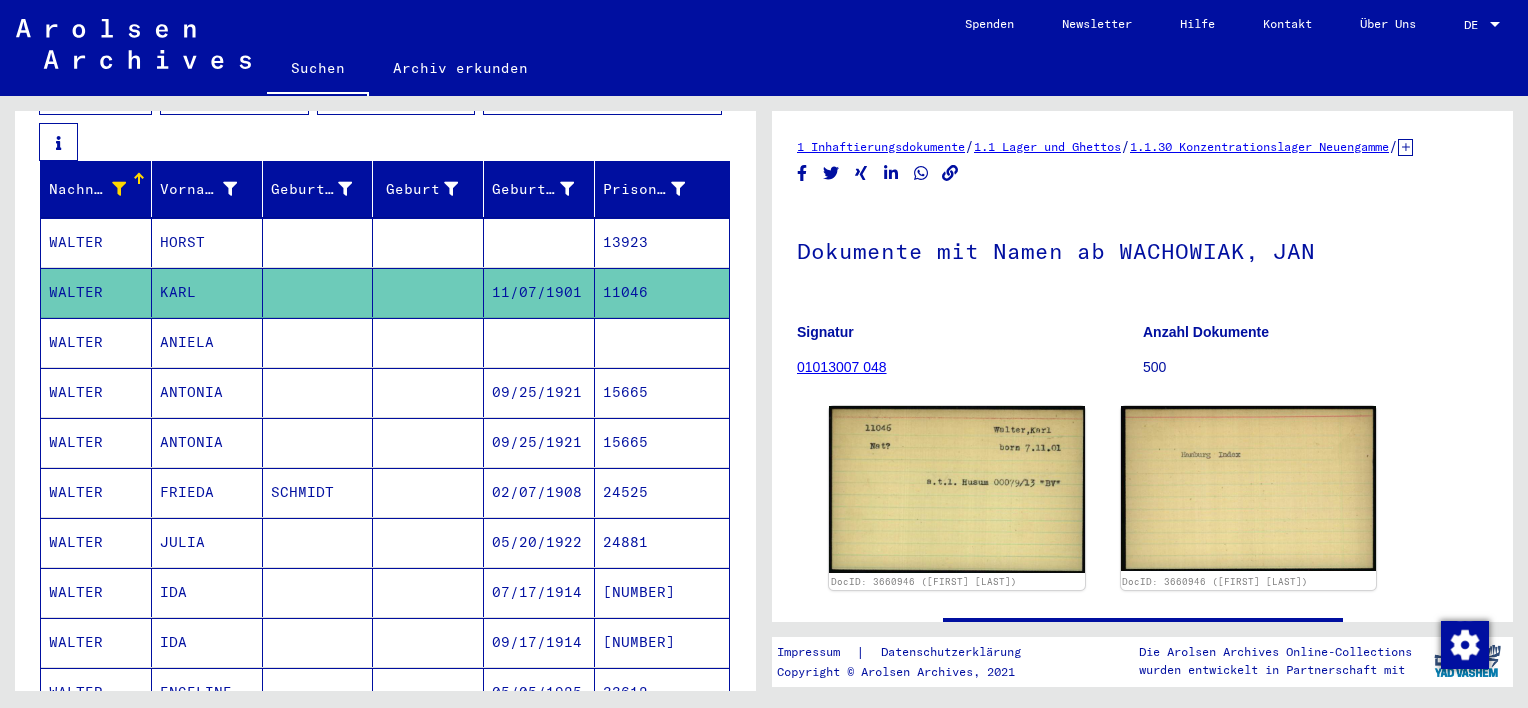scroll, scrollTop: 0, scrollLeft: 0, axis: both 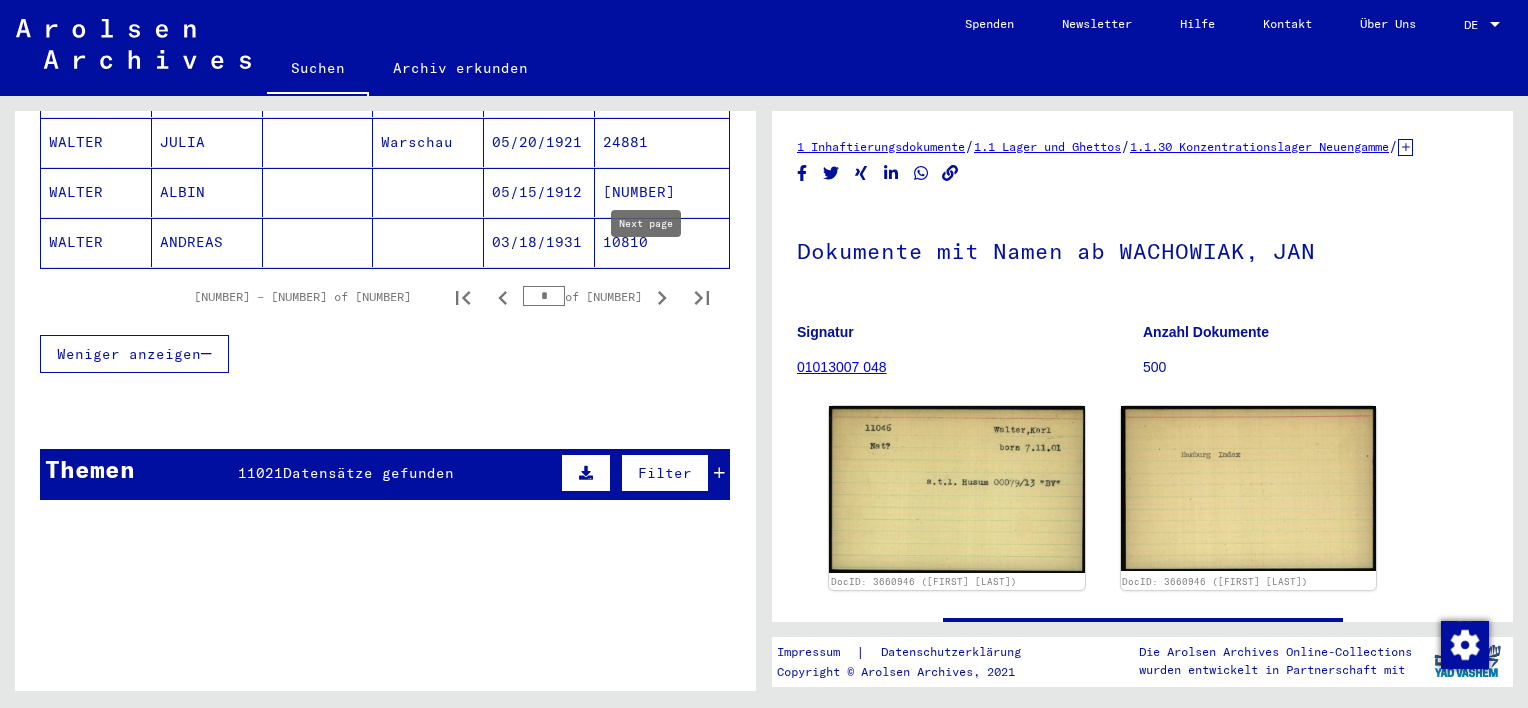 click 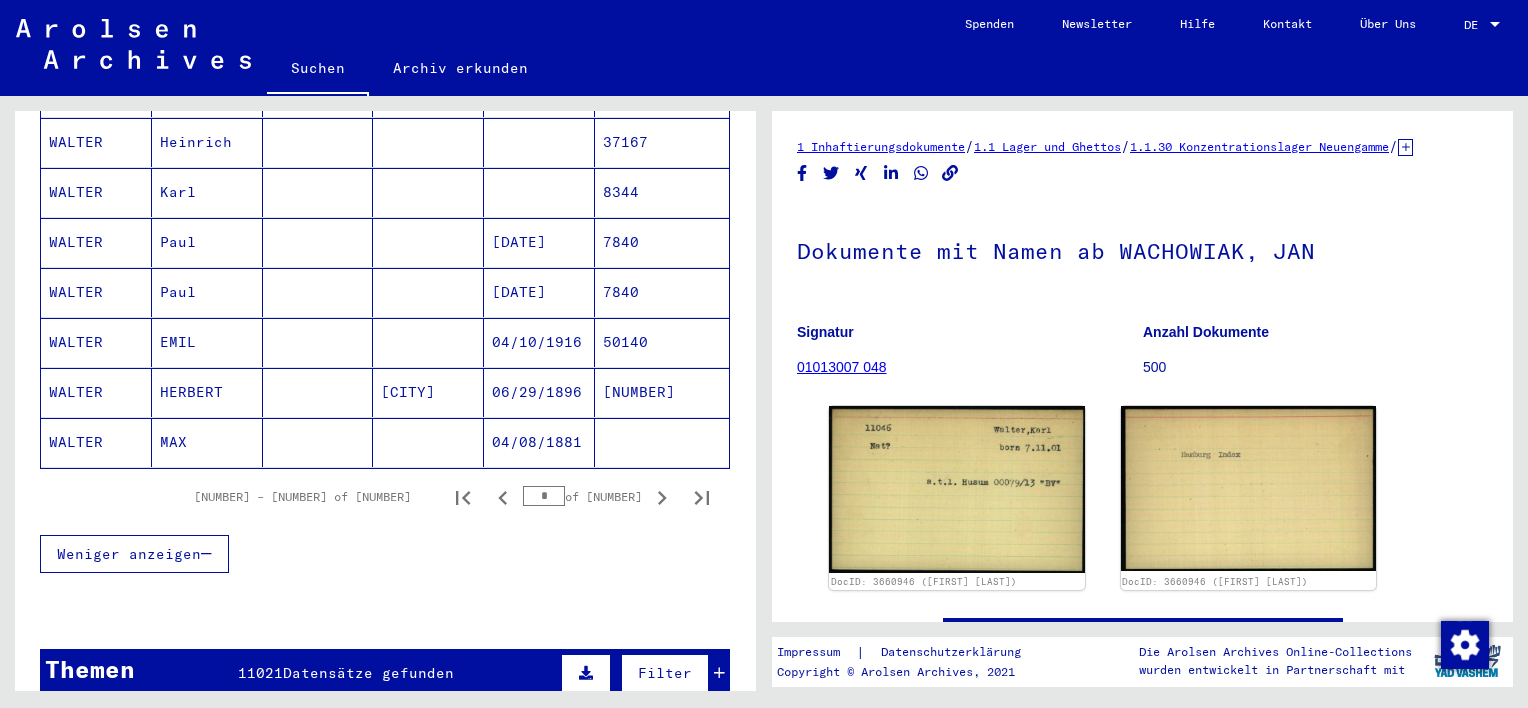 scroll, scrollTop: 1200, scrollLeft: 0, axis: vertical 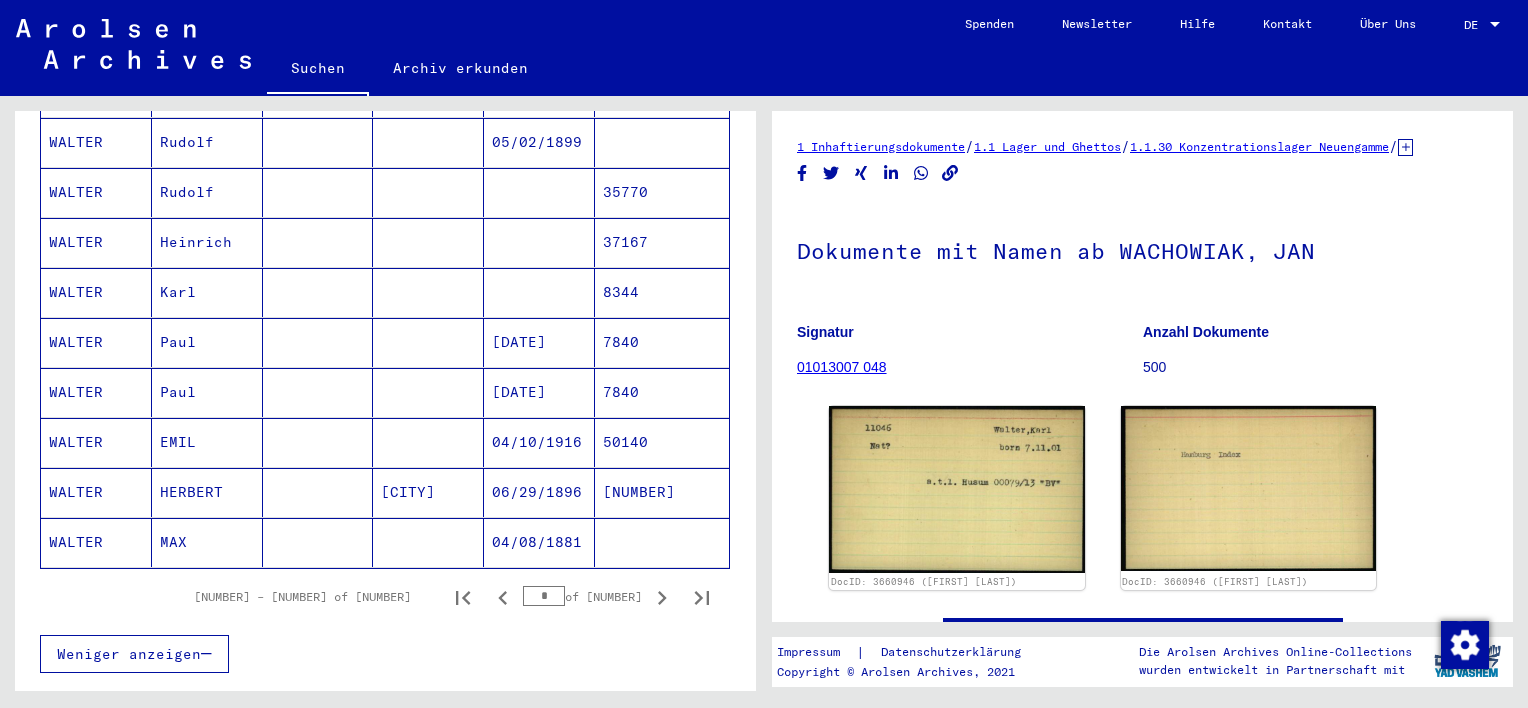 click at bounding box center (318, 442) 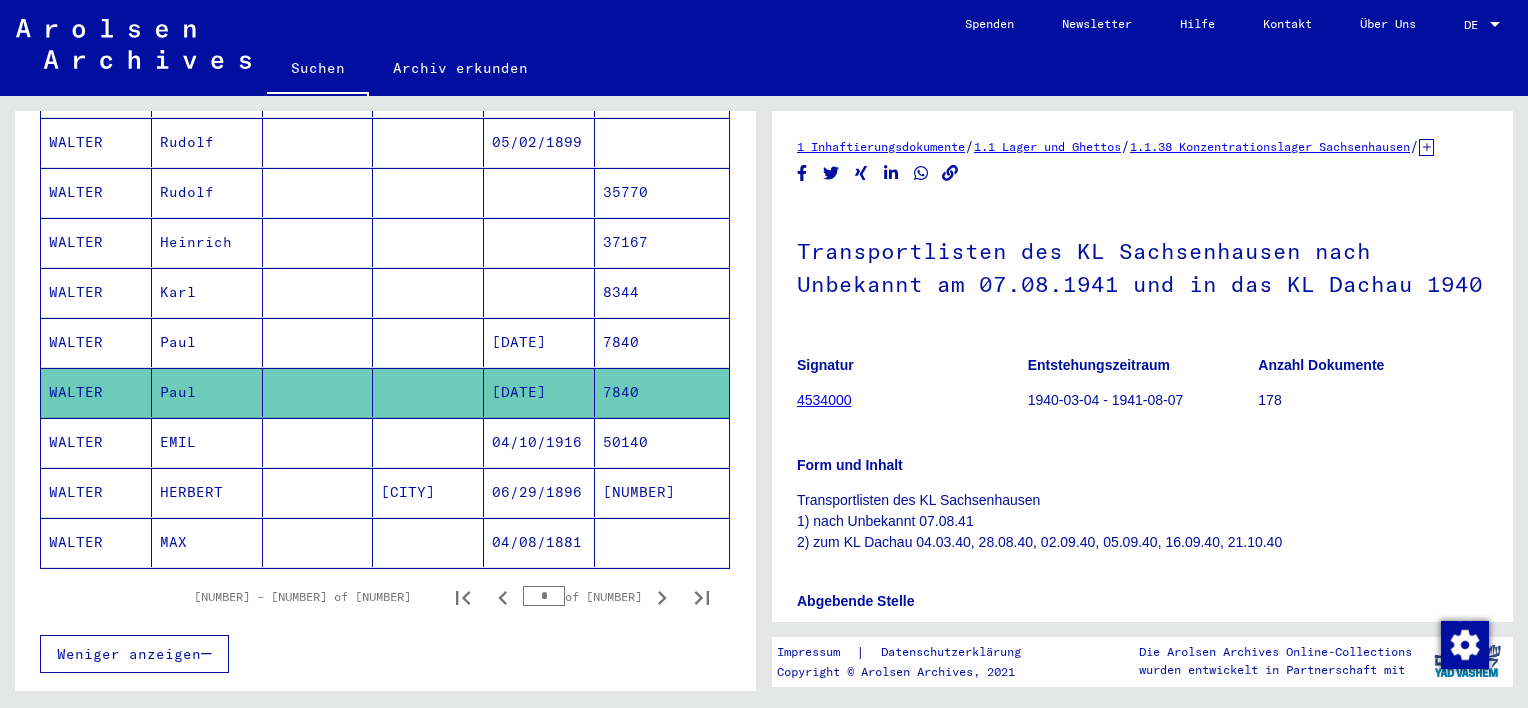 scroll, scrollTop: 0, scrollLeft: 0, axis: both 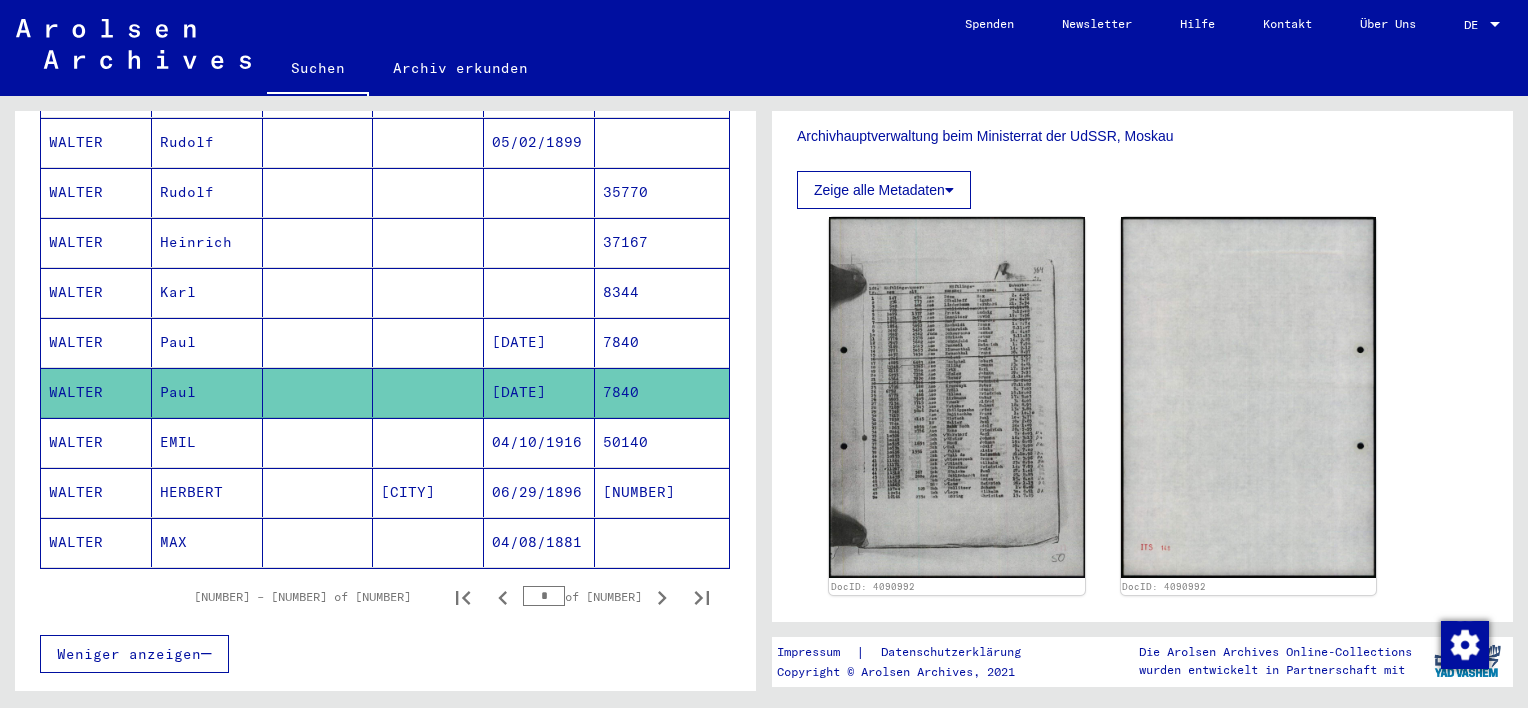 click on "Paul" at bounding box center [207, 392] 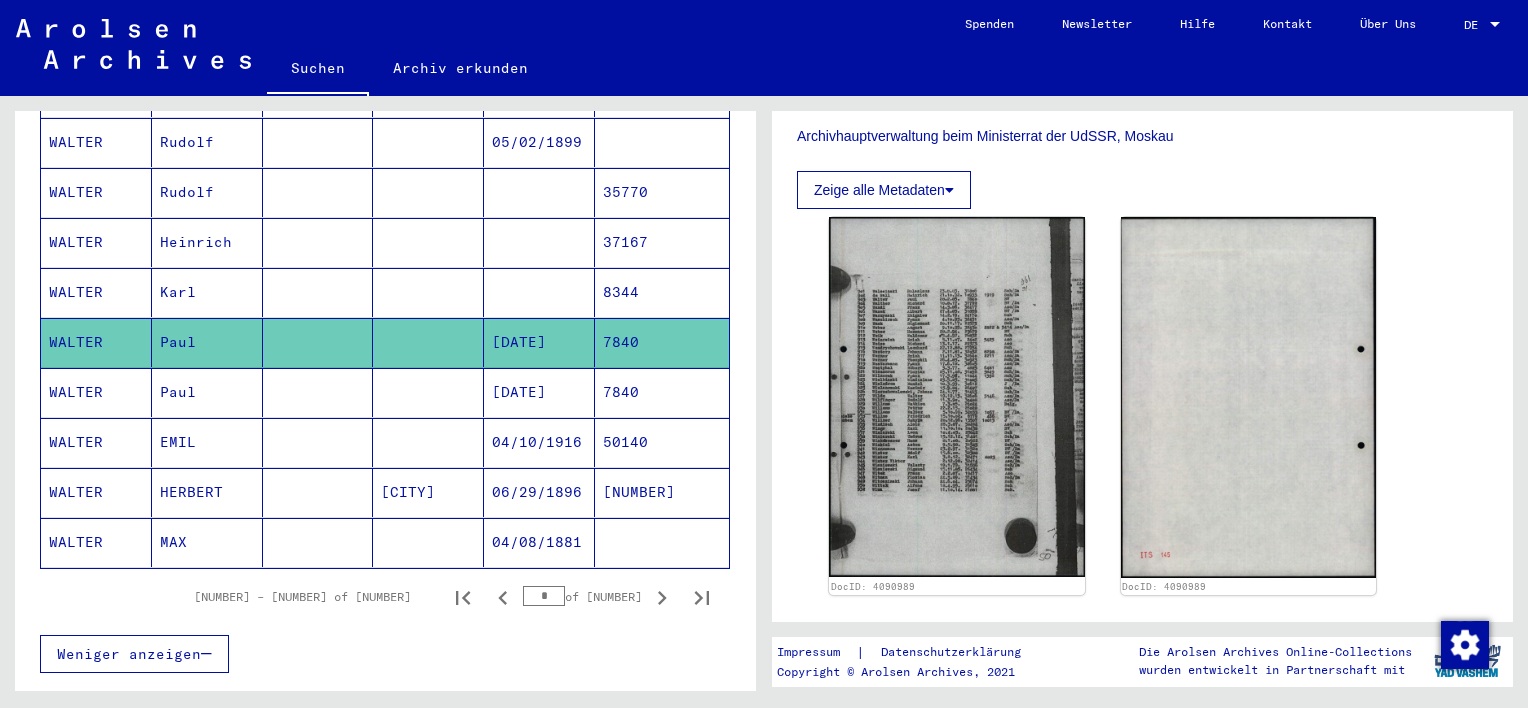 scroll, scrollTop: 0, scrollLeft: 0, axis: both 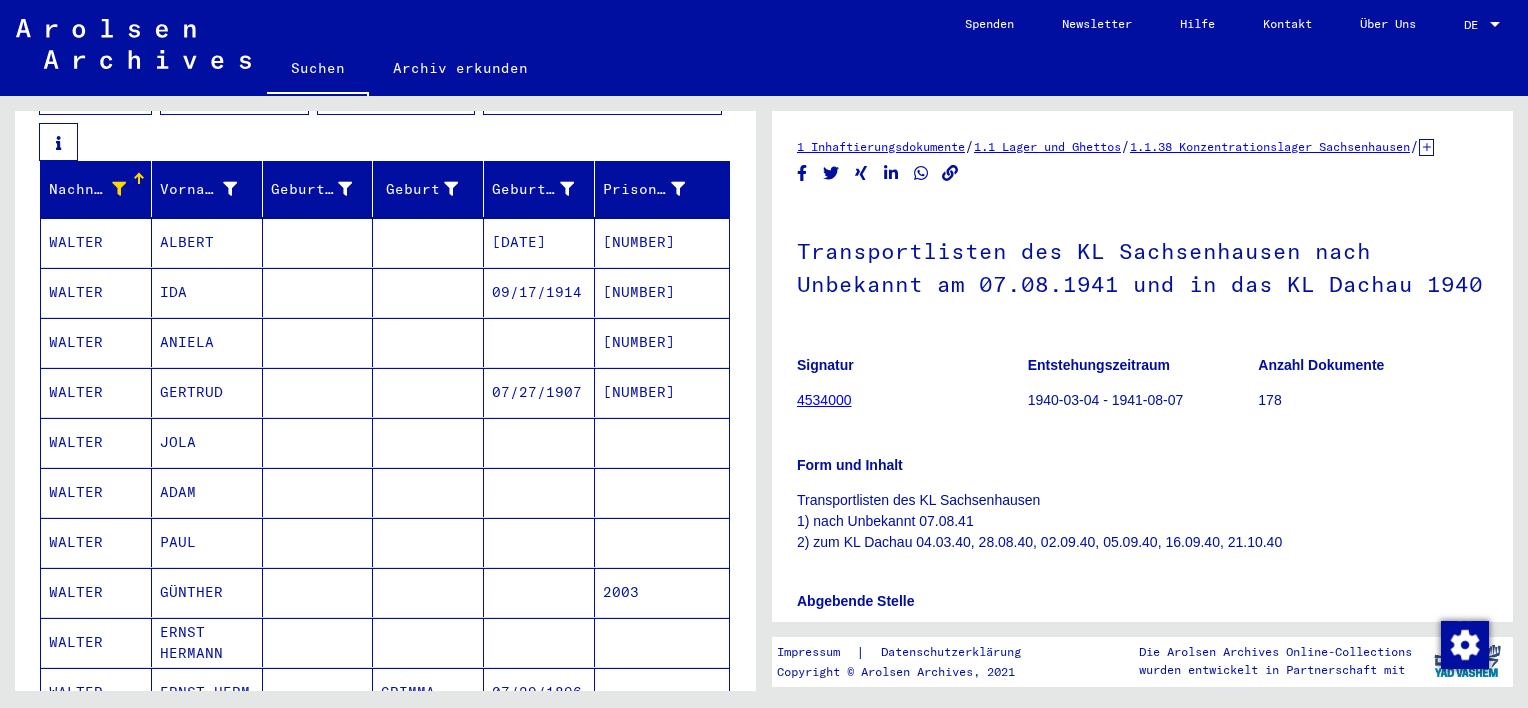 click at bounding box center (318, 442) 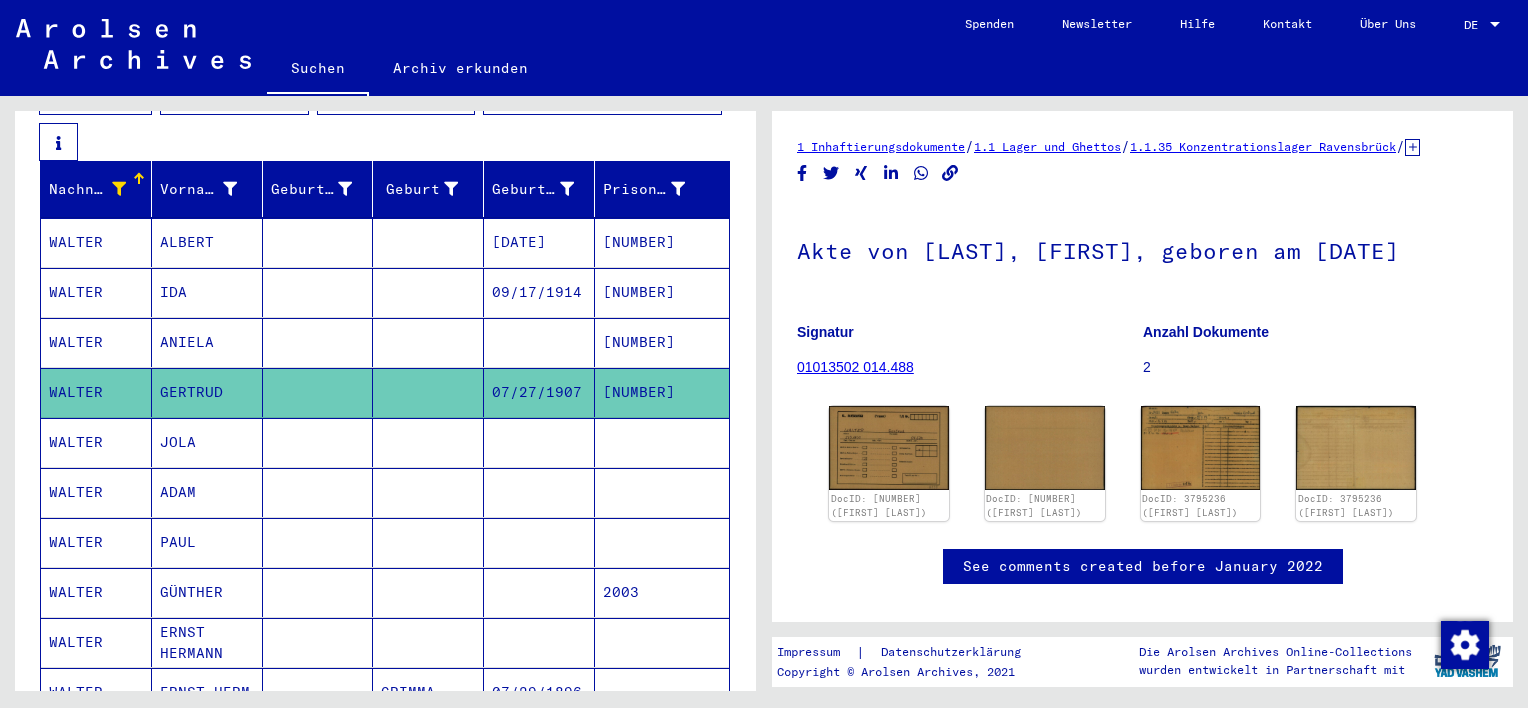 scroll, scrollTop: 0, scrollLeft: 0, axis: both 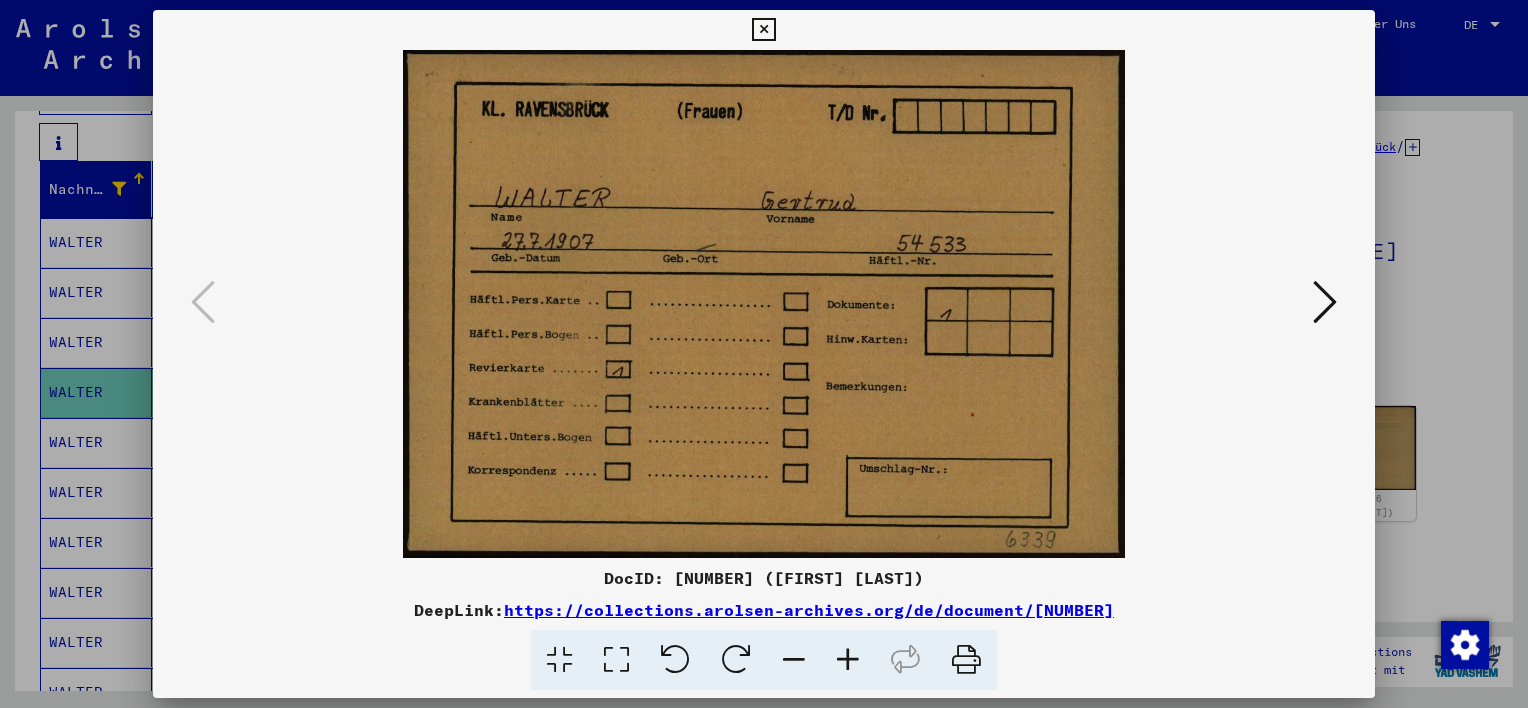 click at bounding box center (764, 354) 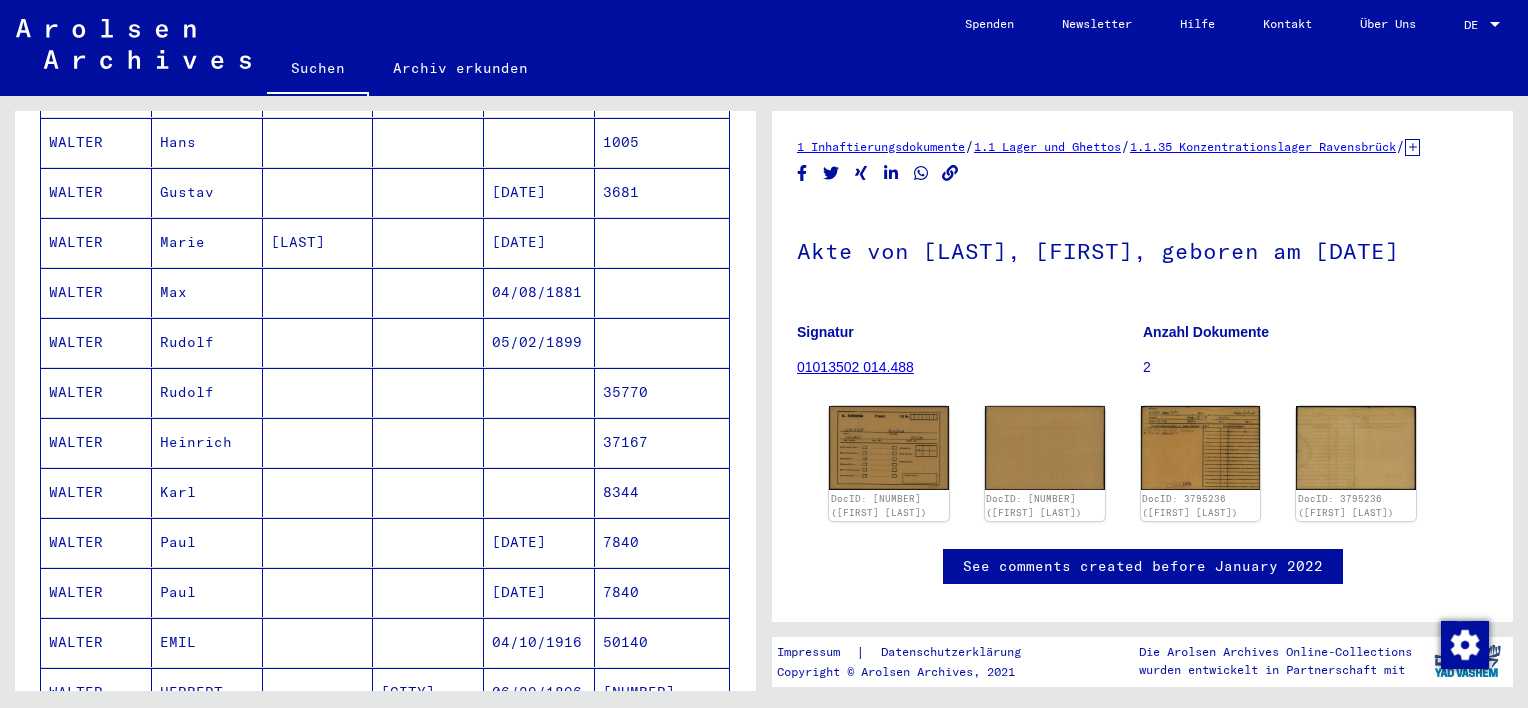 scroll, scrollTop: 1400, scrollLeft: 0, axis: vertical 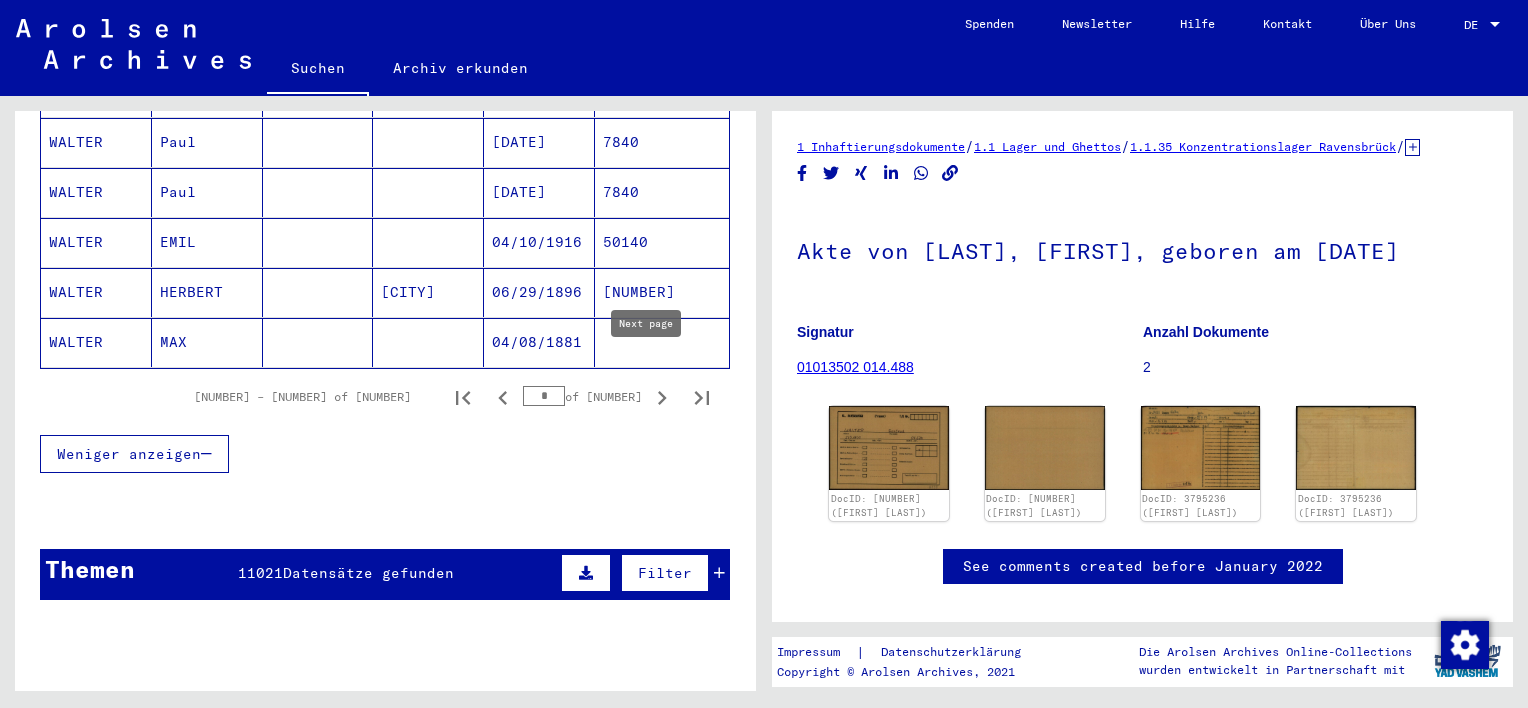 click 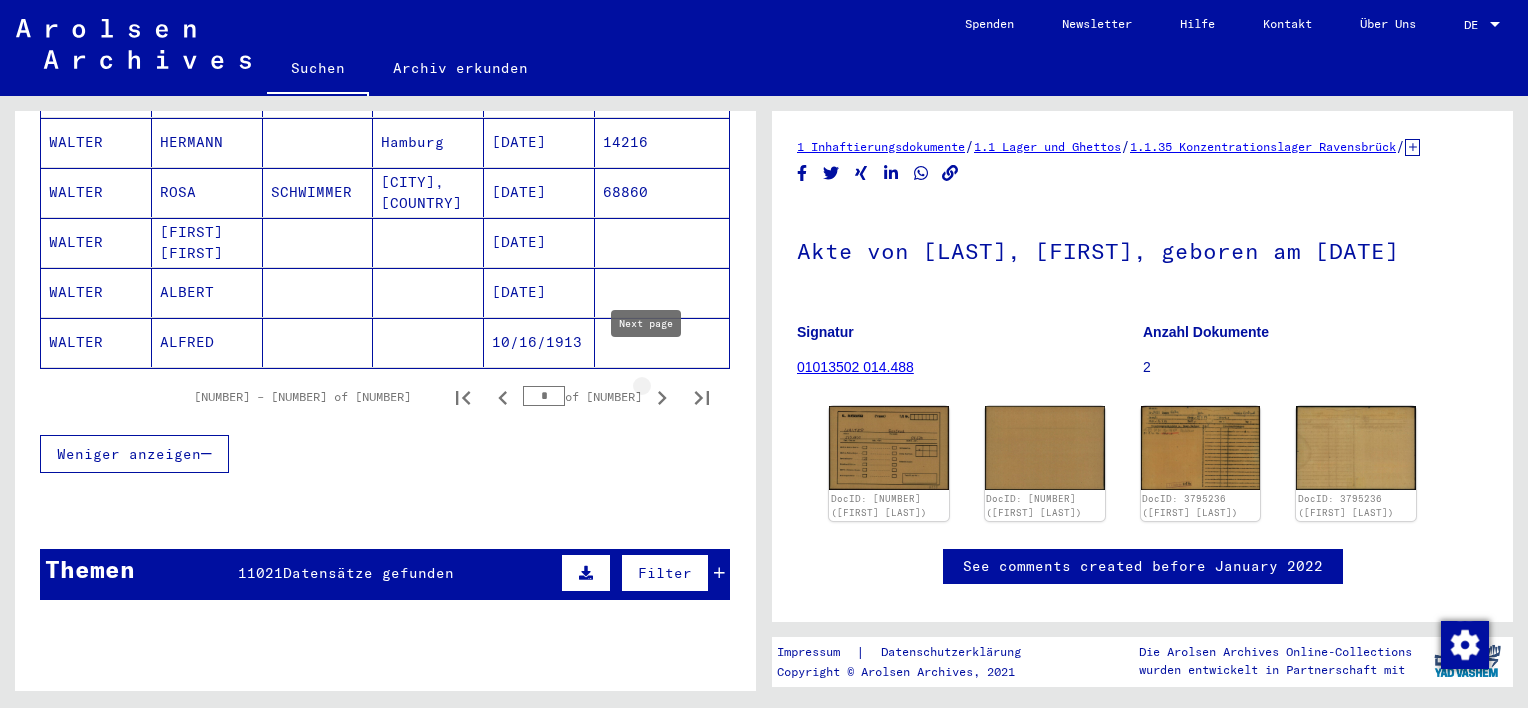 type on "*" 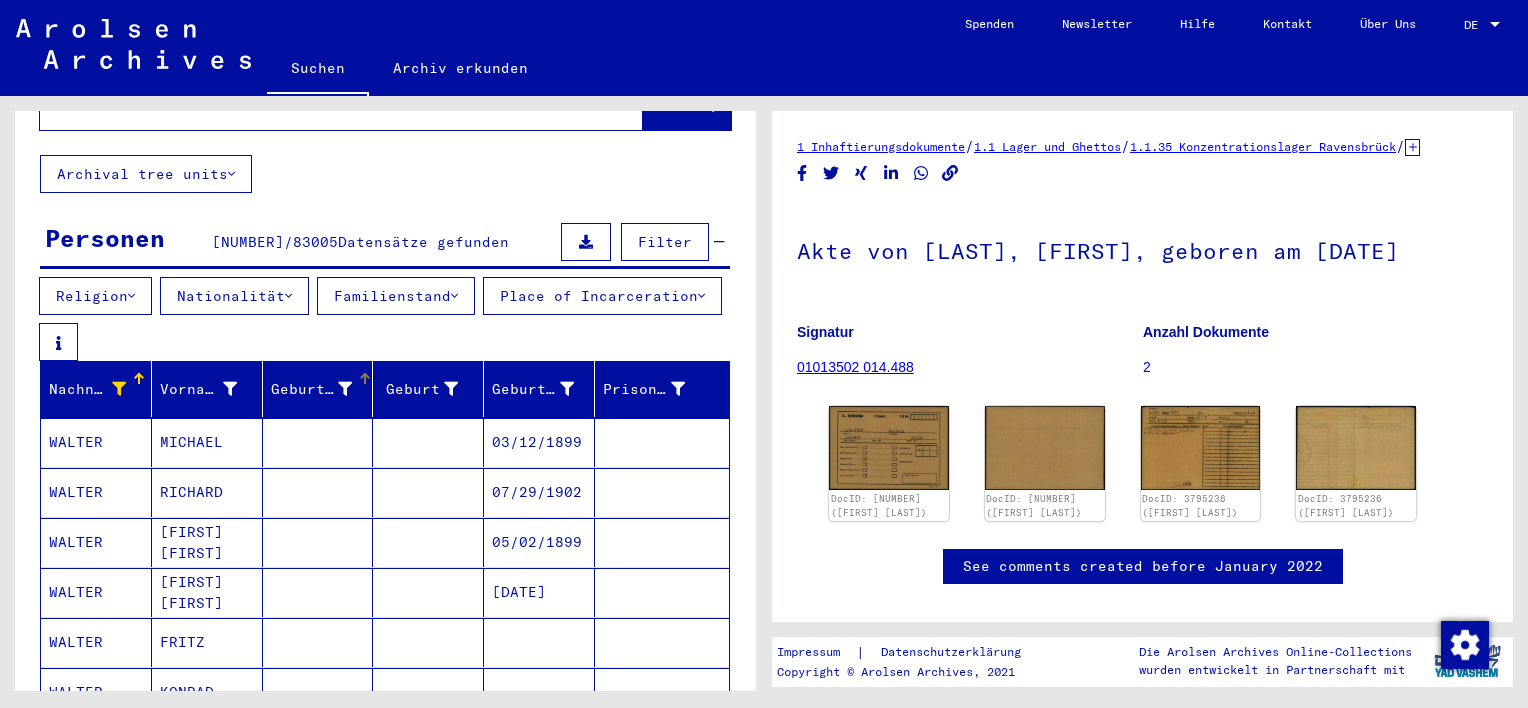 scroll, scrollTop: 0, scrollLeft: 0, axis: both 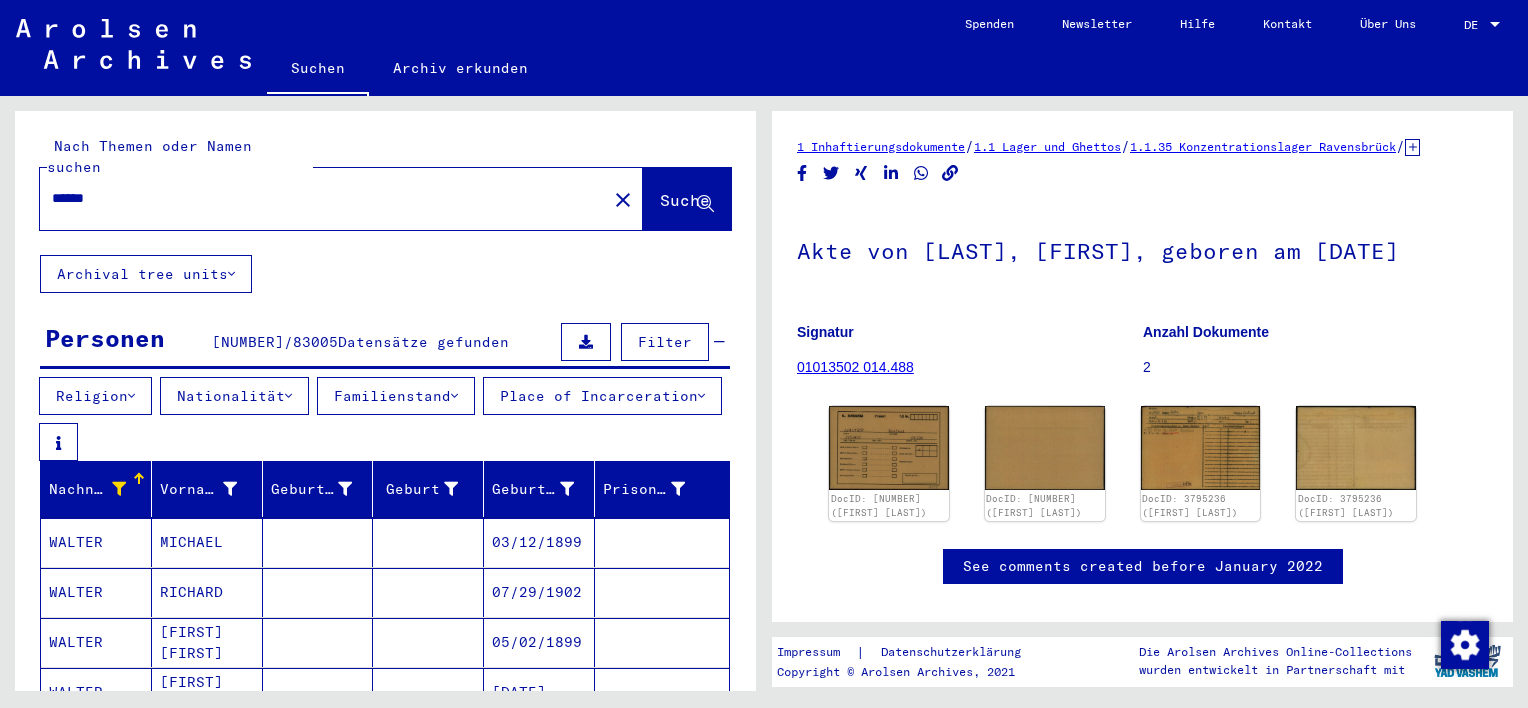 drag, startPoint x: 140, startPoint y: 186, endPoint x: 18, endPoint y: 178, distance: 122.26202 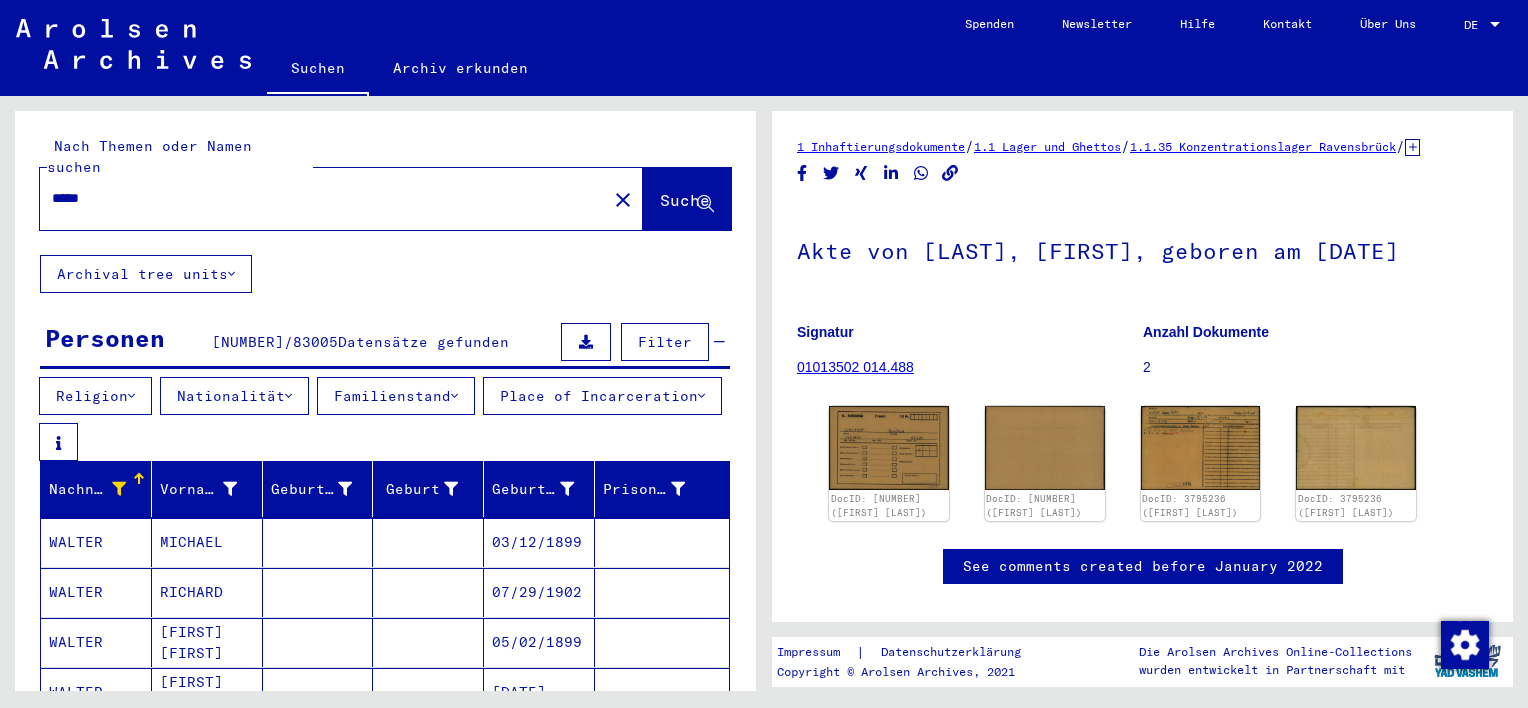 type on "*****" 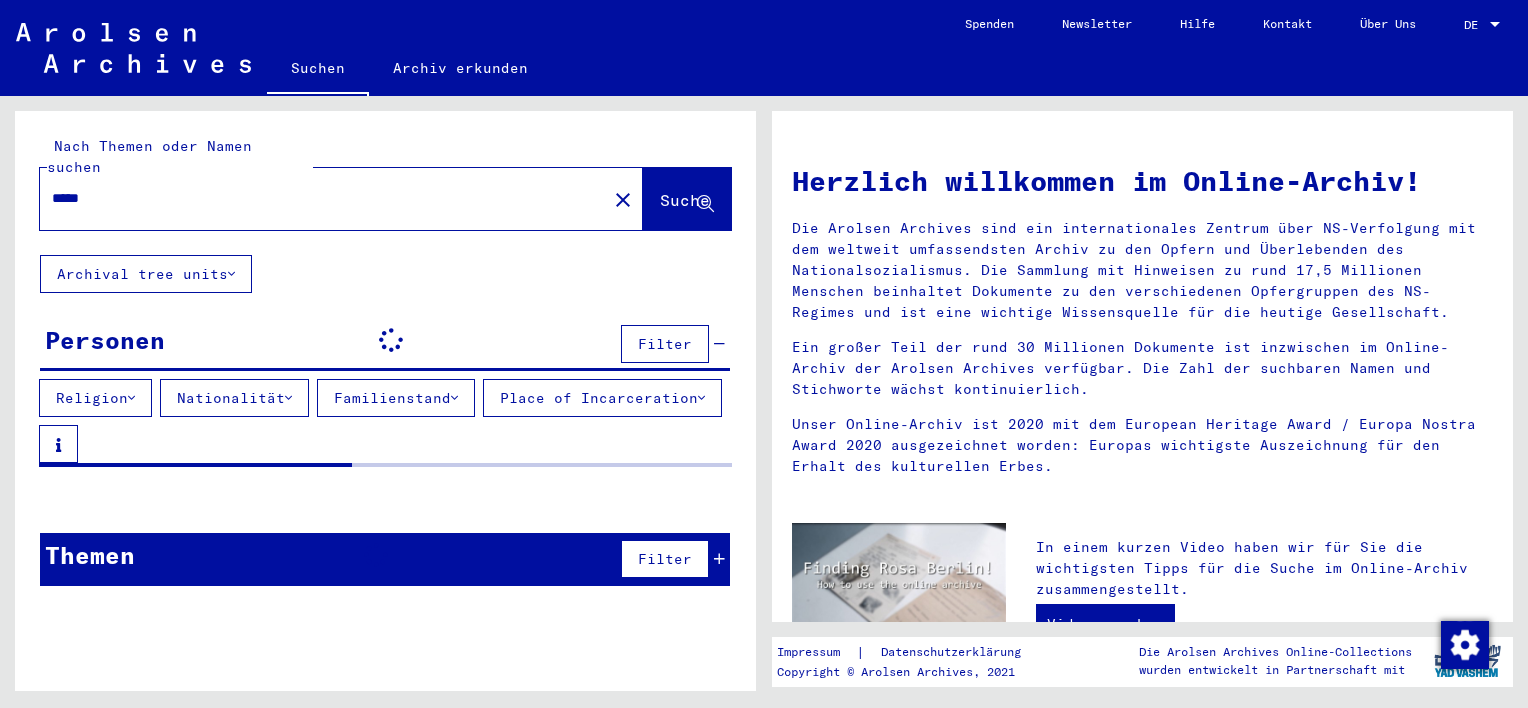 click on "Nationalität" at bounding box center (234, 398) 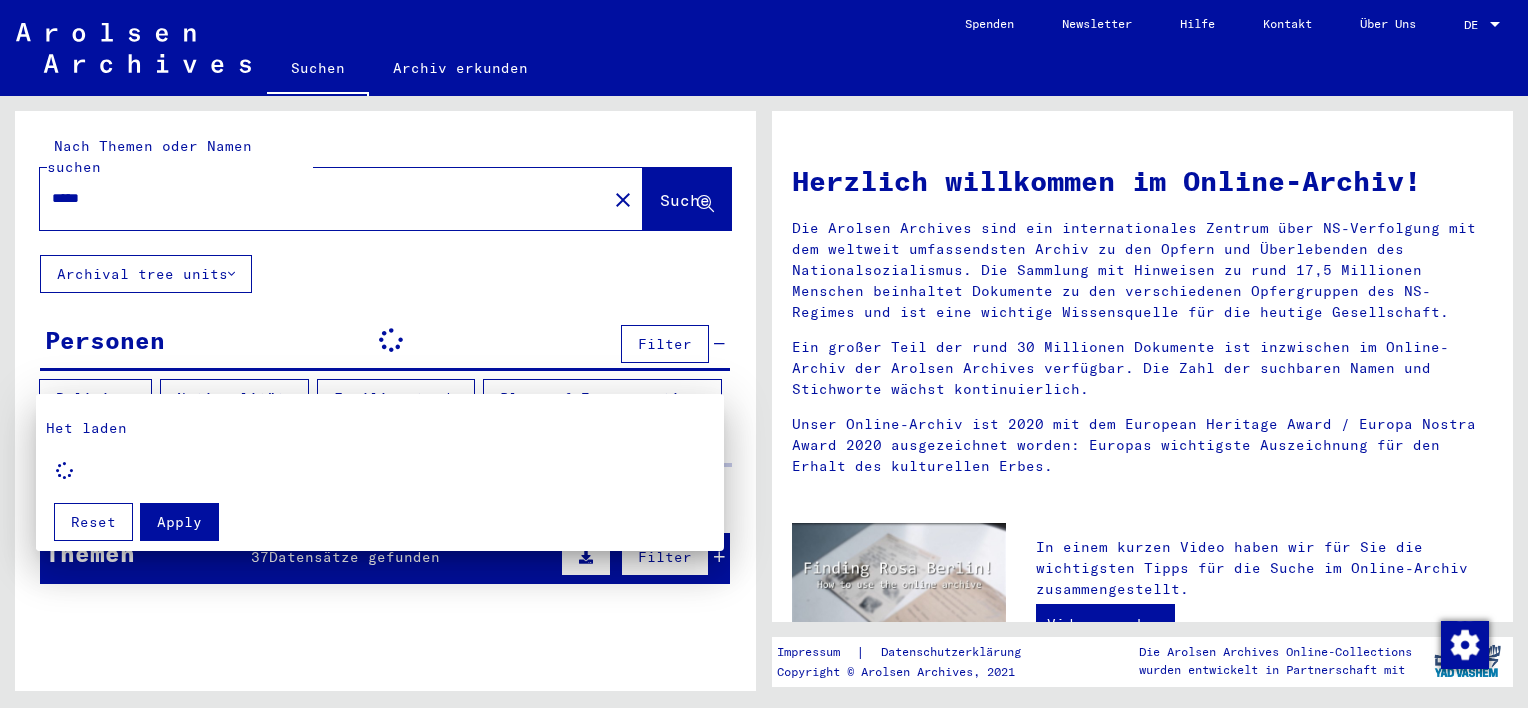 click at bounding box center [764, 354] 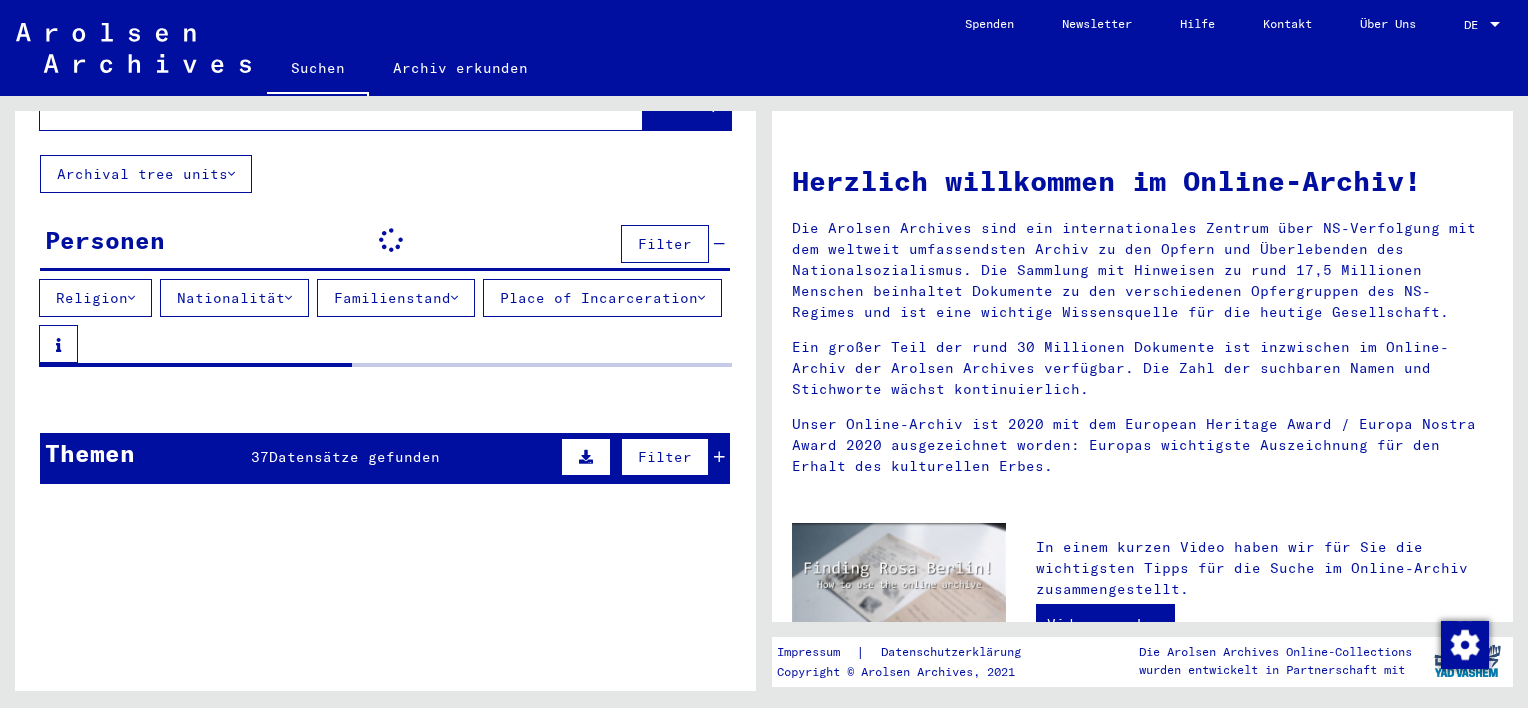scroll, scrollTop: 0, scrollLeft: 0, axis: both 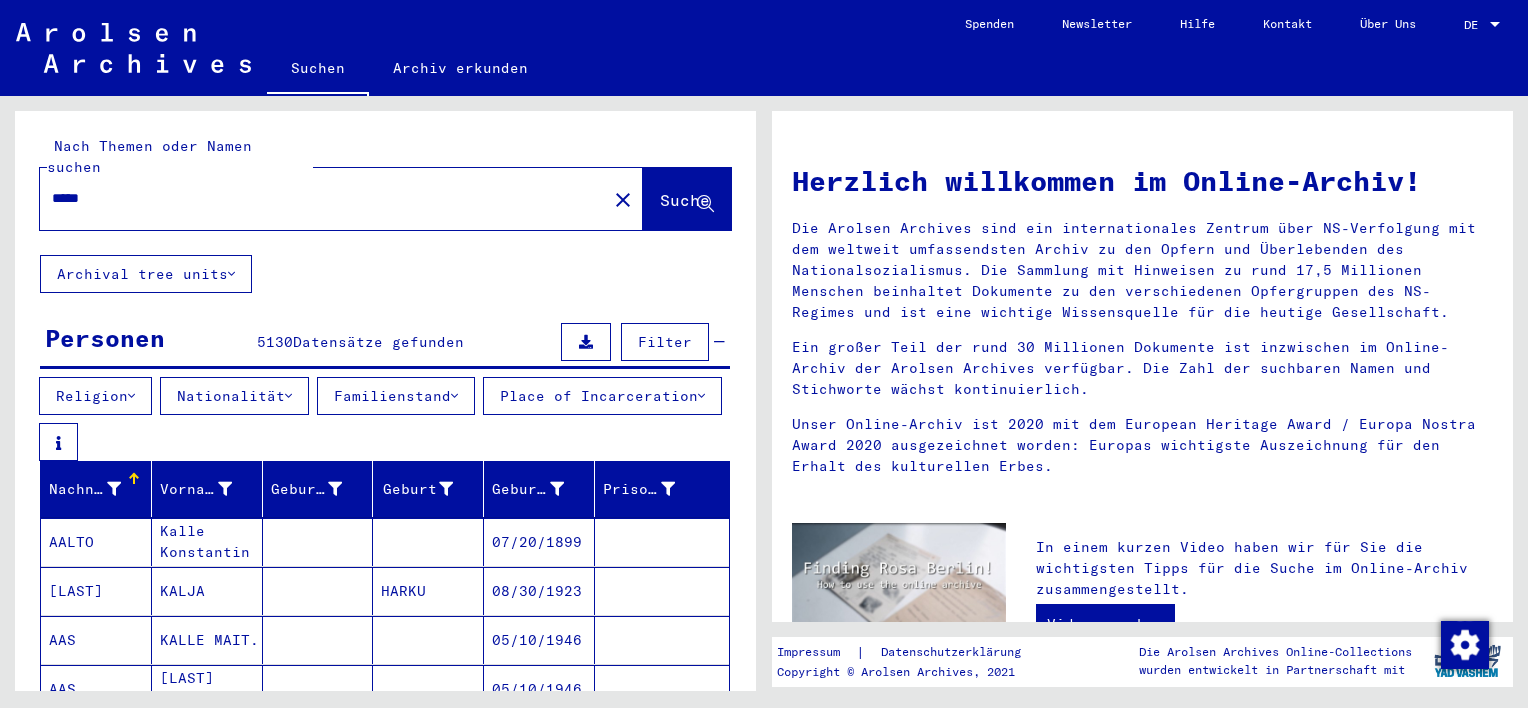 click at bounding box center [114, 489] 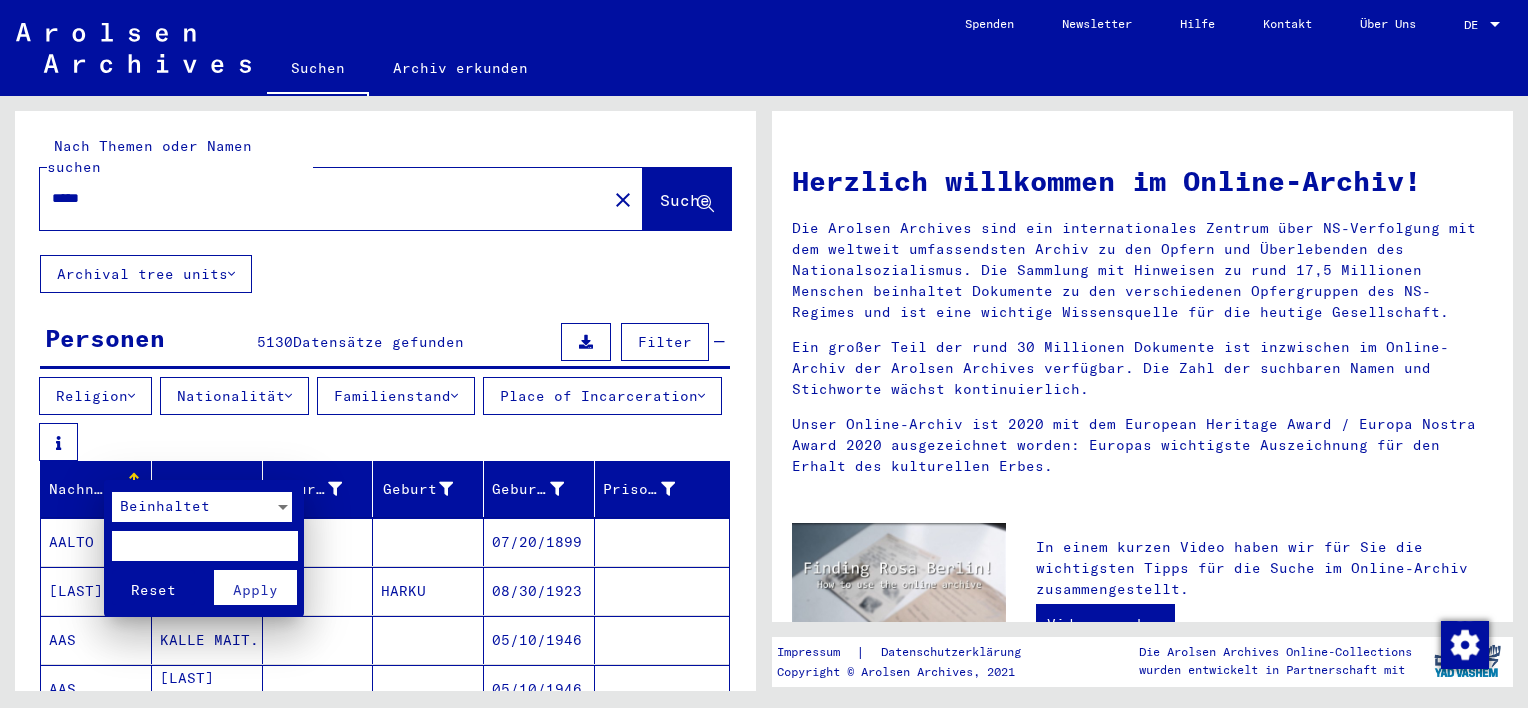 click at bounding box center [204, 546] 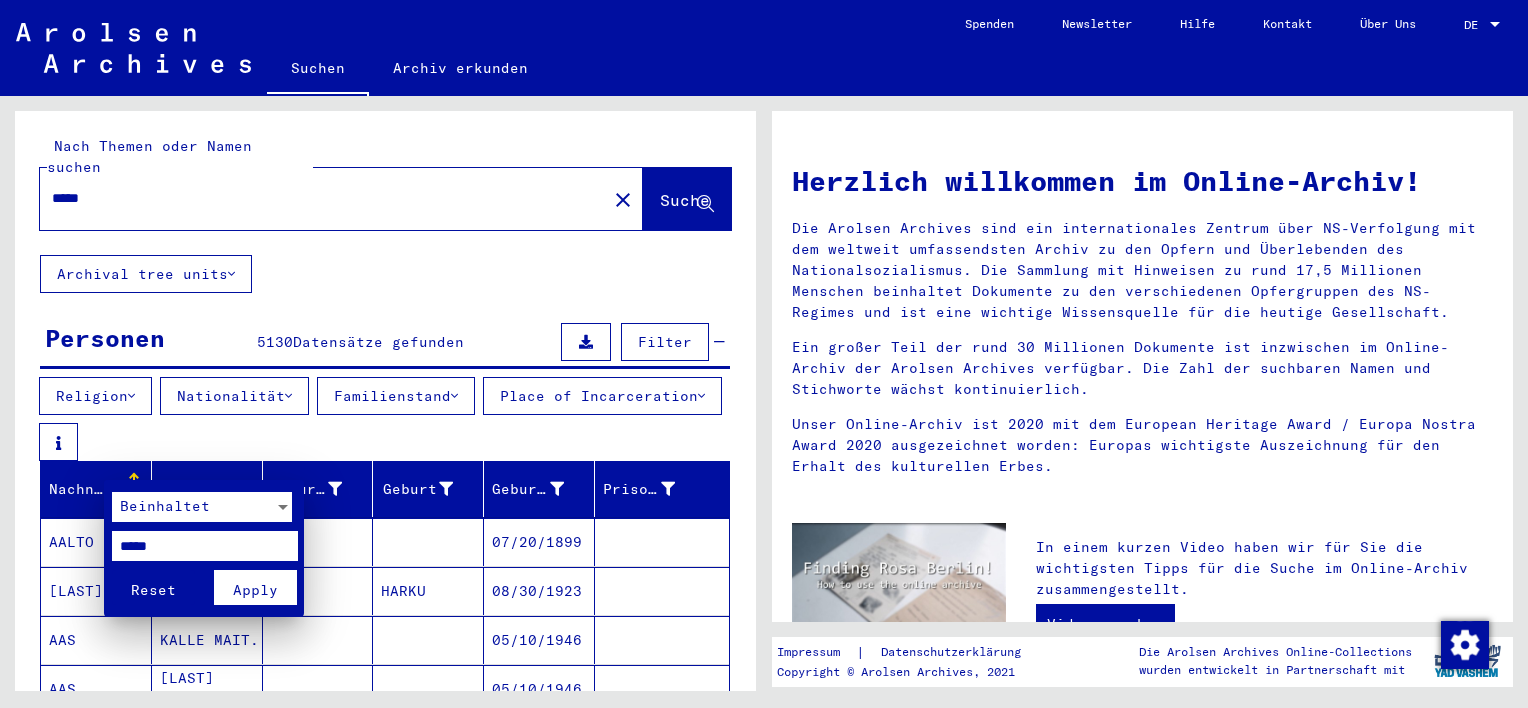 type on "*****" 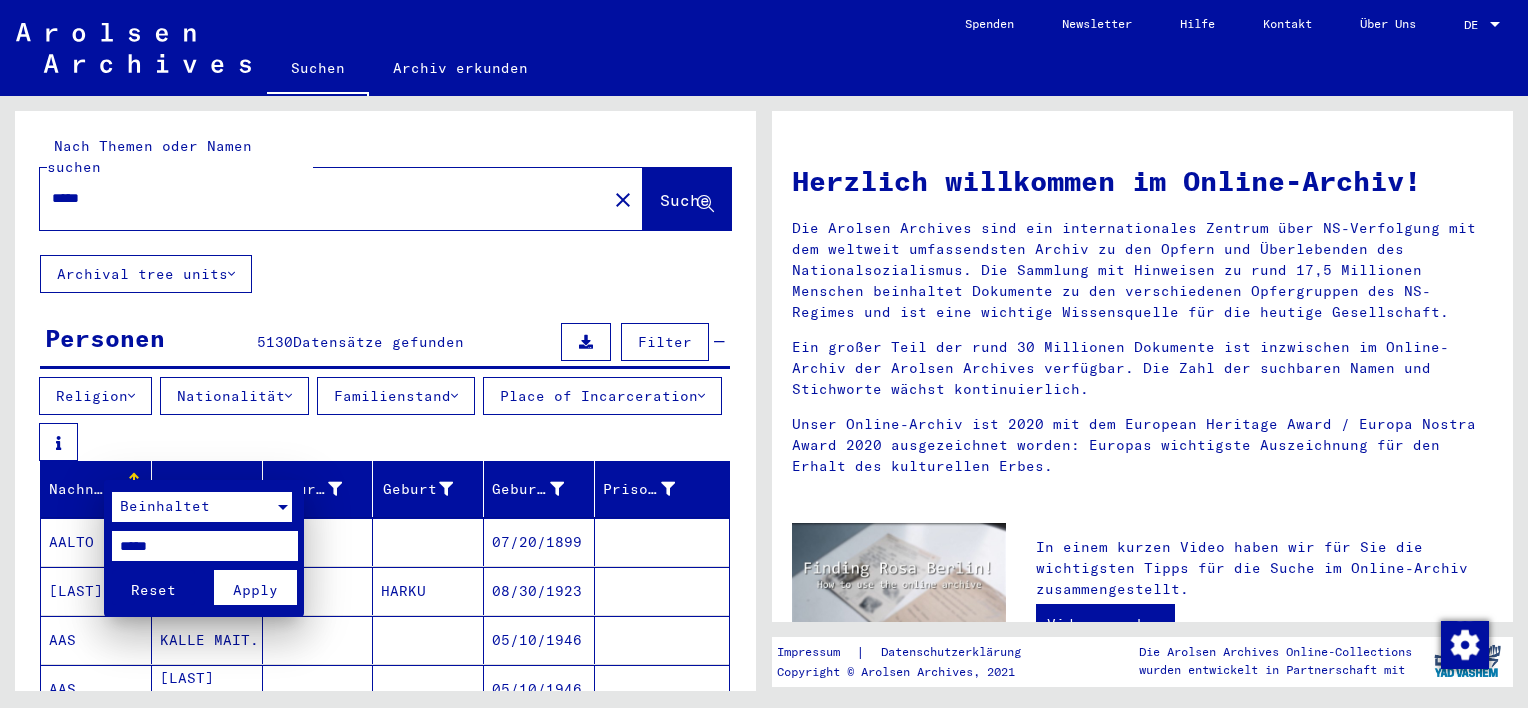 click on "Beinhaltet" at bounding box center (193, 507) 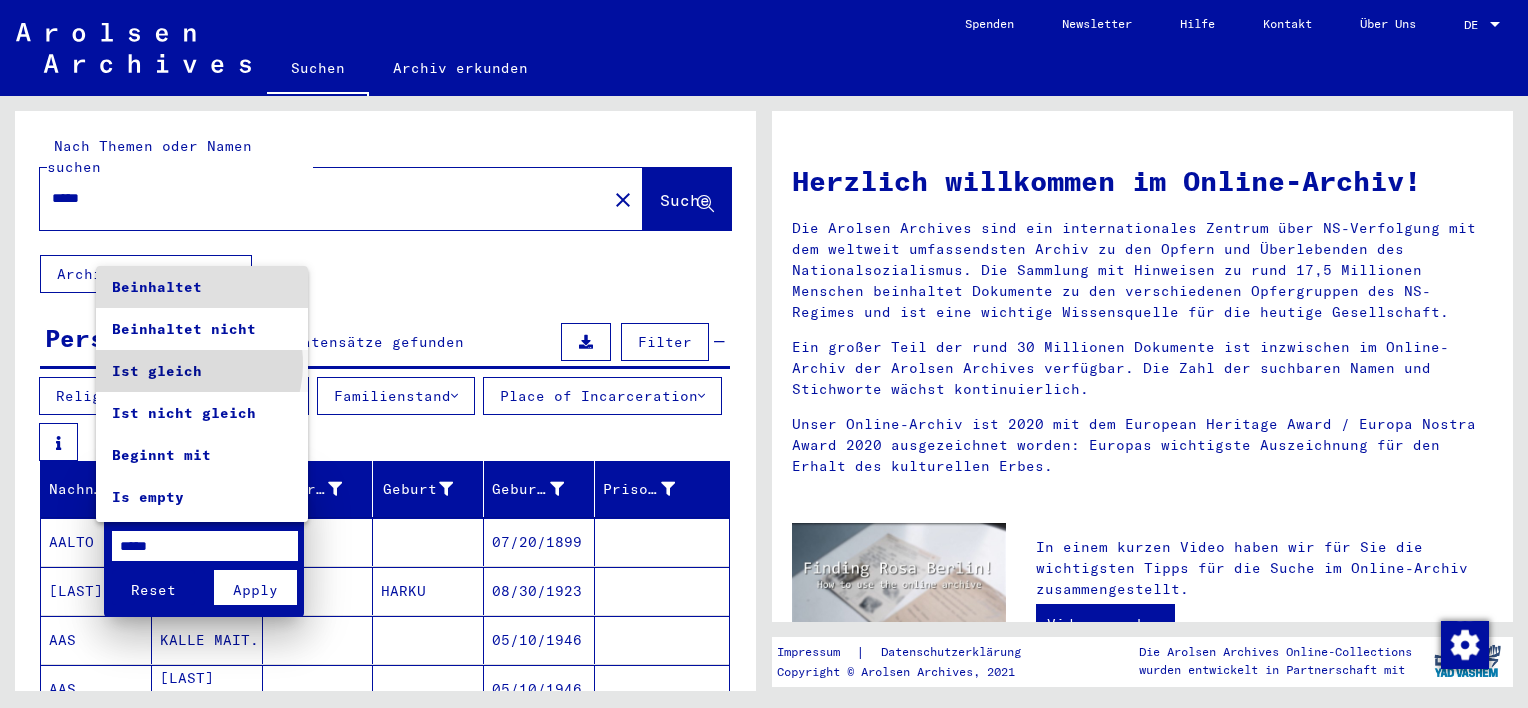 click on "Ist gleich" at bounding box center (202, 371) 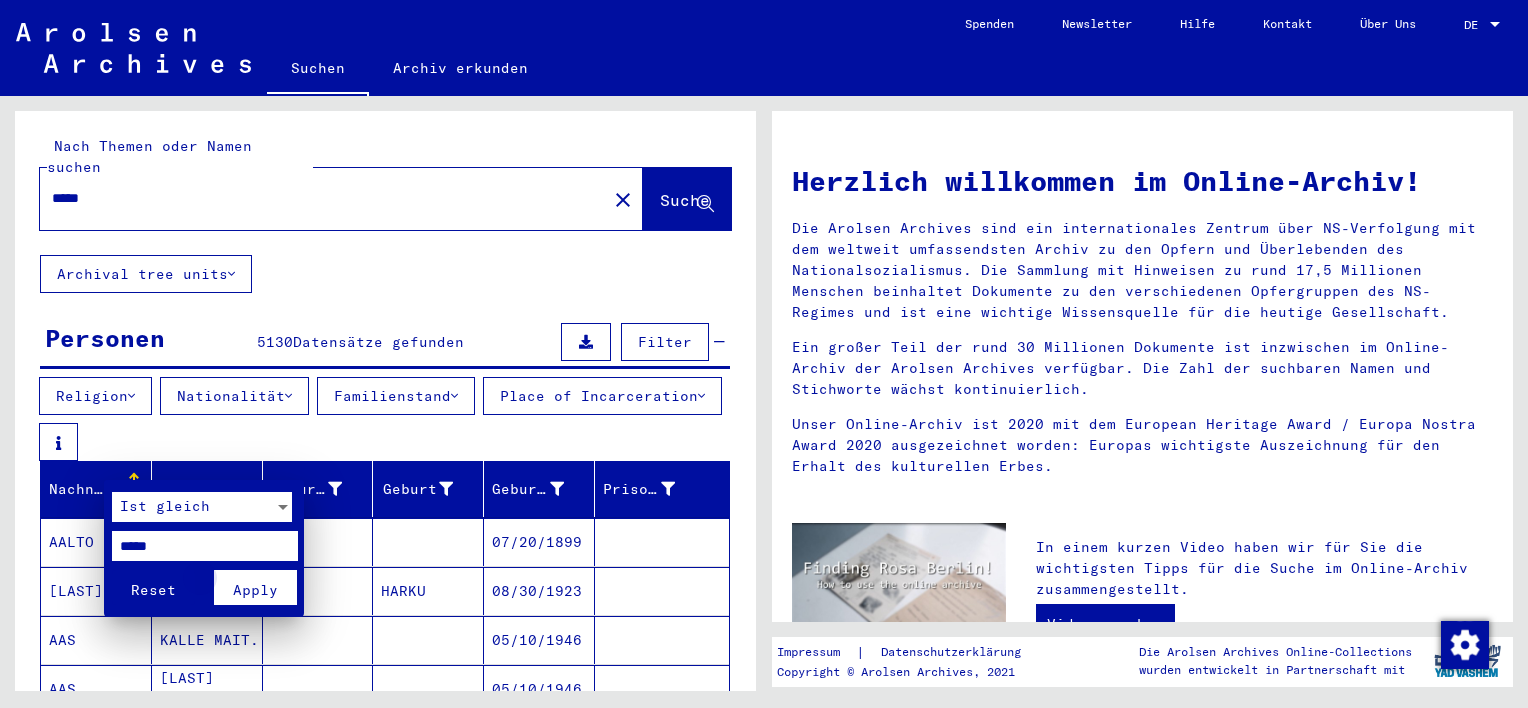 click on "Apply" at bounding box center (255, 590) 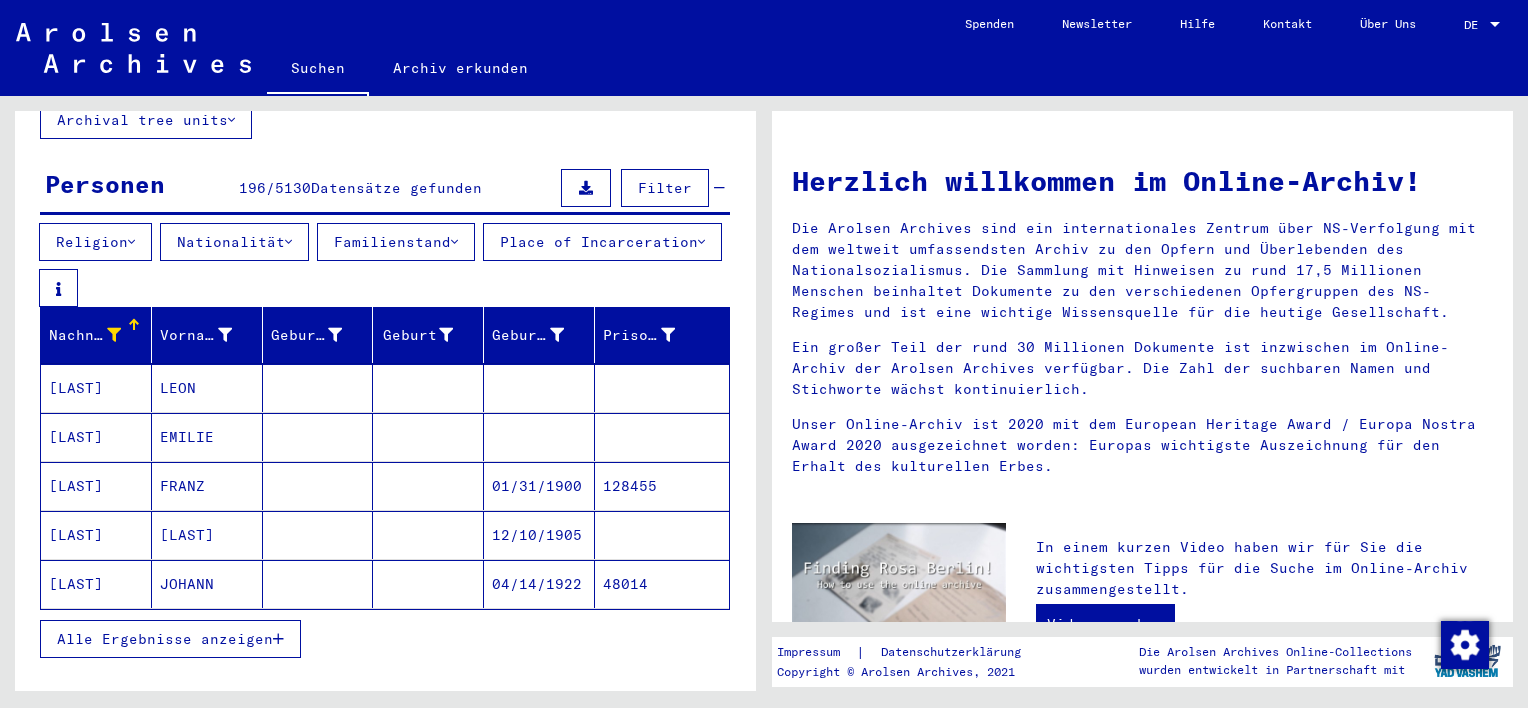 scroll, scrollTop: 200, scrollLeft: 0, axis: vertical 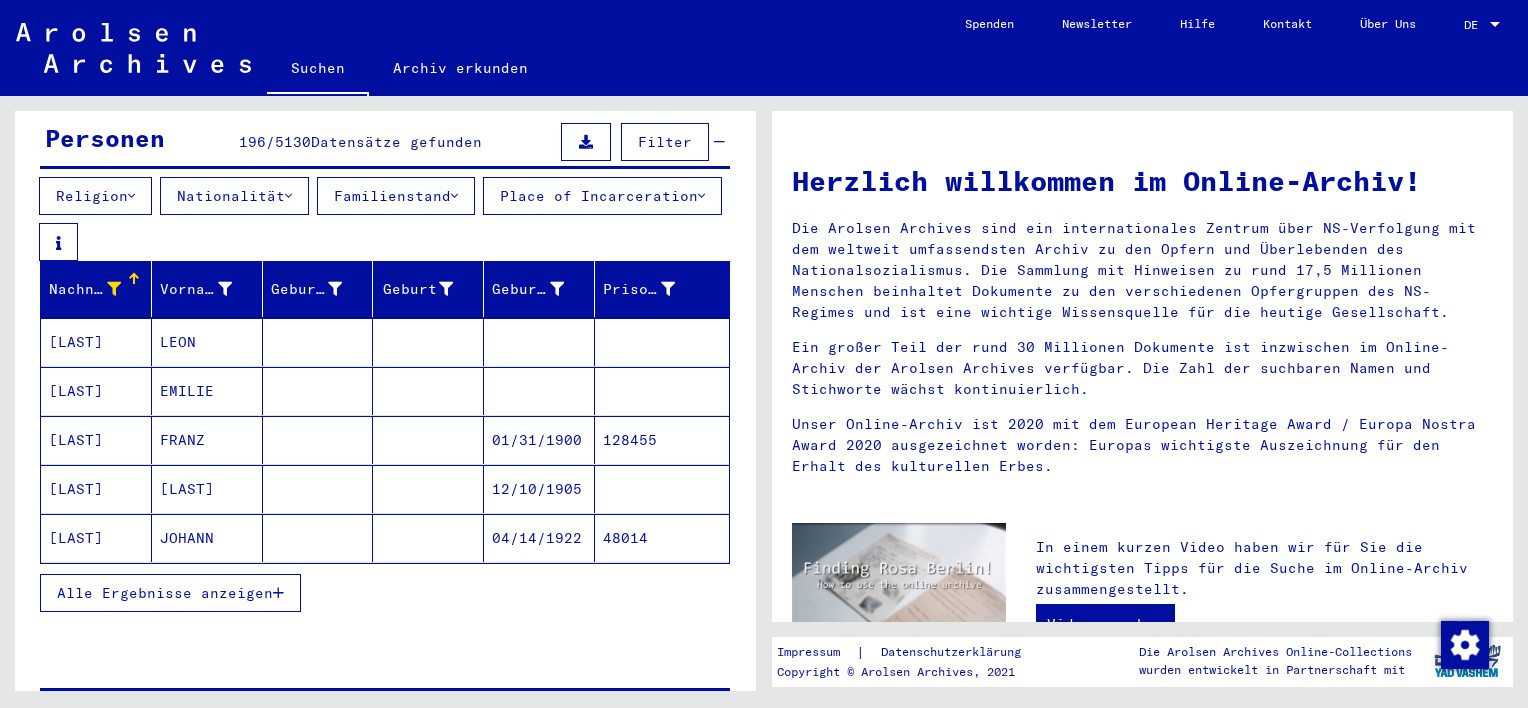 click on "Alle Ergebnisse anzeigen" at bounding box center [165, 593] 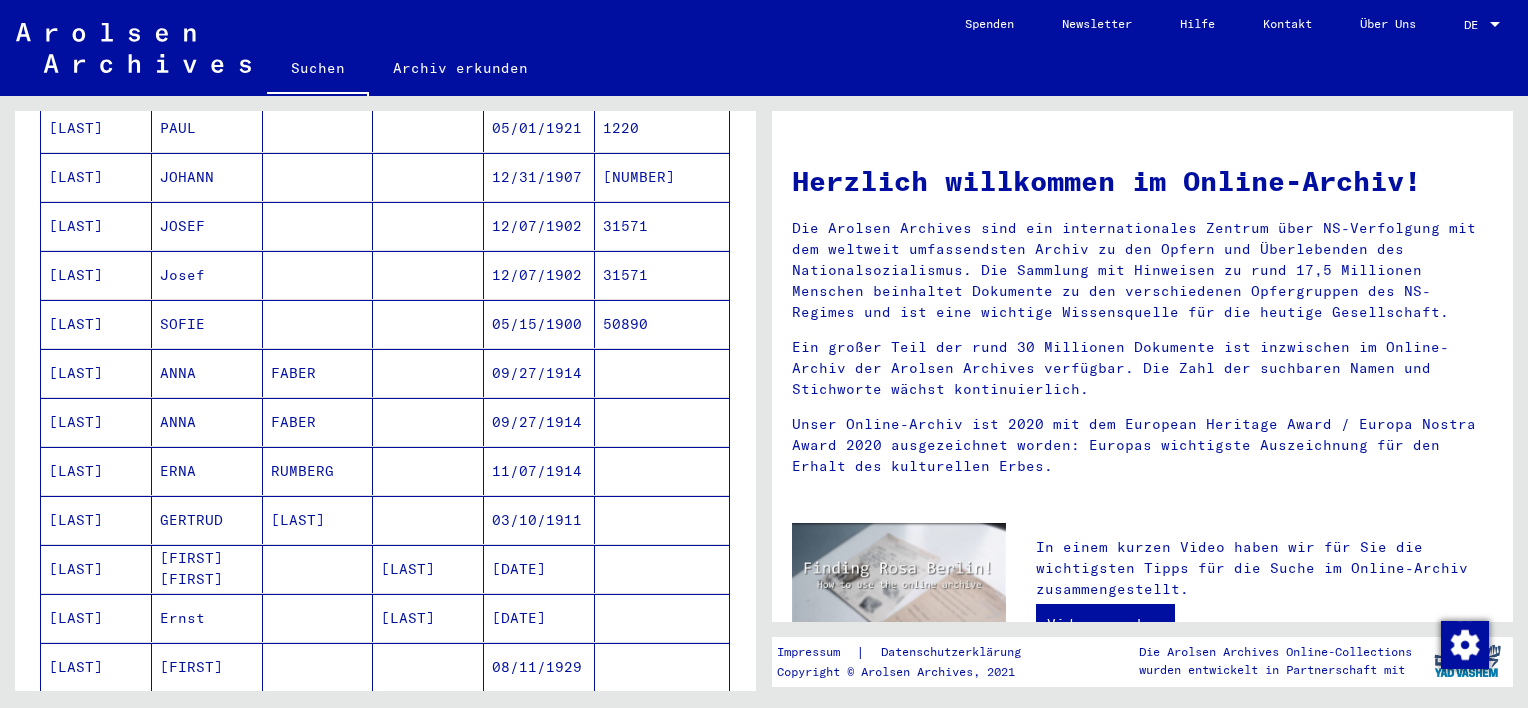 scroll, scrollTop: 900, scrollLeft: 0, axis: vertical 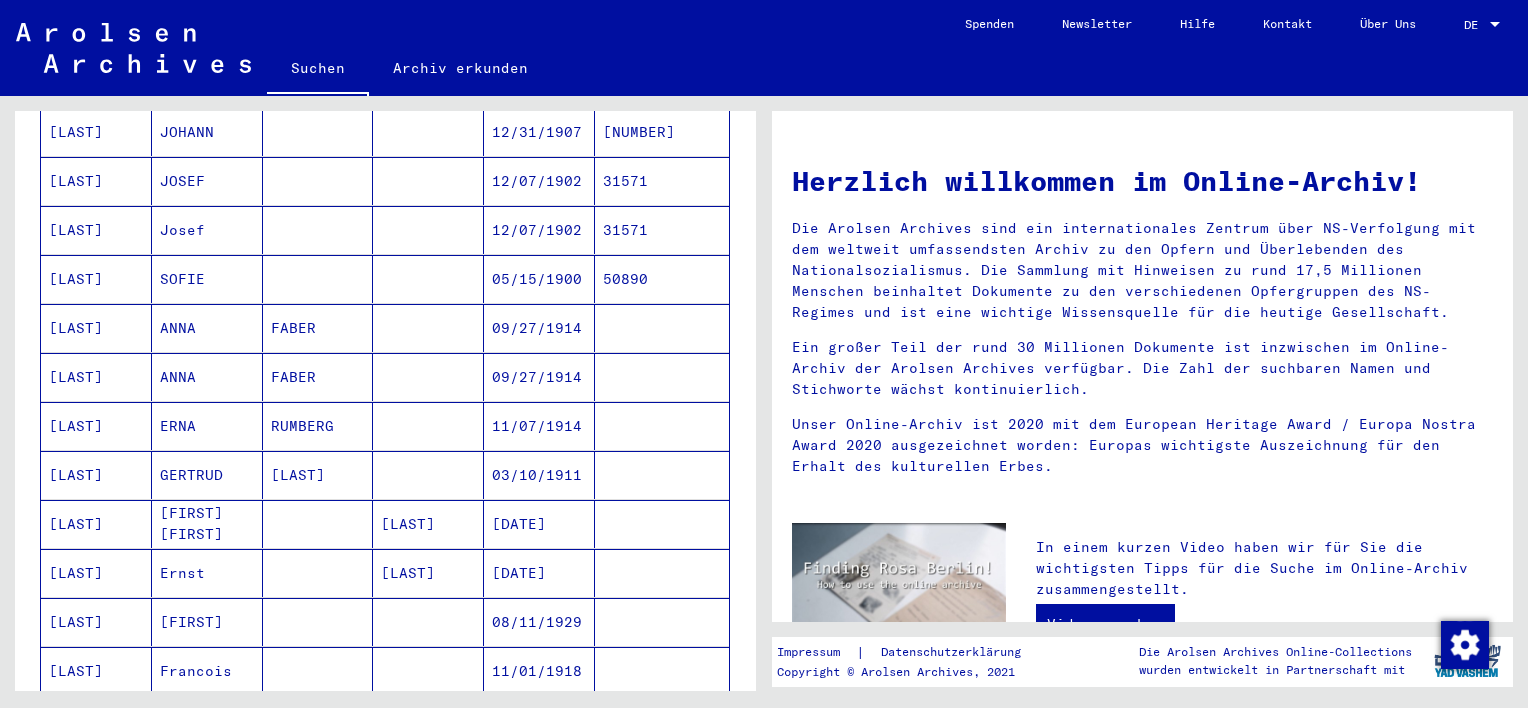 click on "JOSEF" at bounding box center [207, 230] 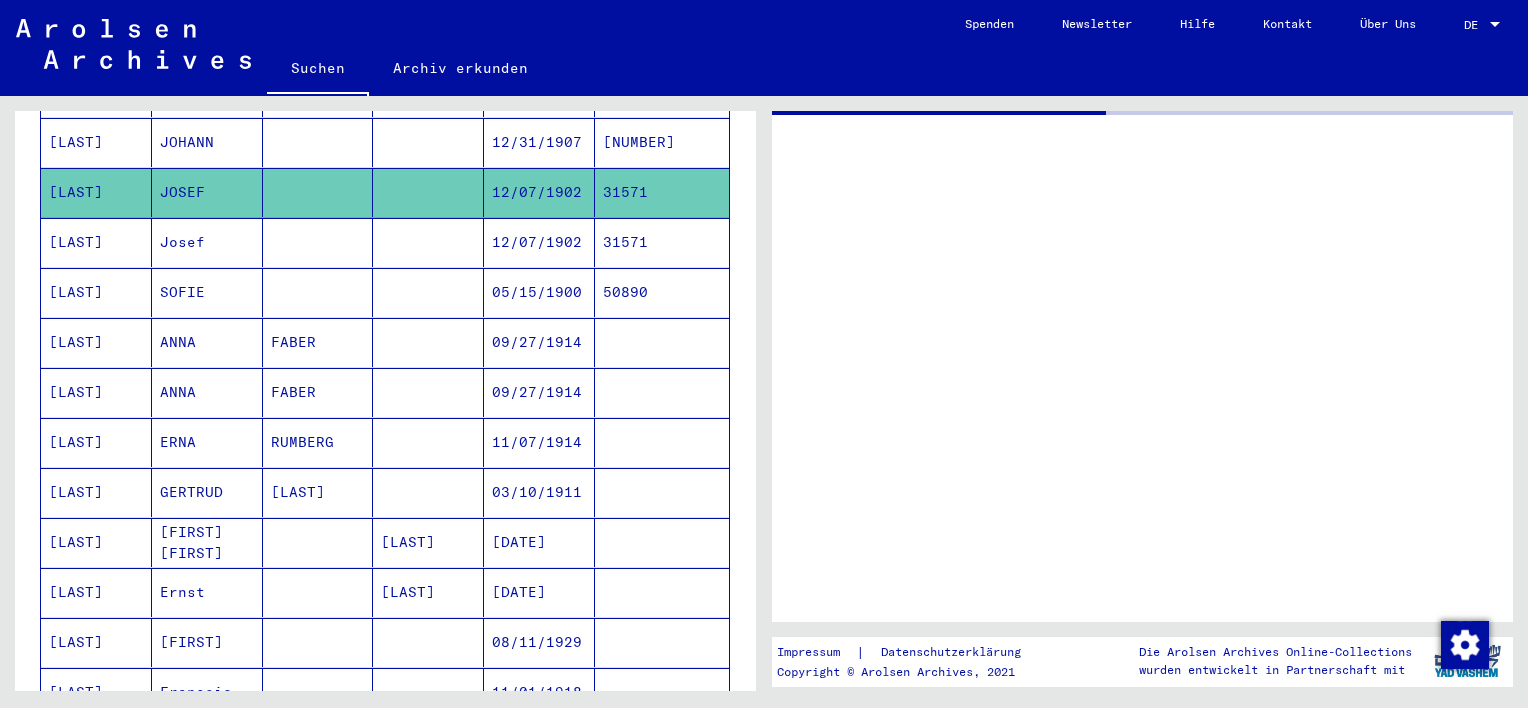 scroll, scrollTop: 908, scrollLeft: 0, axis: vertical 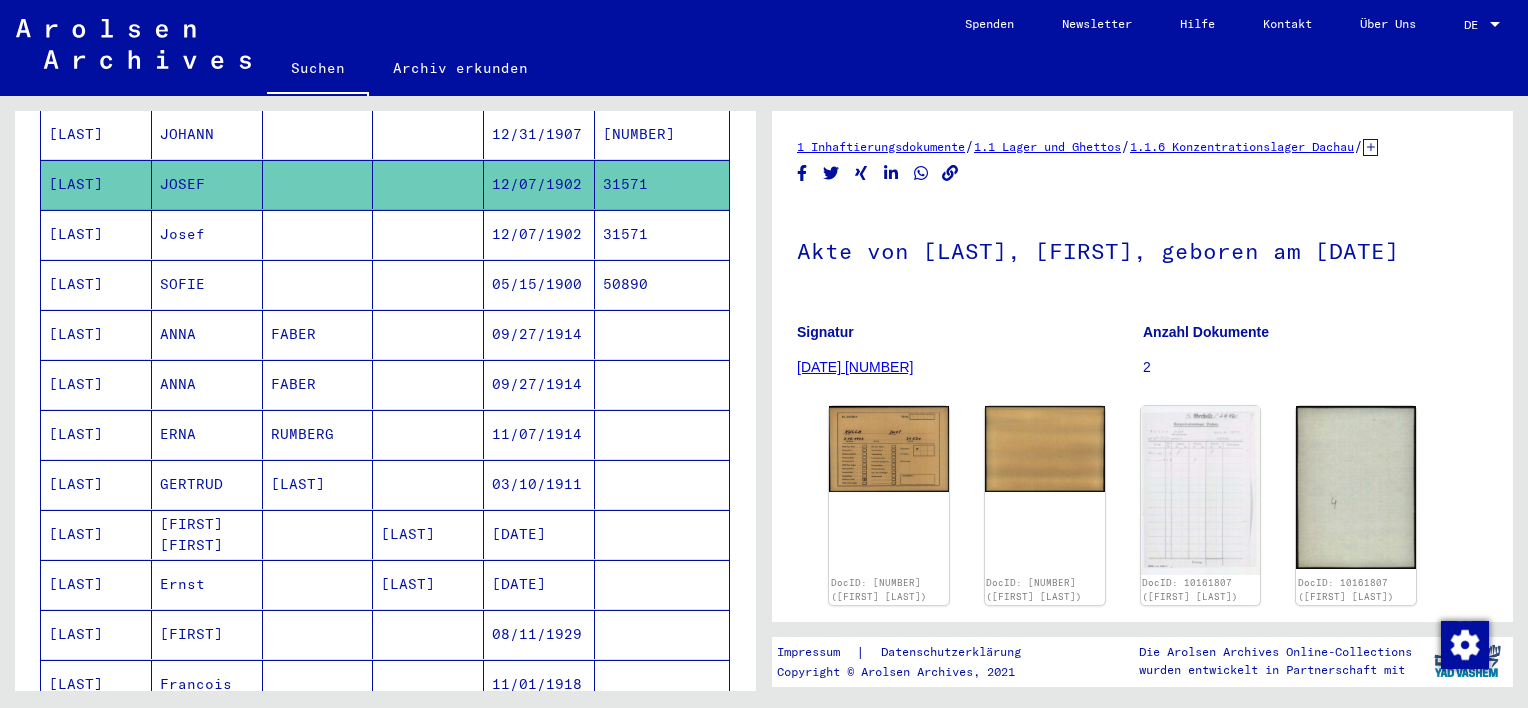 click 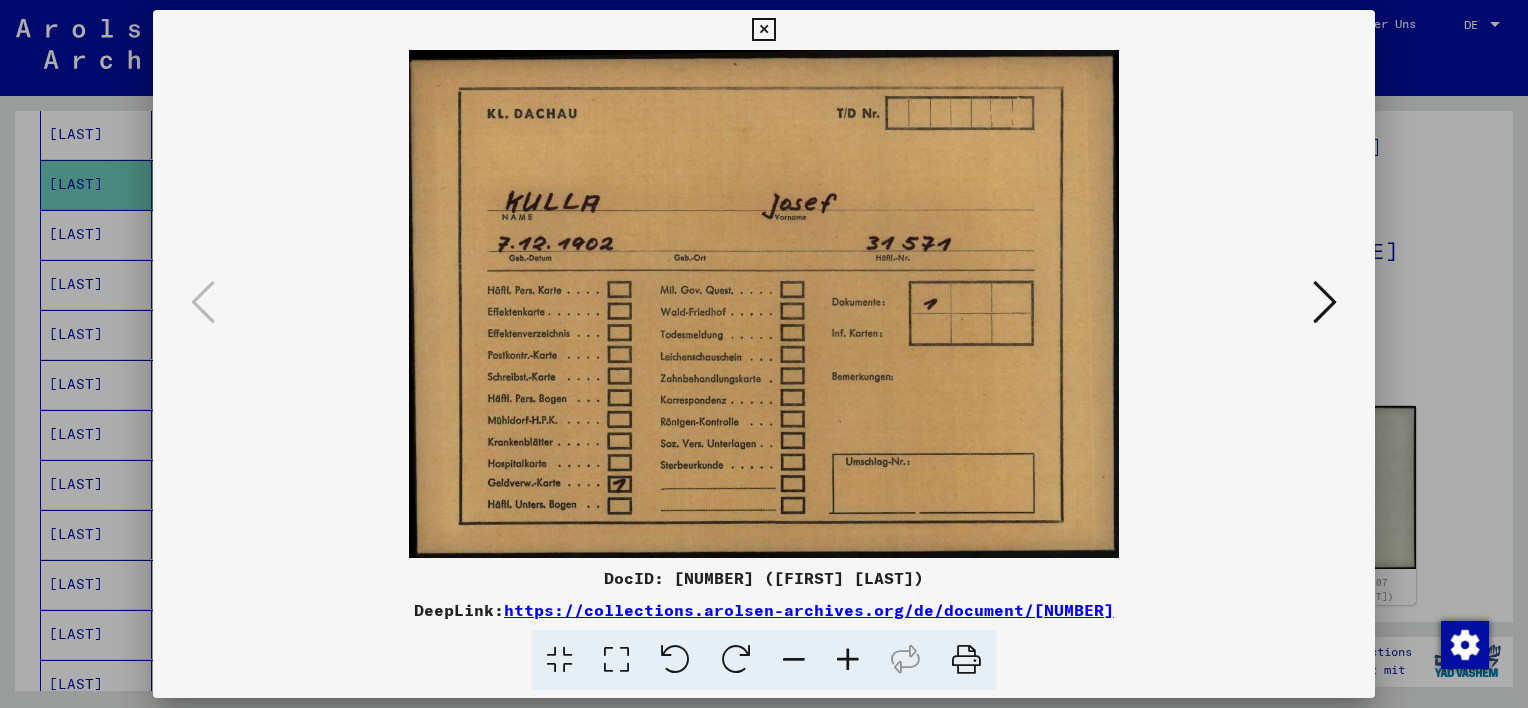 click at bounding box center [764, 354] 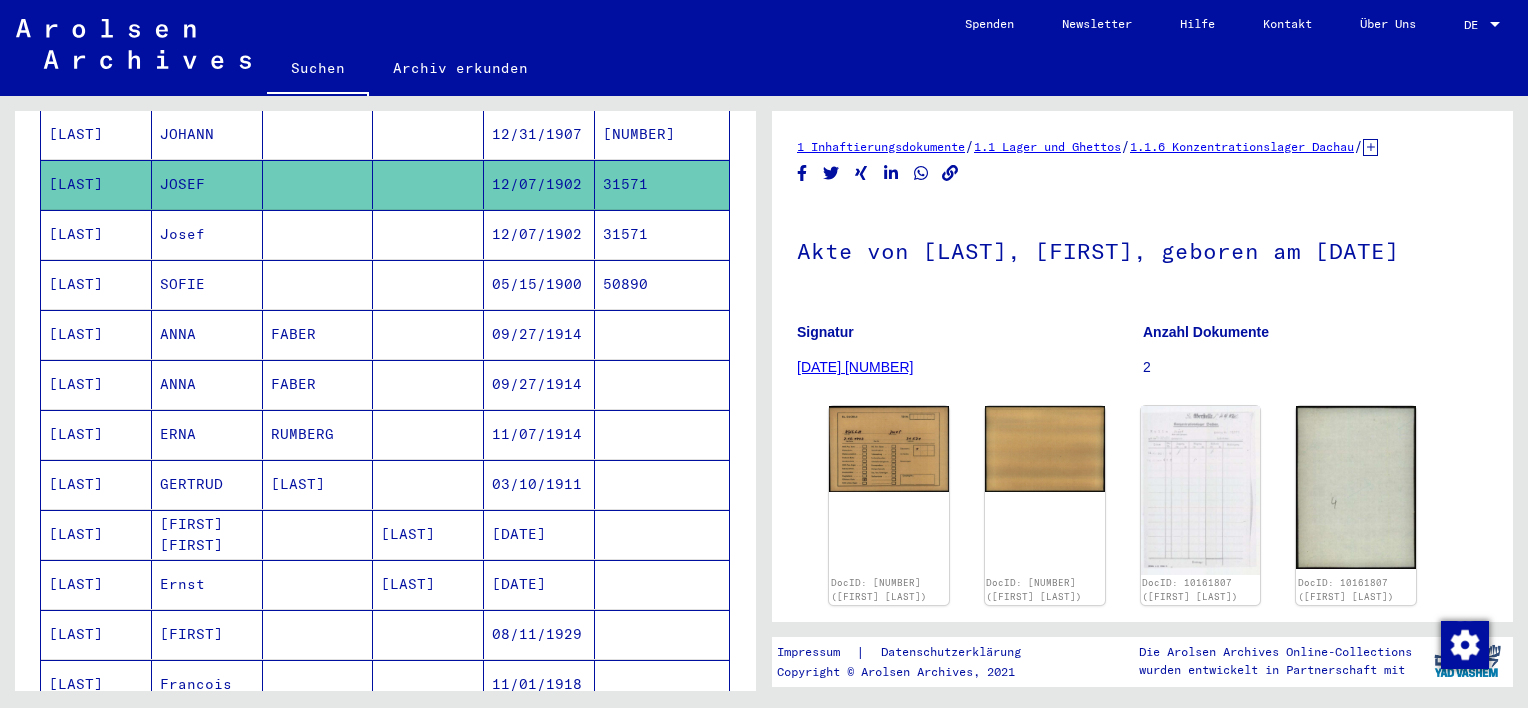 click on "Josef" at bounding box center (207, 284) 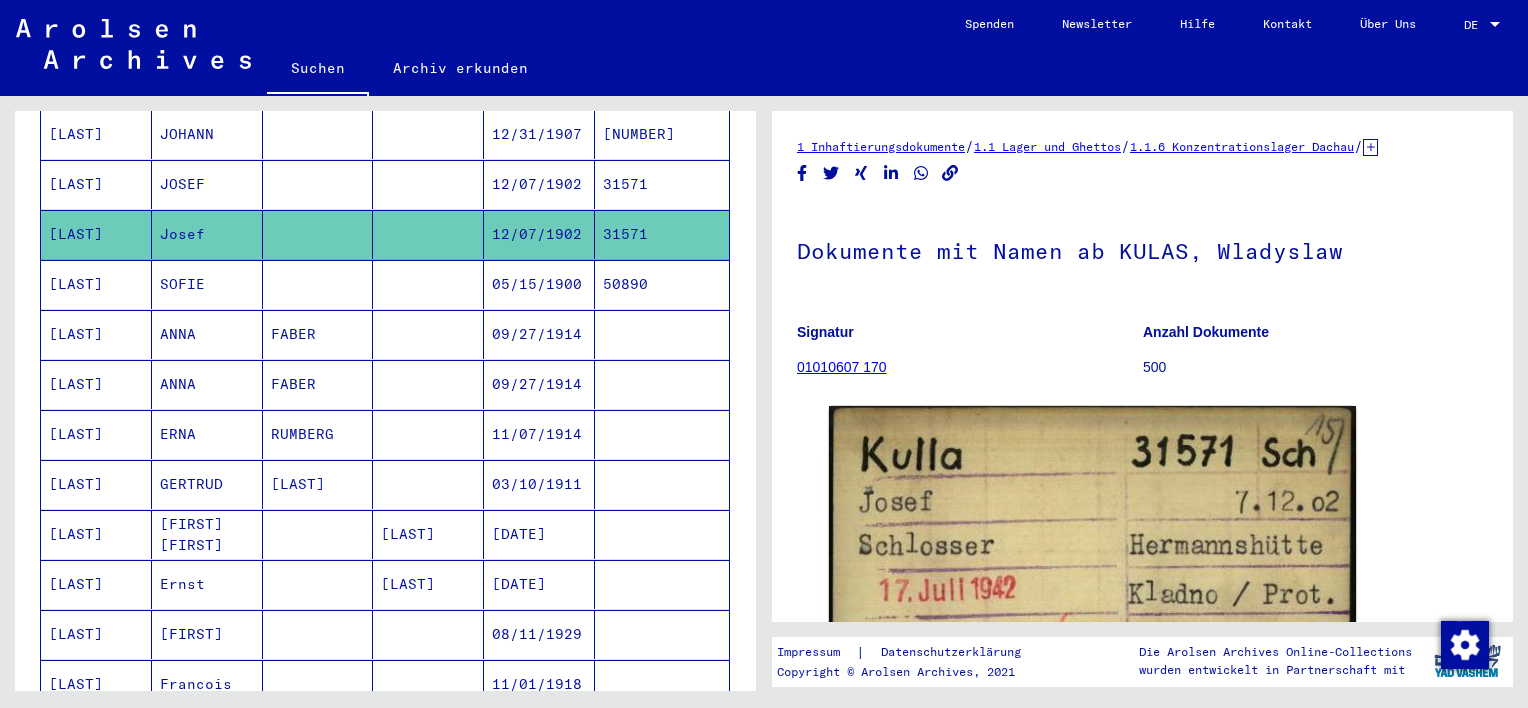 scroll, scrollTop: 0, scrollLeft: 0, axis: both 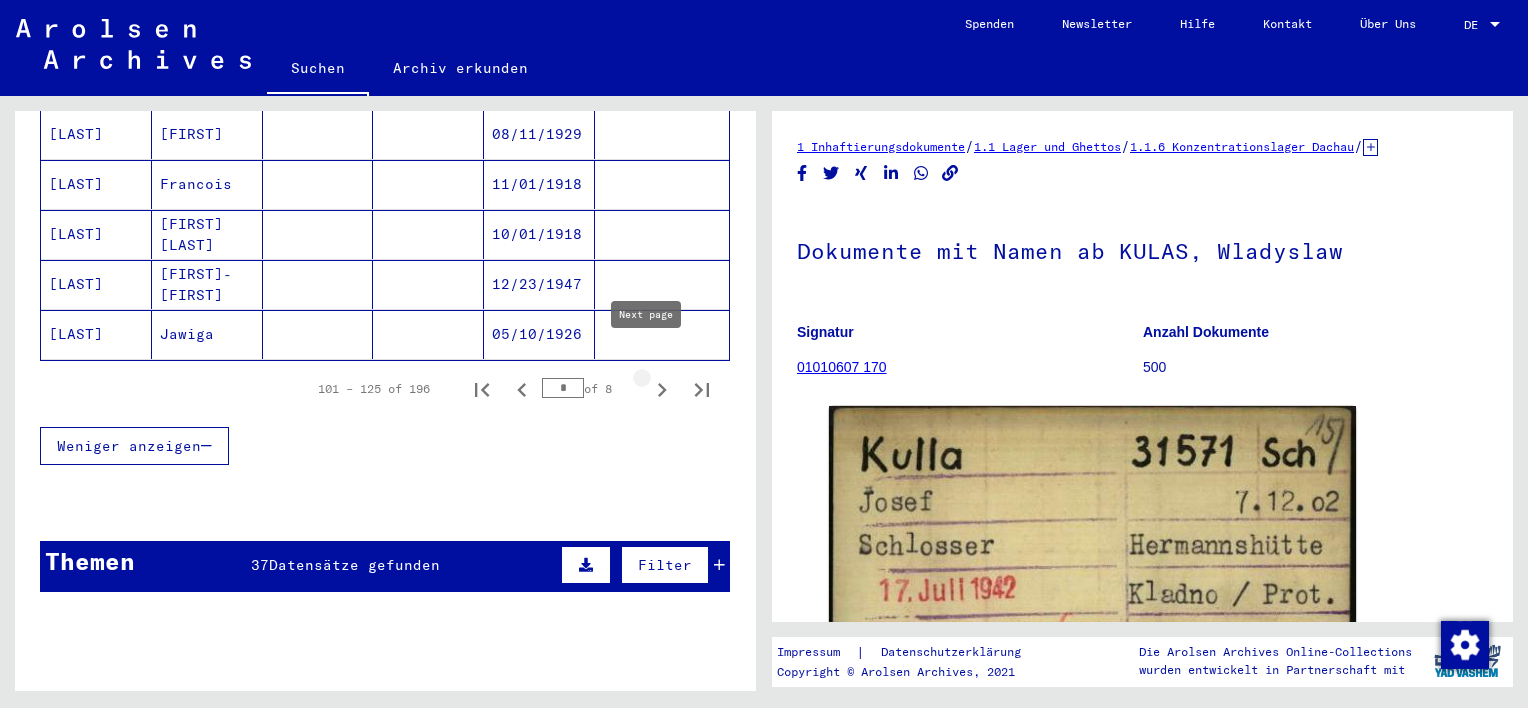 click 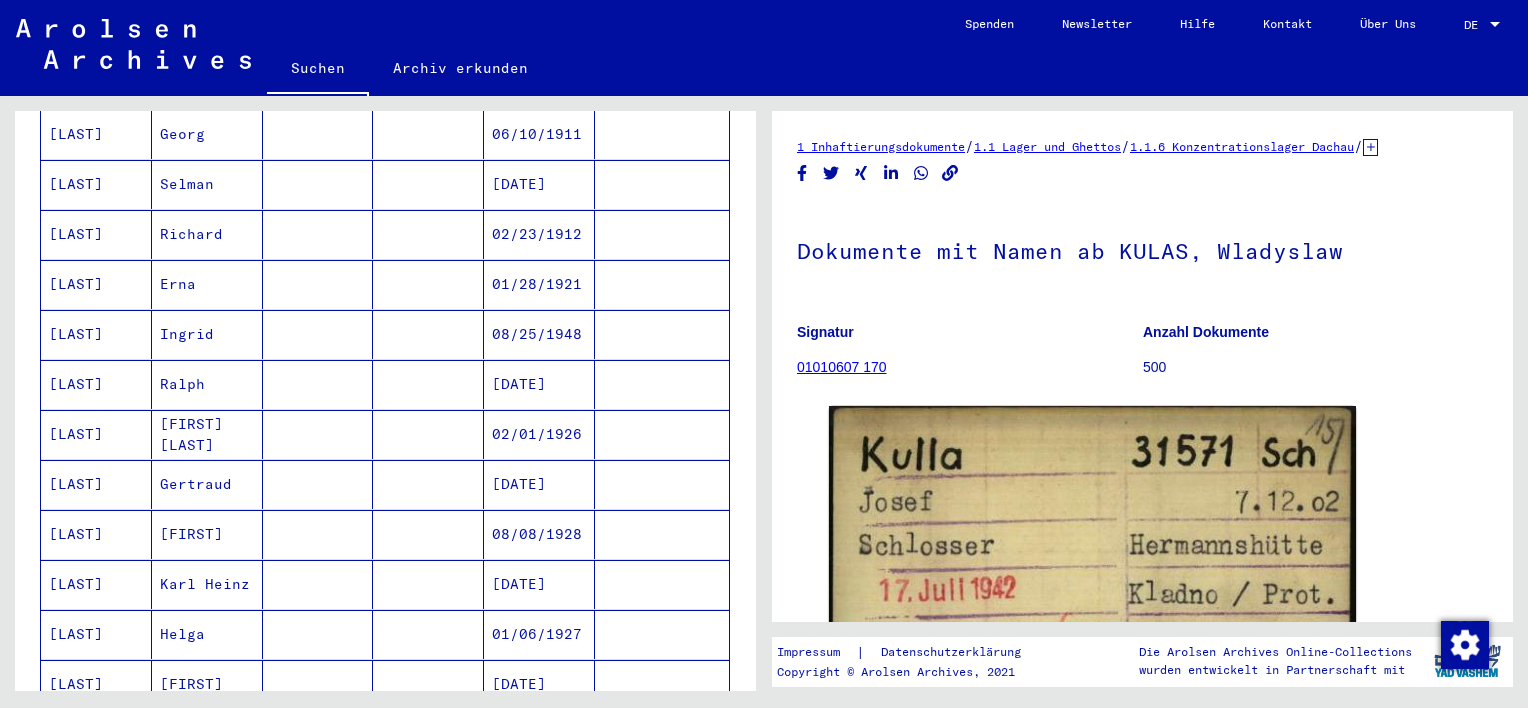 scroll, scrollTop: 0, scrollLeft: 0, axis: both 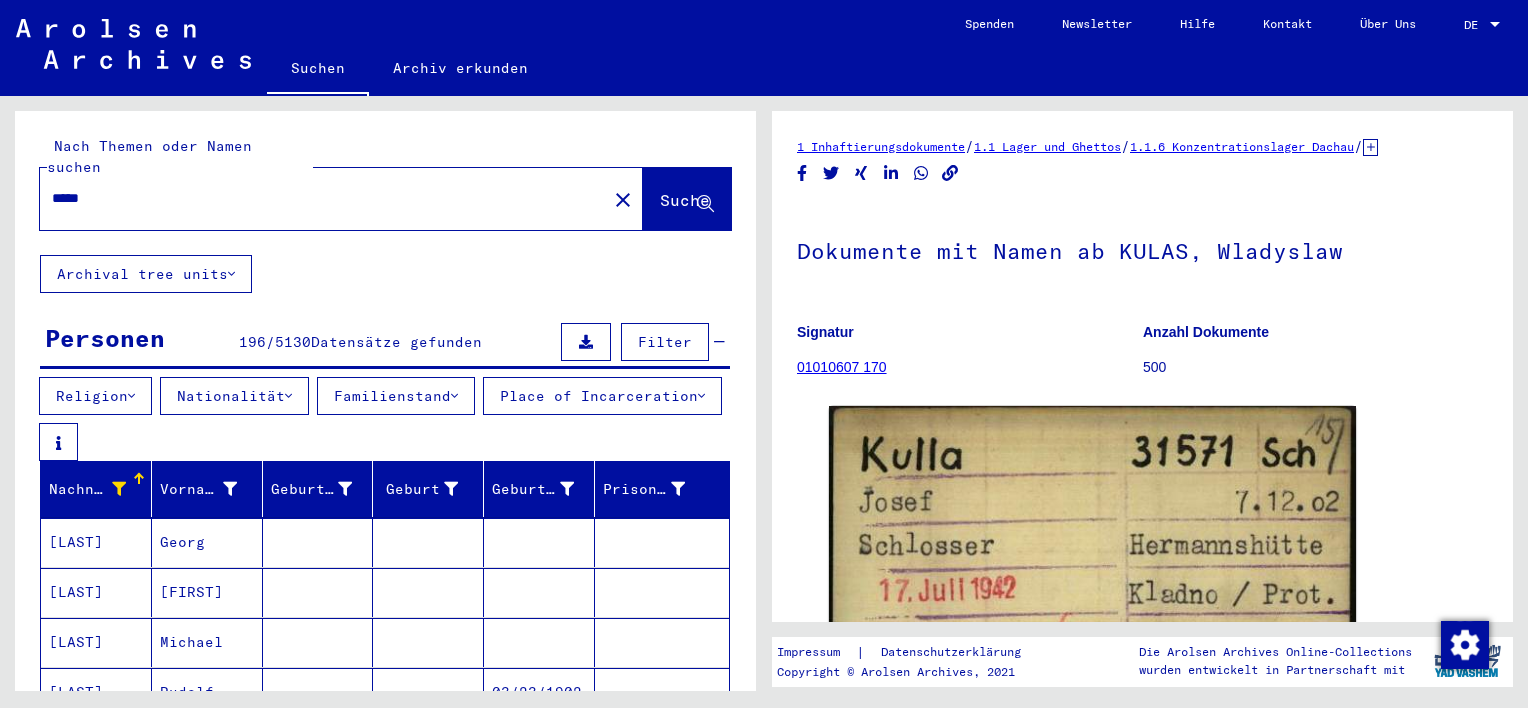 click on "close" 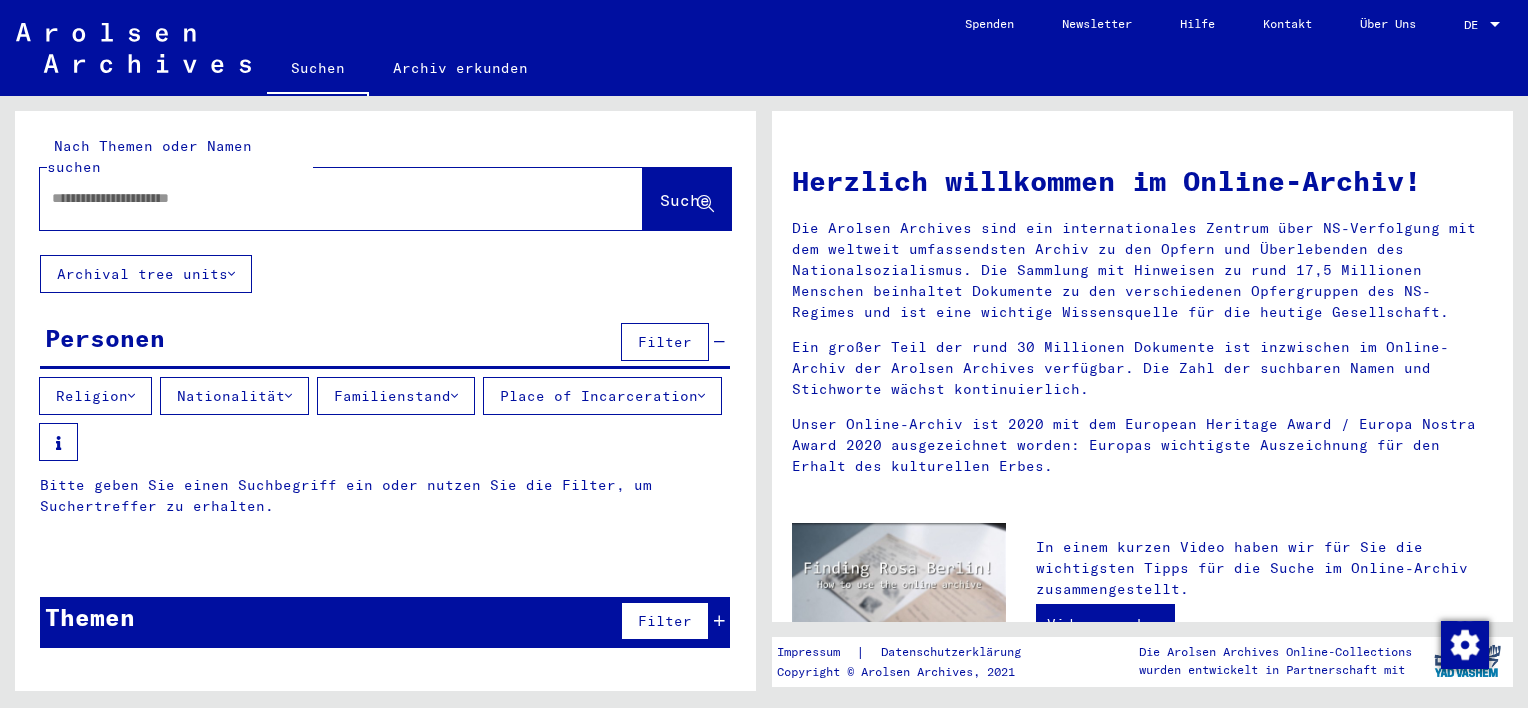 click 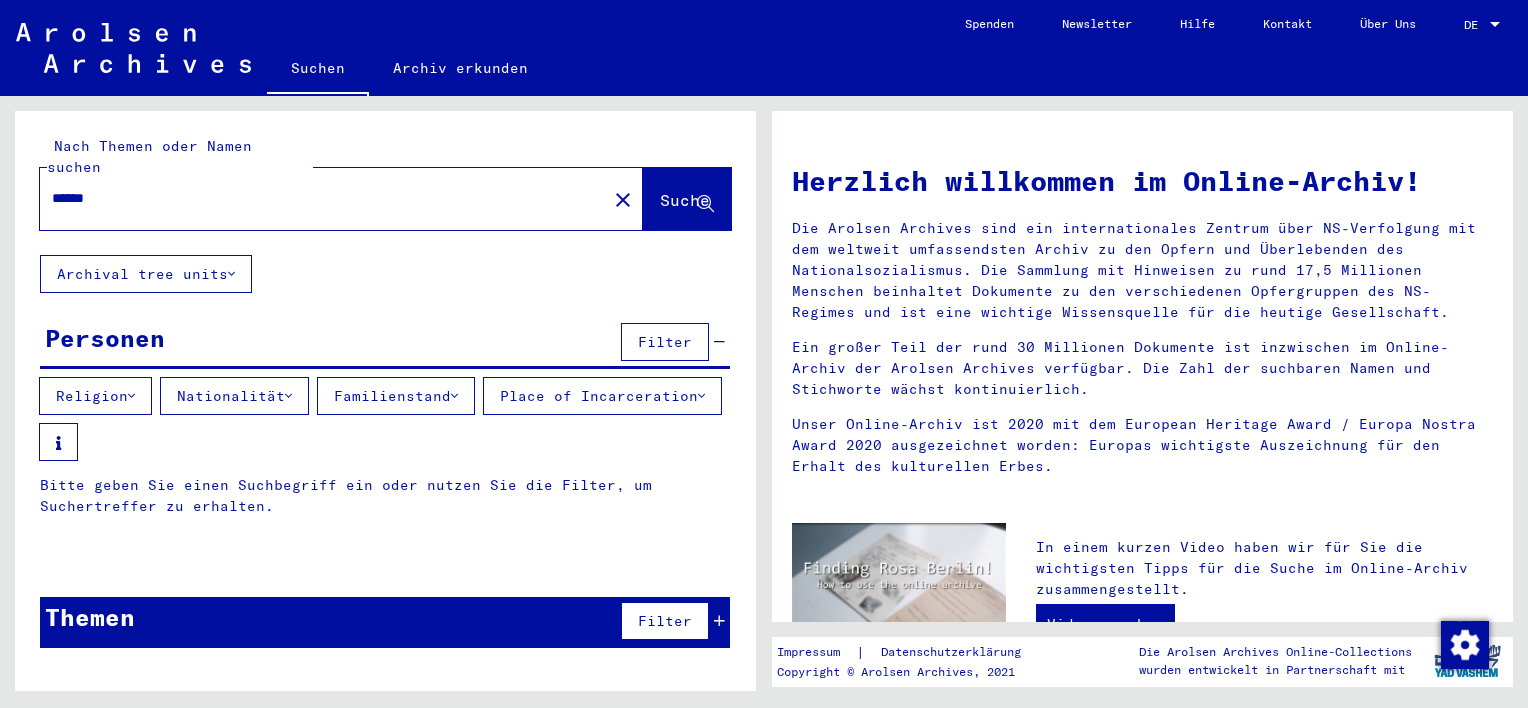 type on "******" 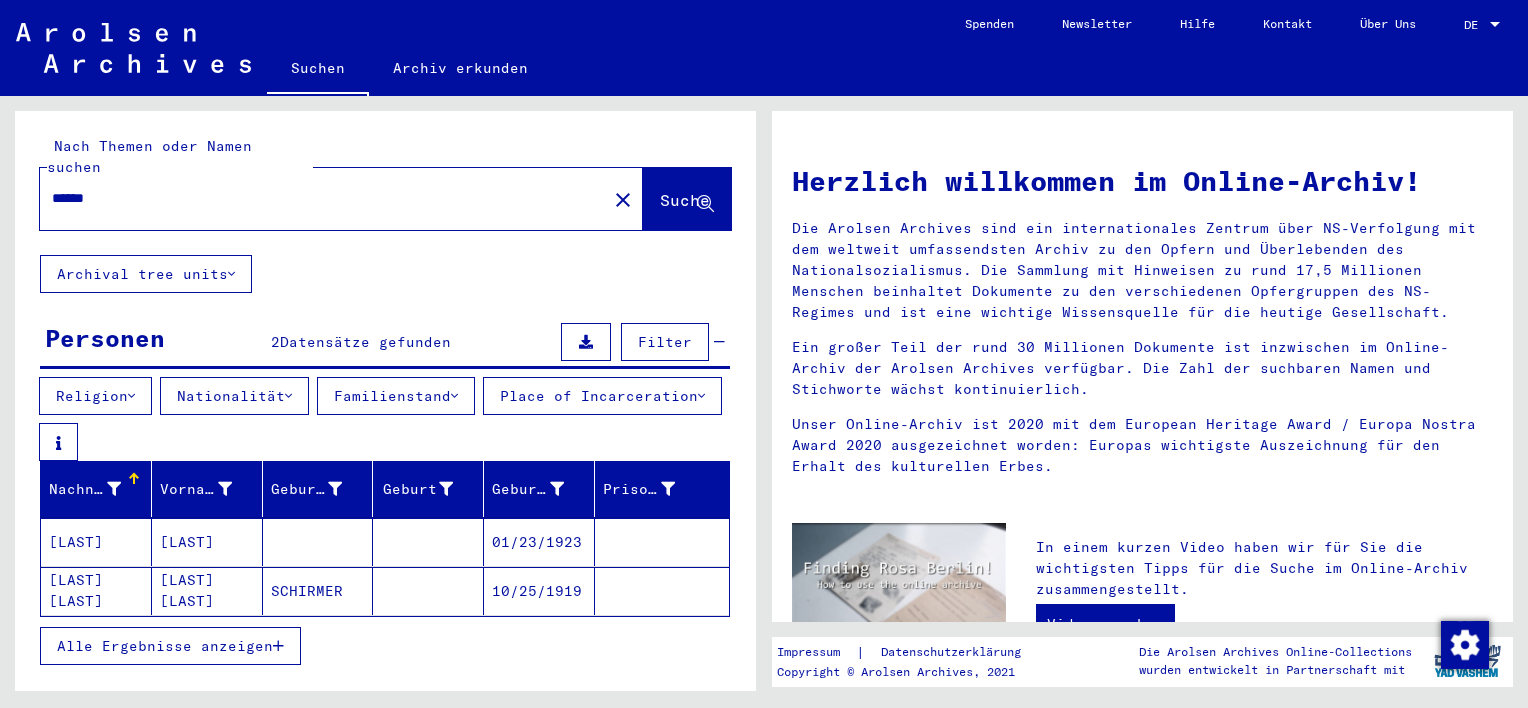 click at bounding box center (114, 489) 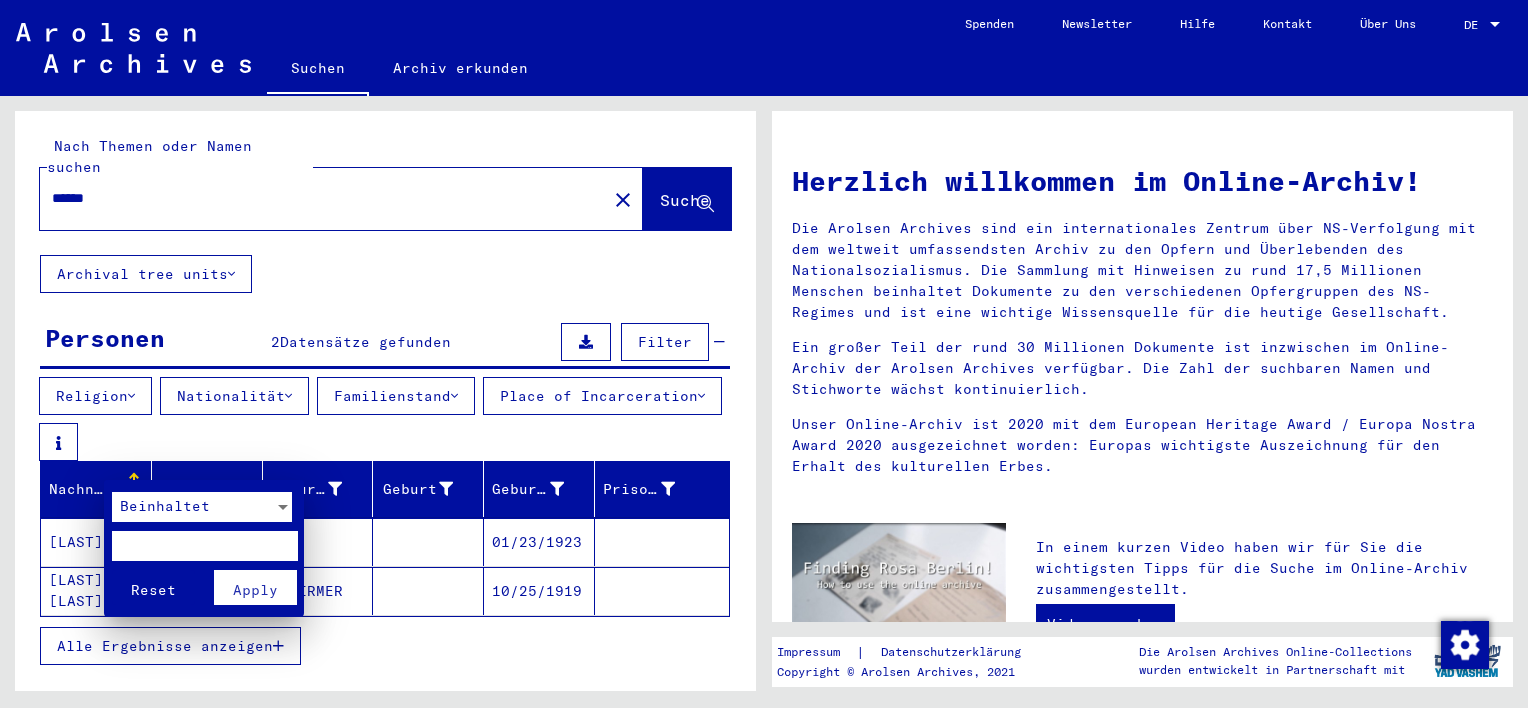 click at bounding box center [204, 546] 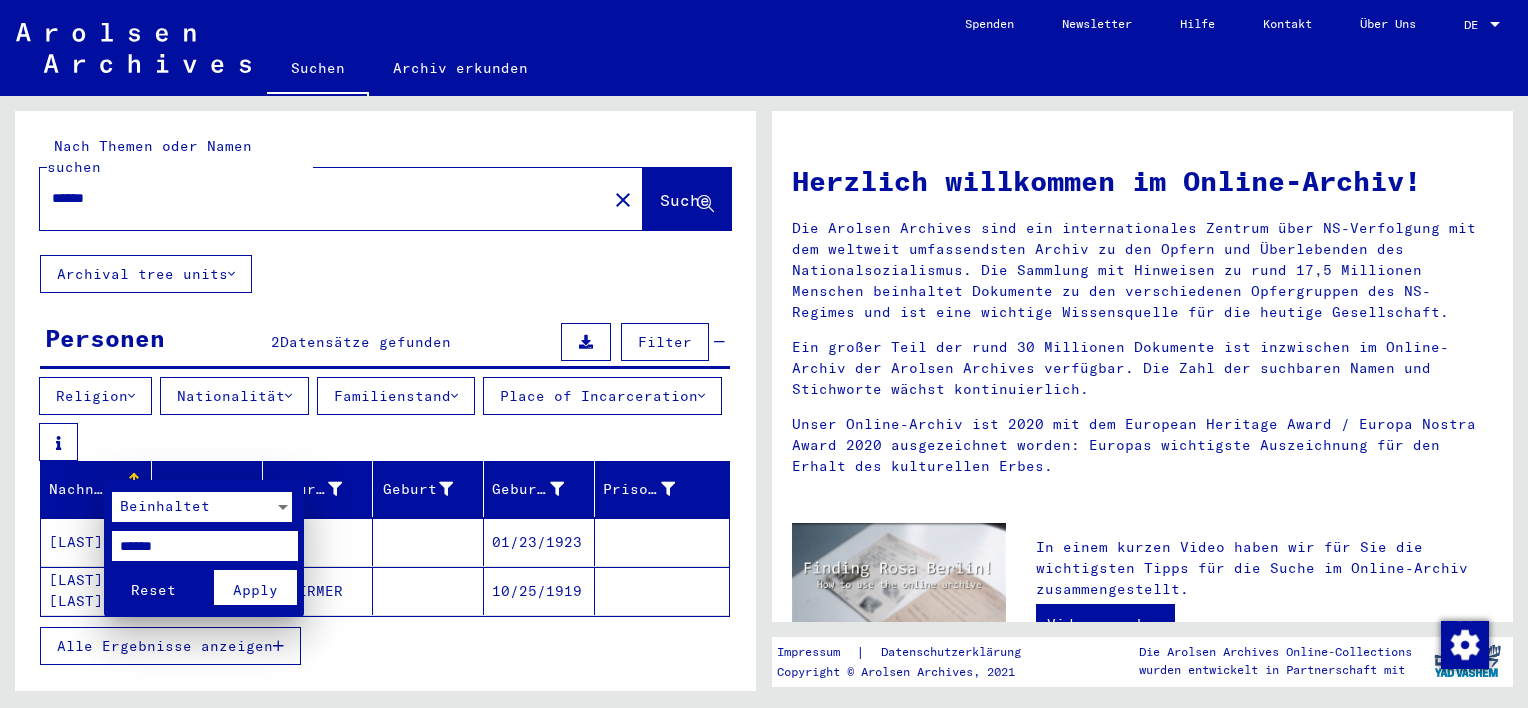 type on "******" 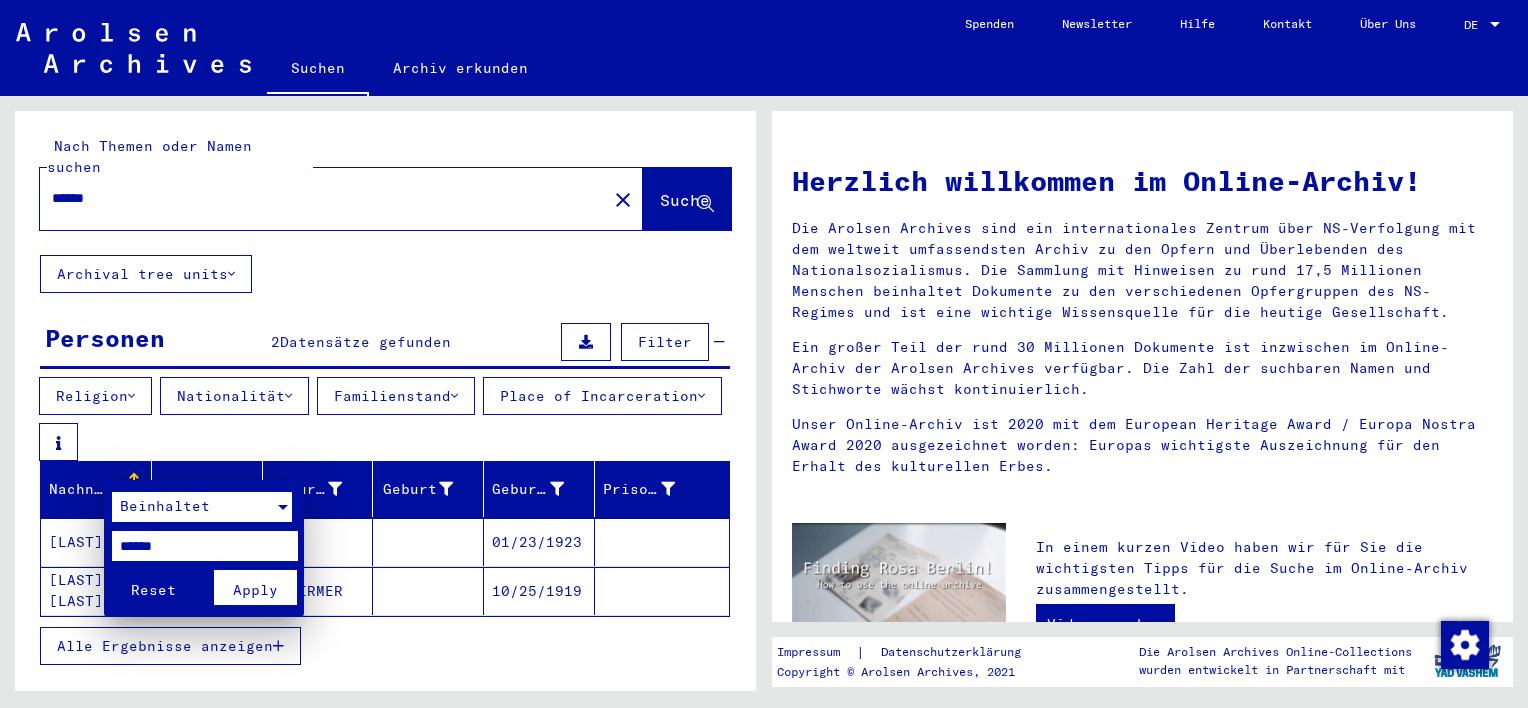 click on "Beinhaltet" at bounding box center [193, 507] 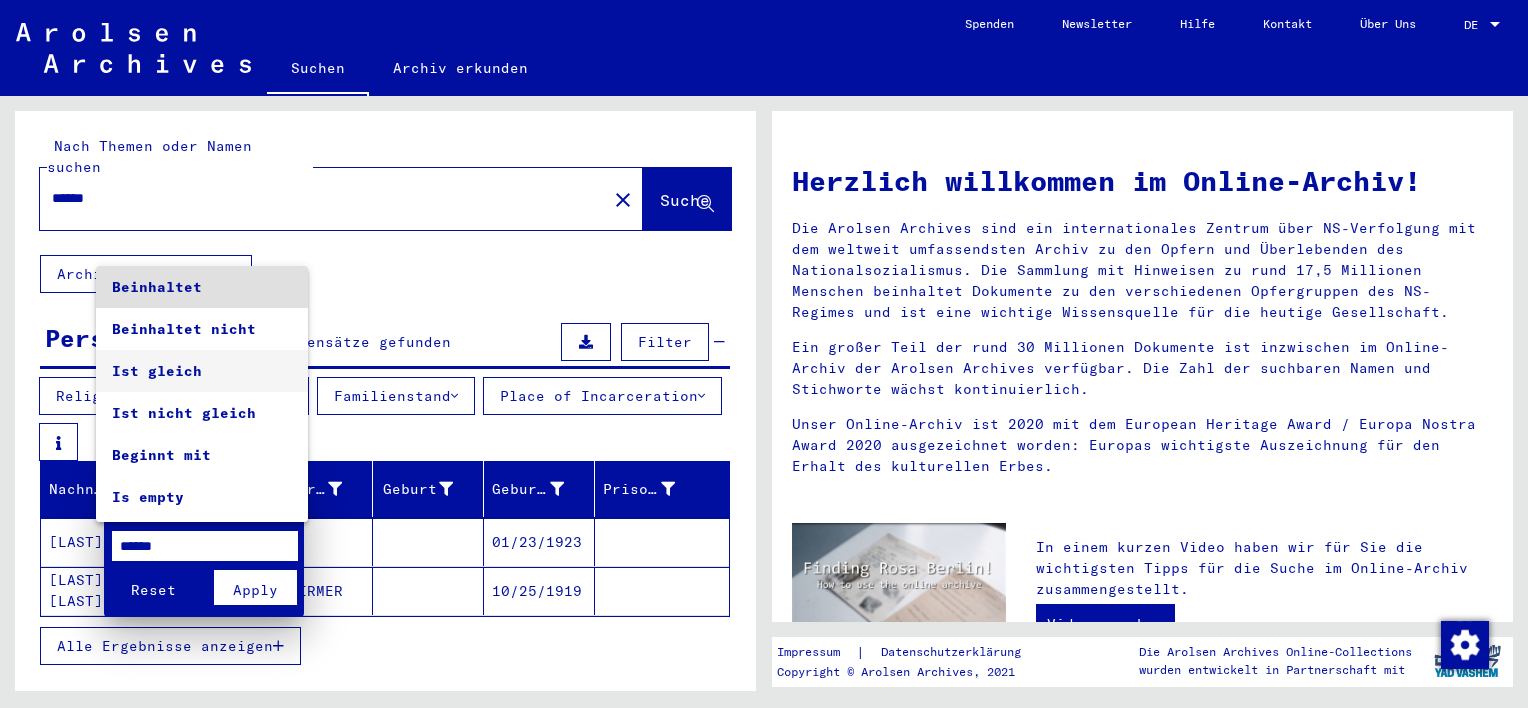 click on "Ist gleich" at bounding box center [202, 371] 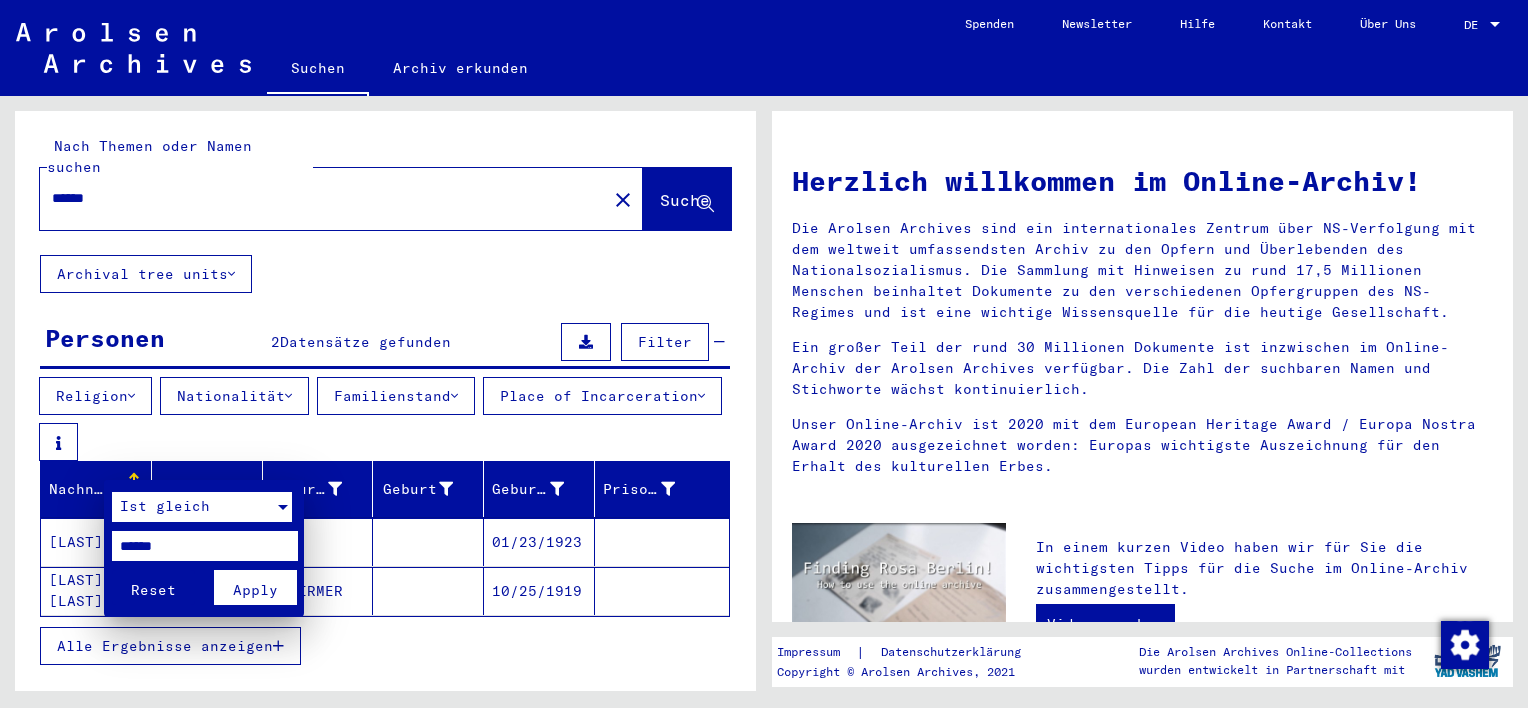 click on "Apply" at bounding box center [255, 590] 